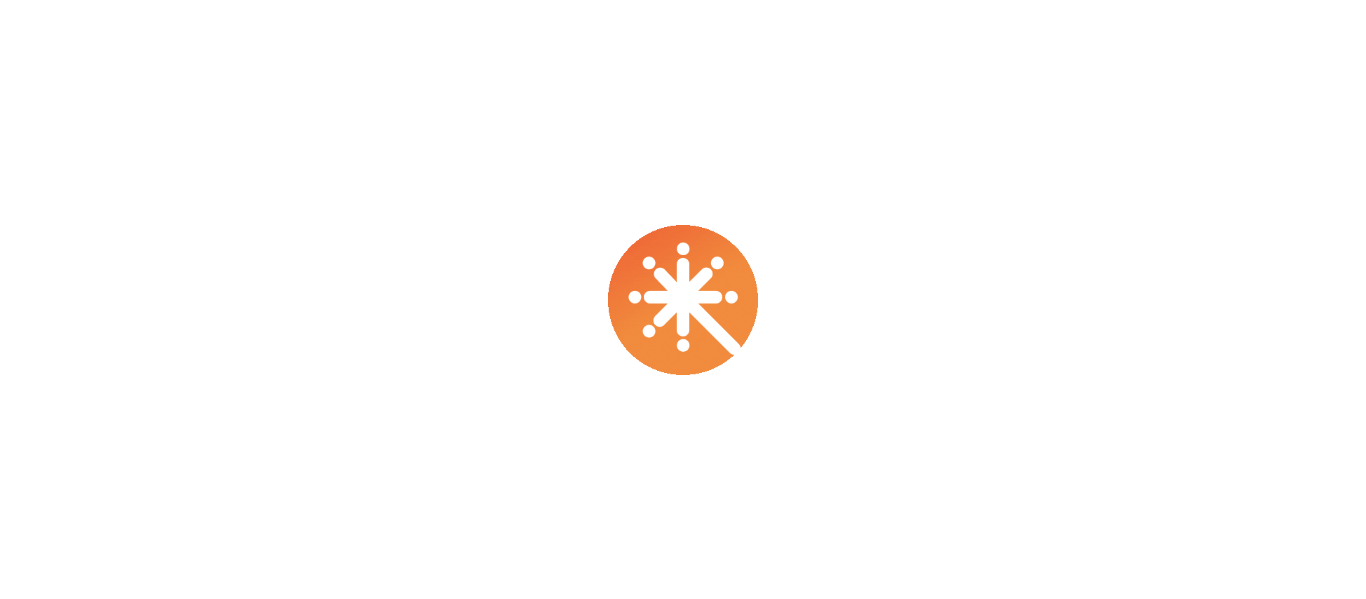 scroll, scrollTop: 0, scrollLeft: 0, axis: both 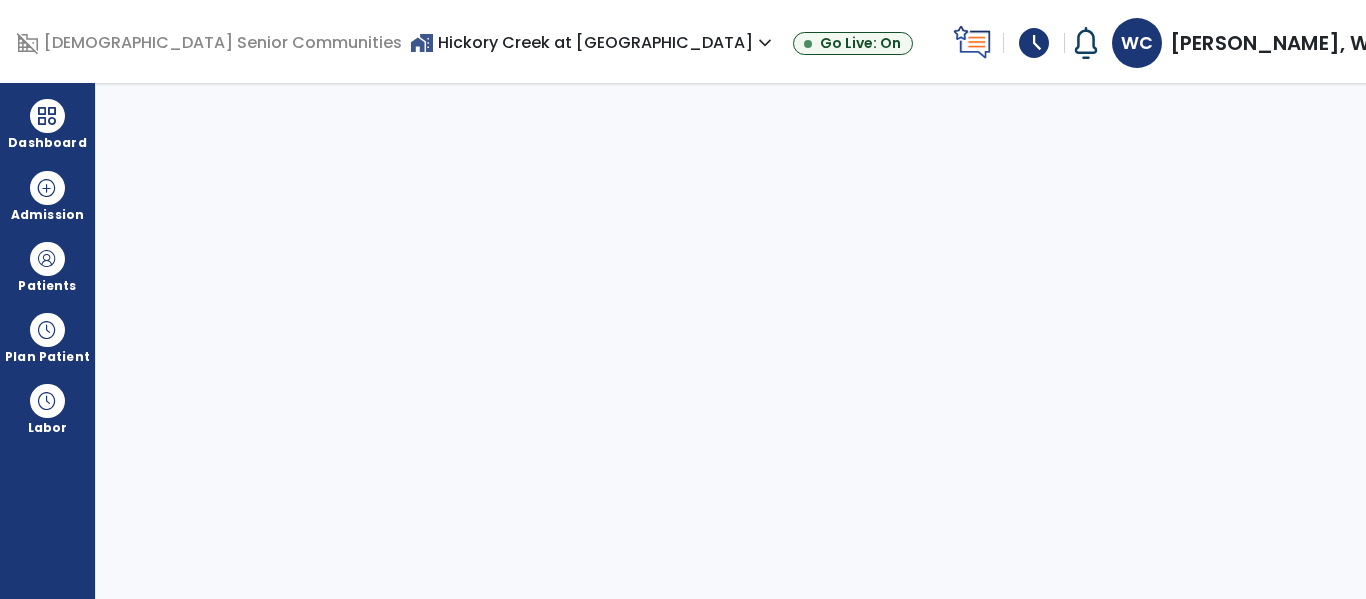 select on "****" 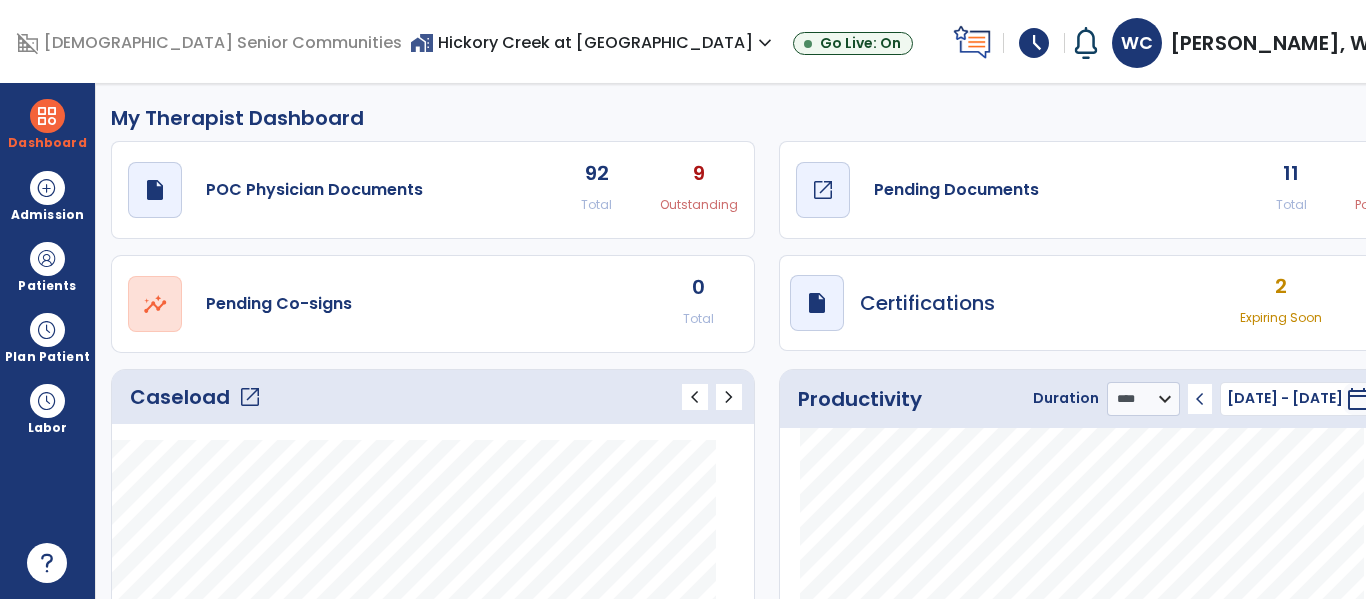 click on "Pending Documents" 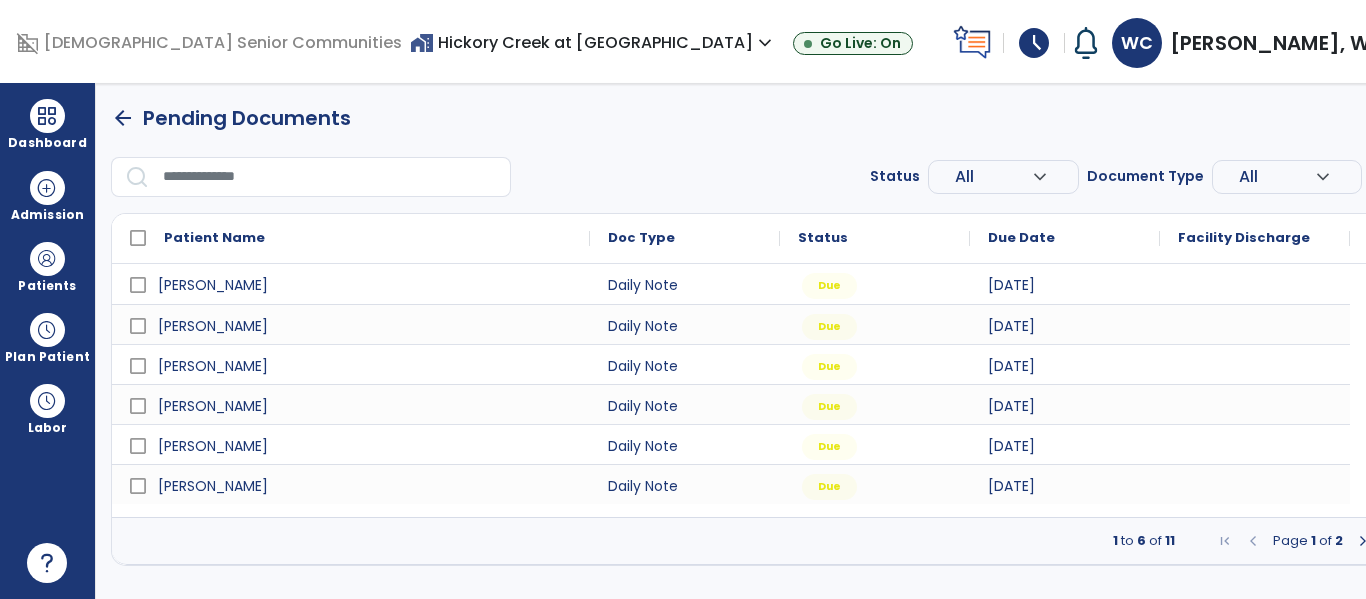 click on "home_work   Hickory Creek at Franklin   expand_more" at bounding box center (593, 42) 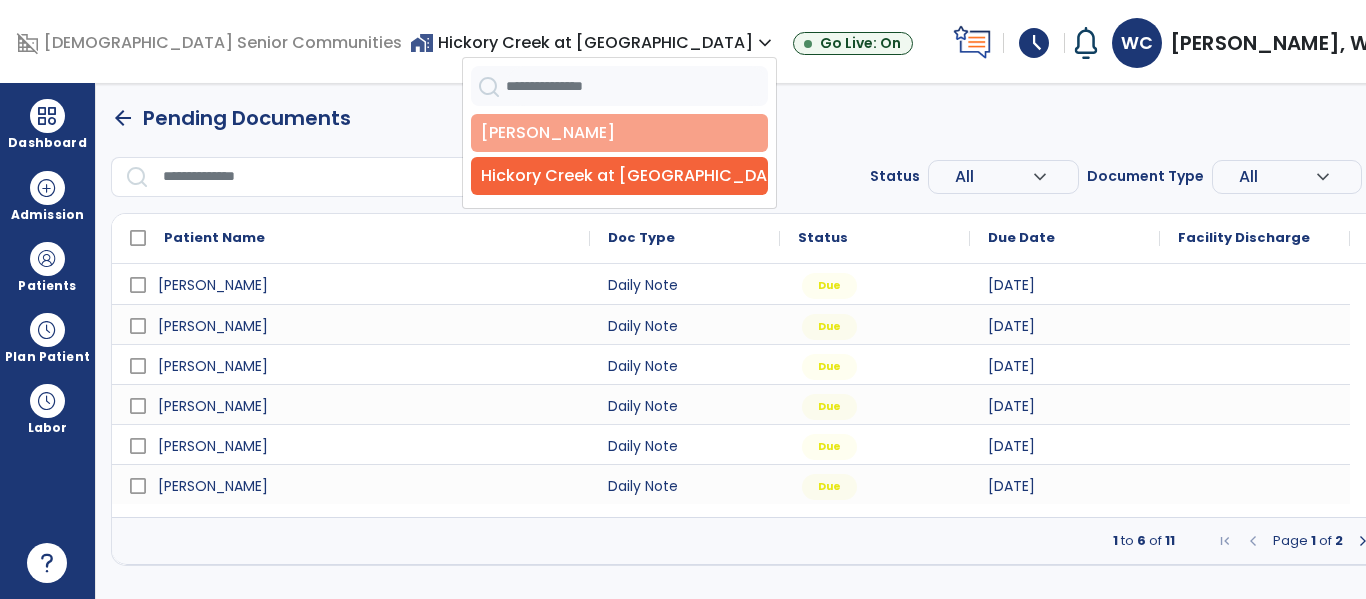 click on "[PERSON_NAME]" at bounding box center (619, 133) 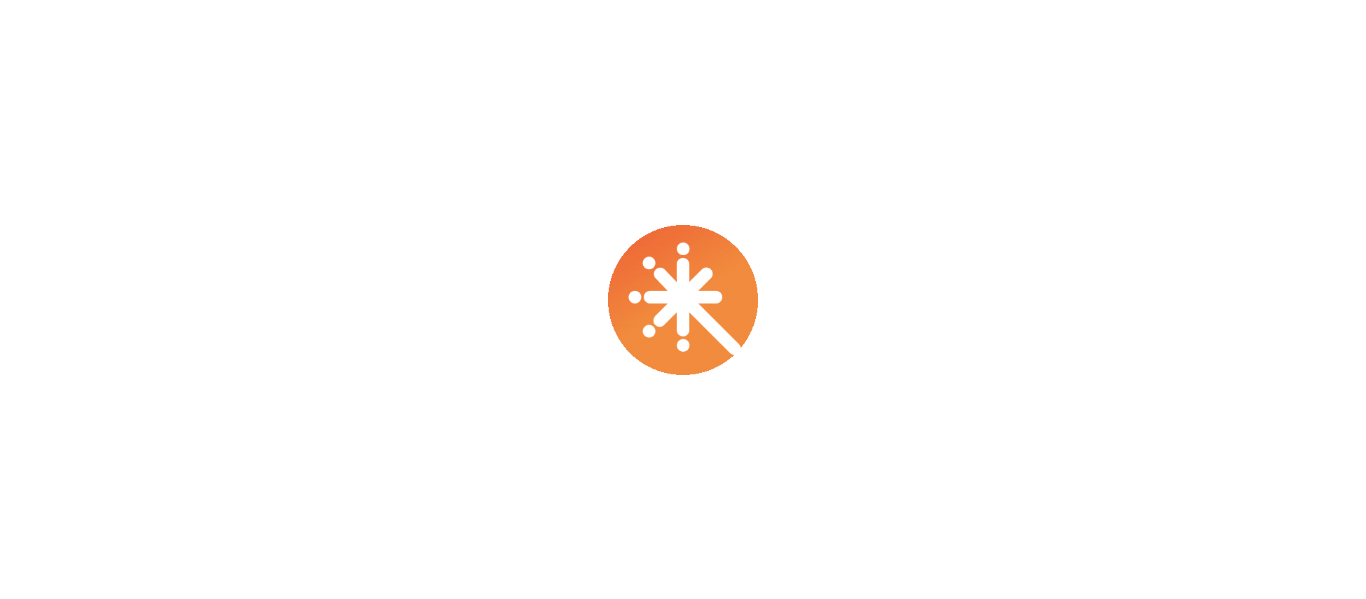 scroll, scrollTop: 0, scrollLeft: 0, axis: both 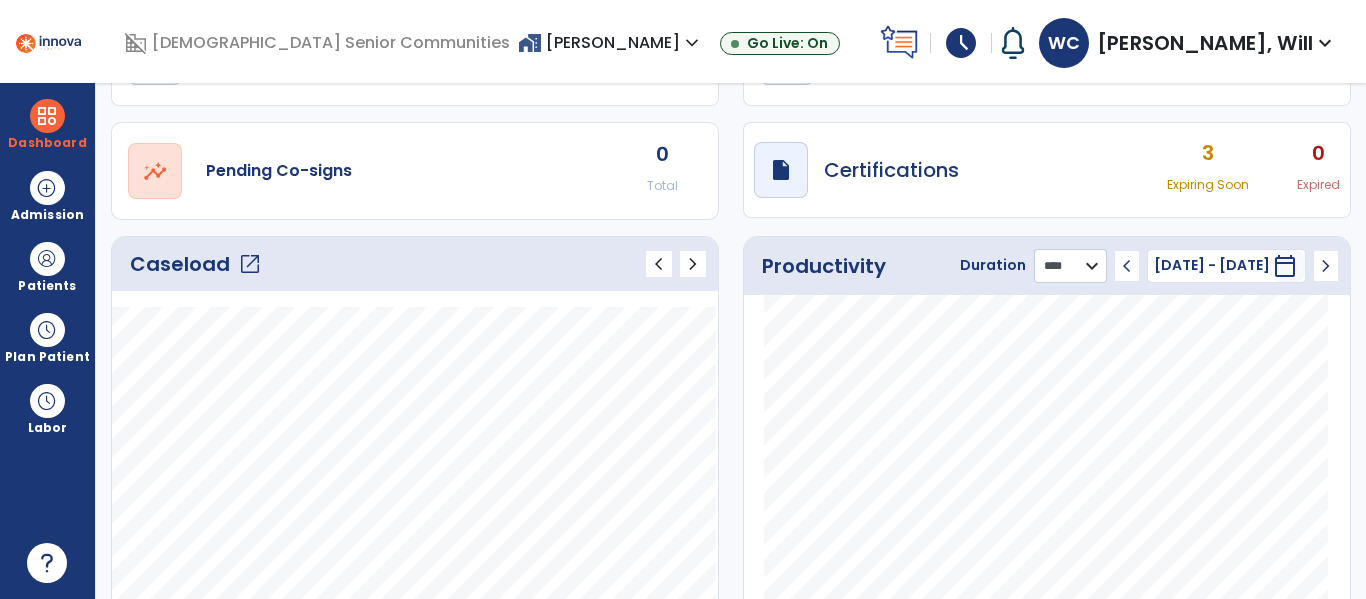 click on "******** **** ***" 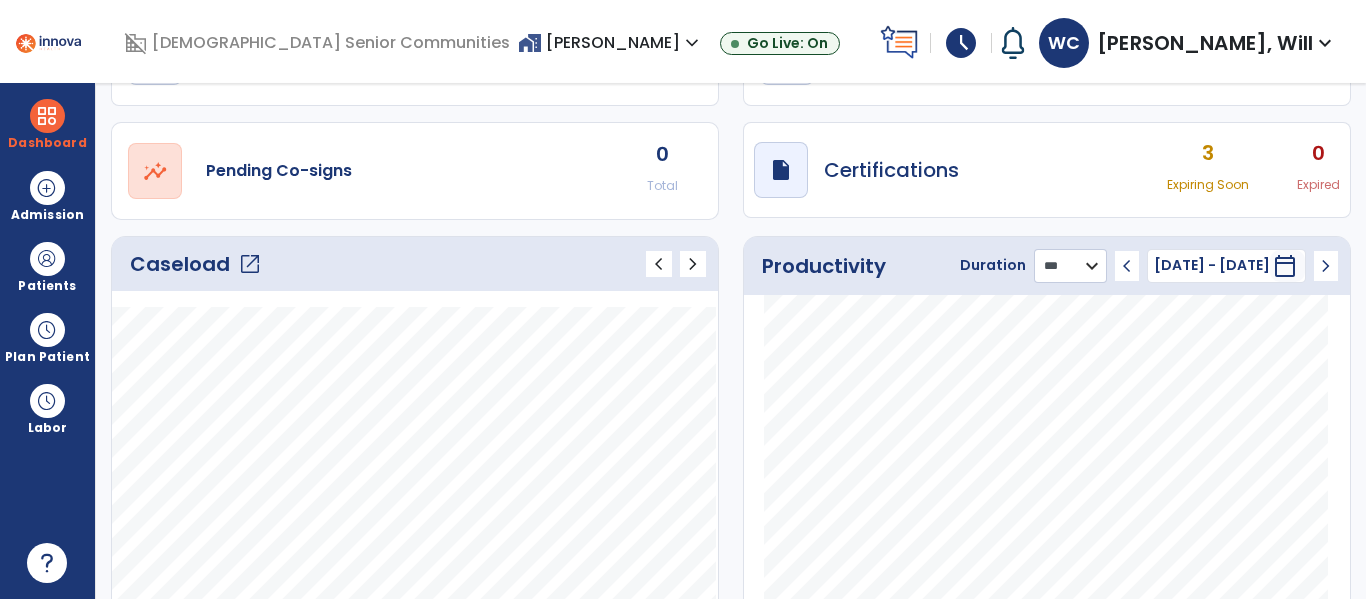 click on "******** **** ***" 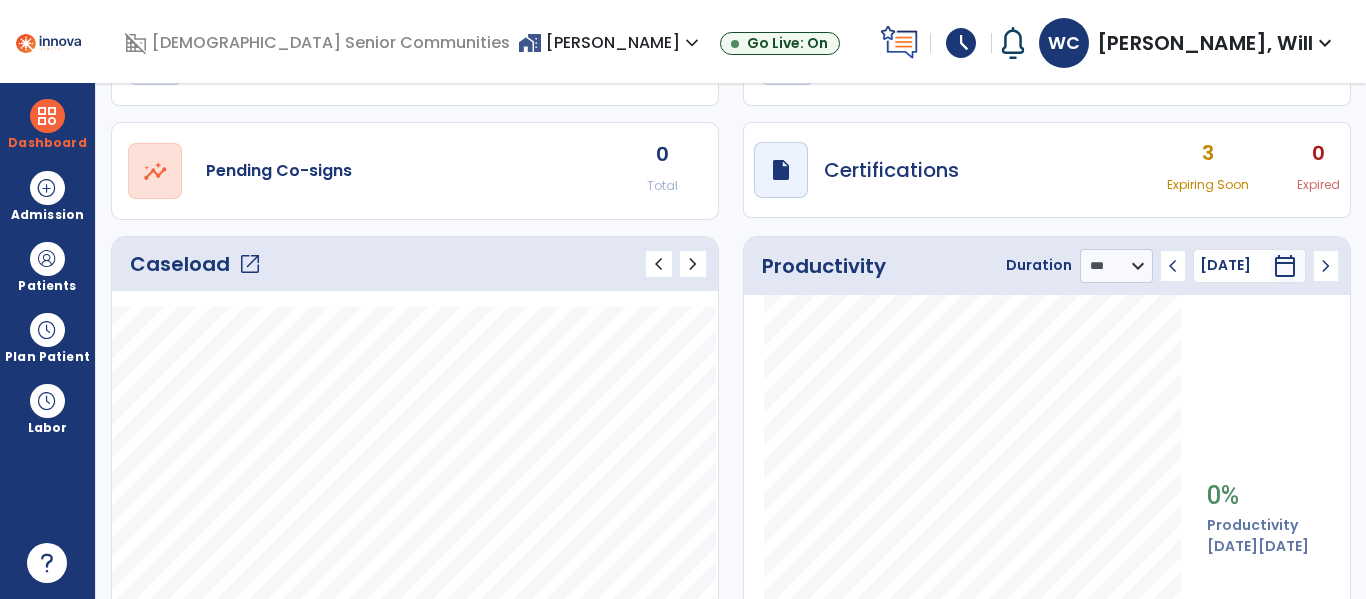 click on "chevron_left" 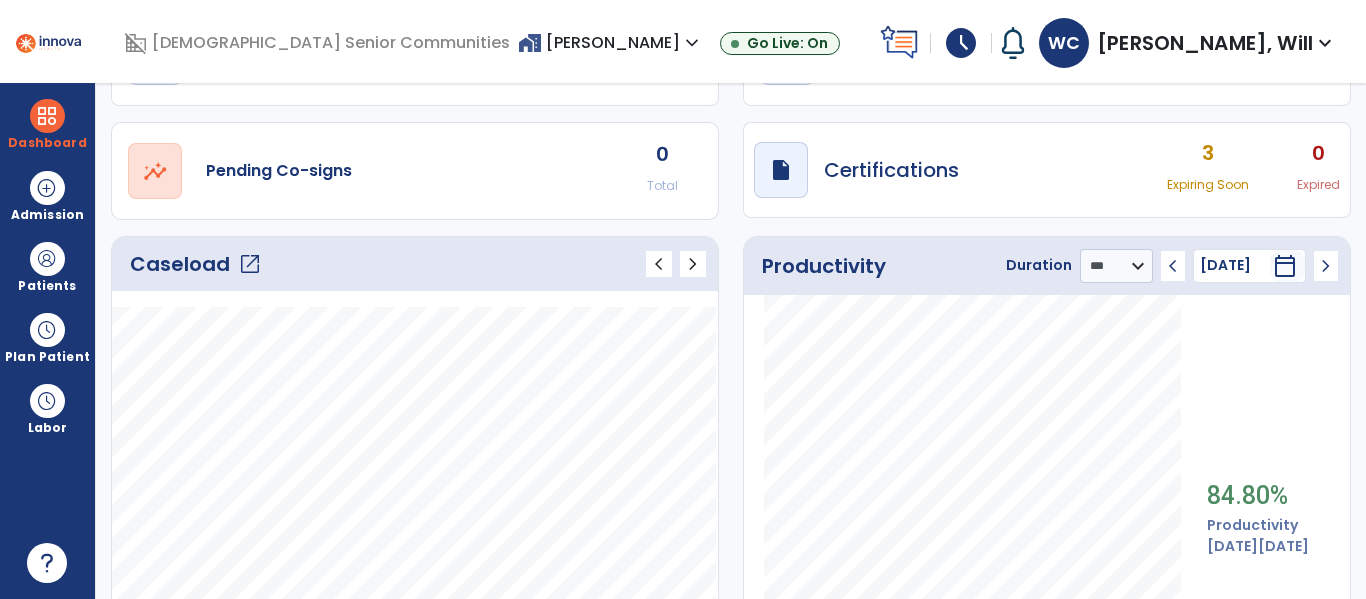 click on "chevron_left" 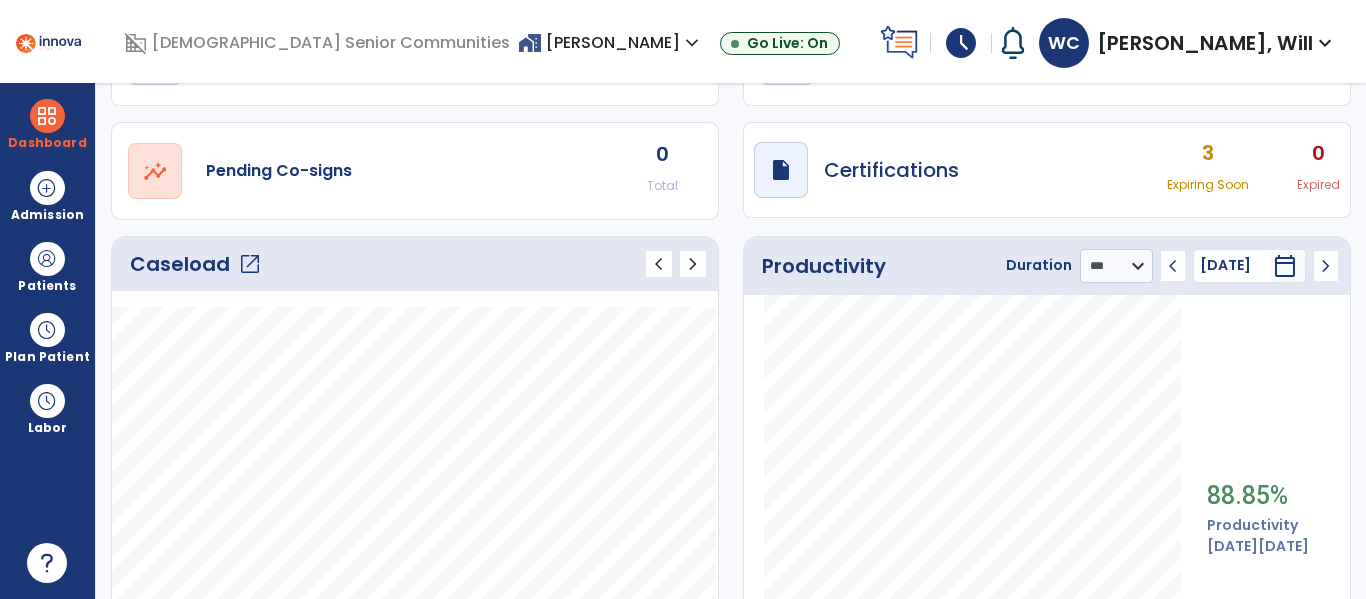 click on "chevron_right" 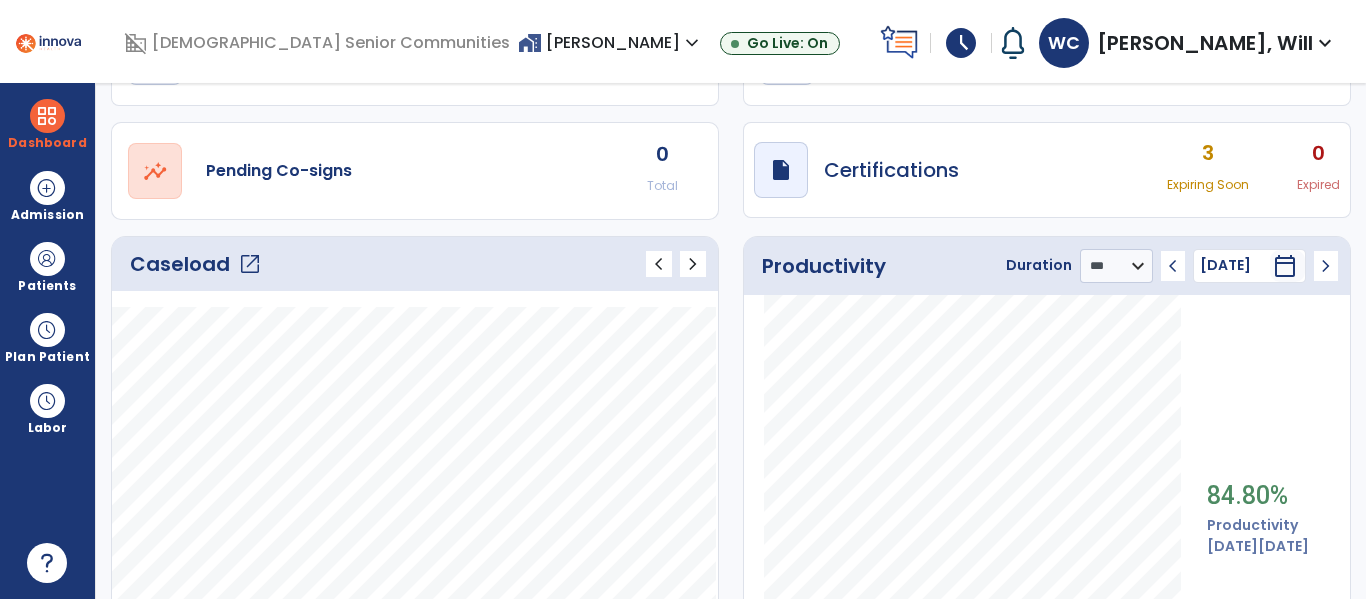 click on "chevron_right" 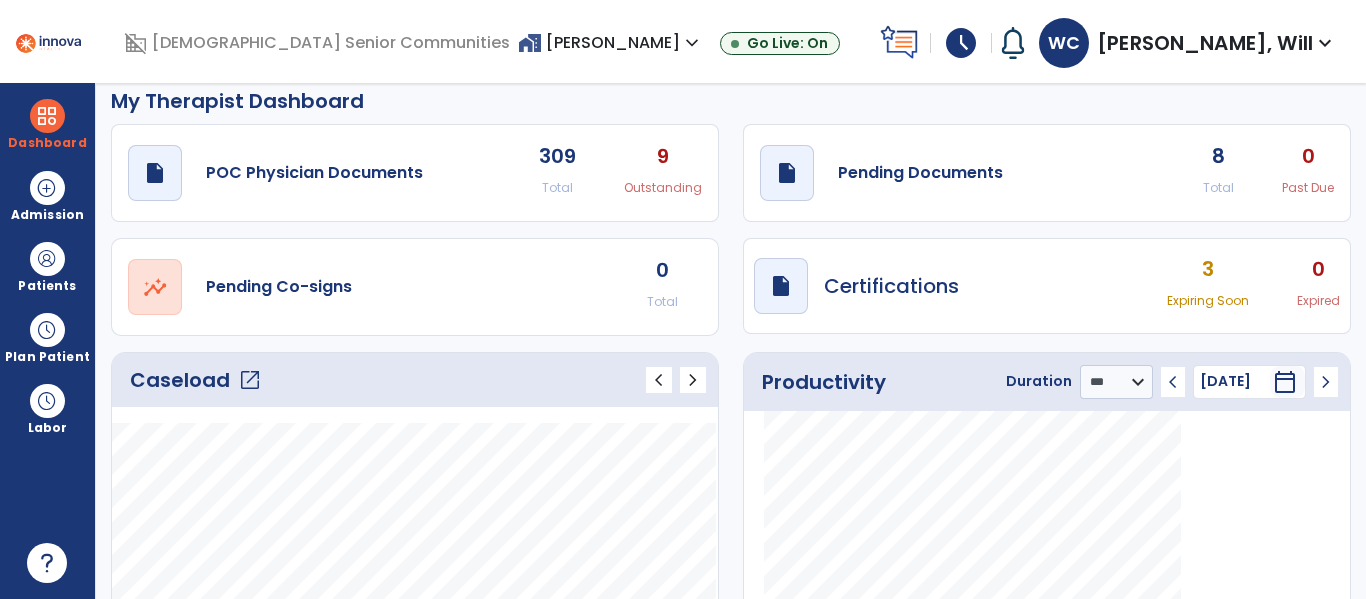 scroll, scrollTop: 0, scrollLeft: 0, axis: both 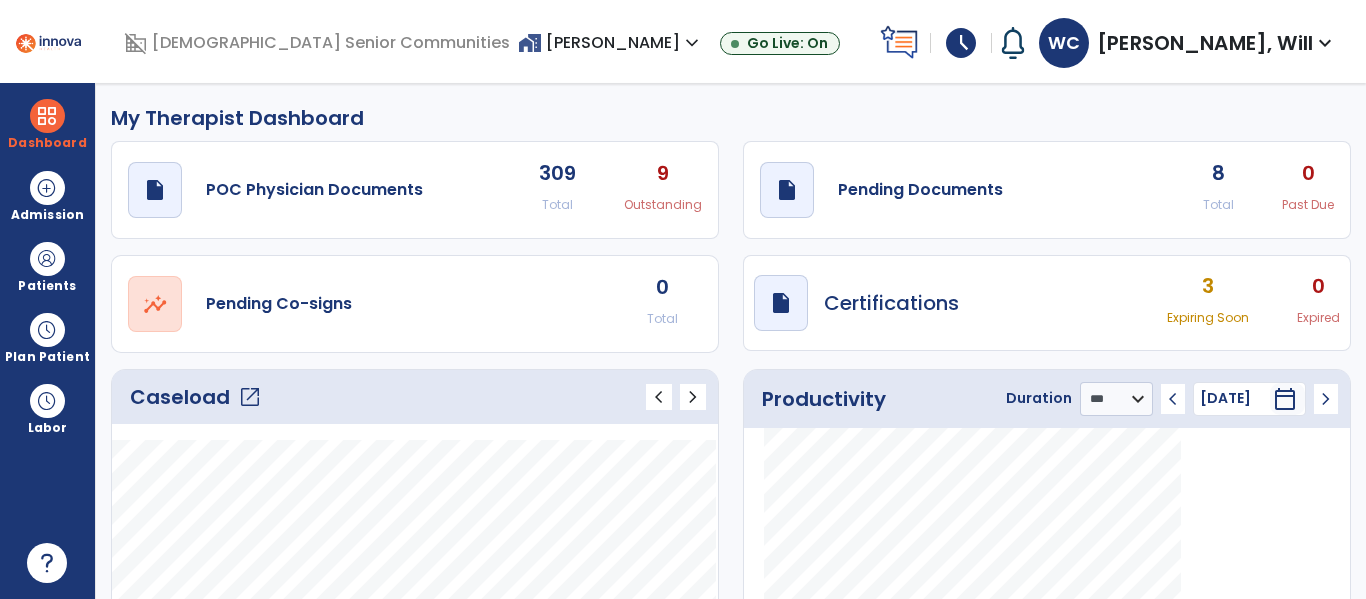 click on "8 Total 0 Past Due" 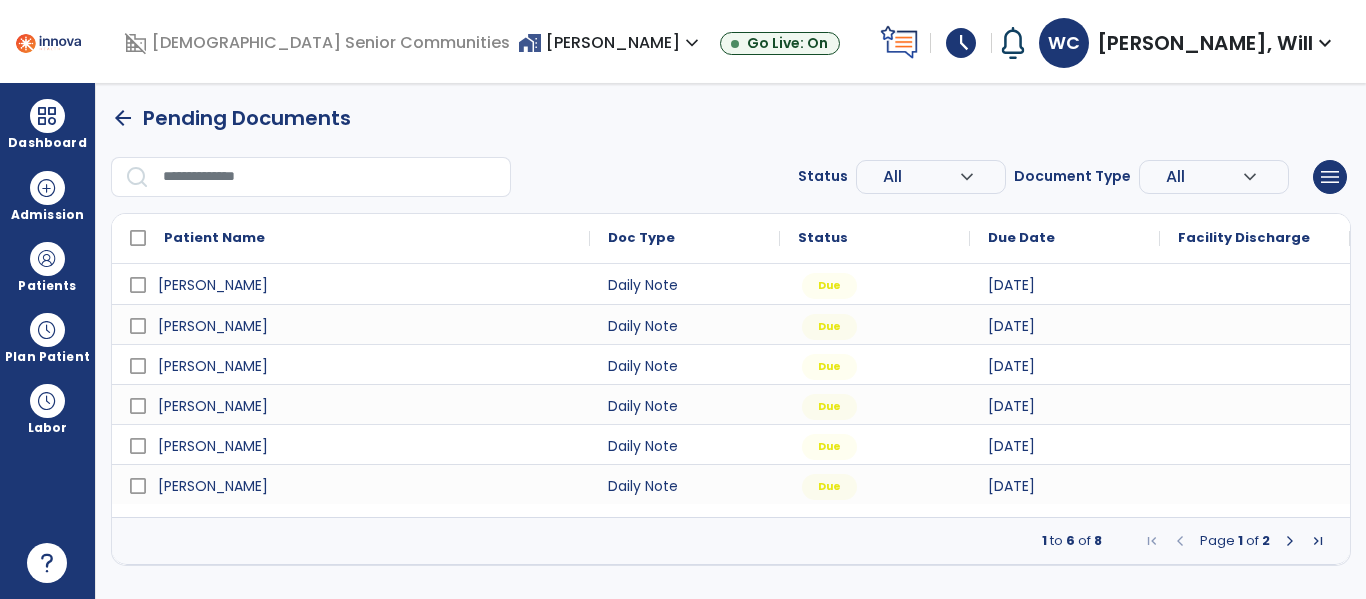 click at bounding box center [1290, 541] 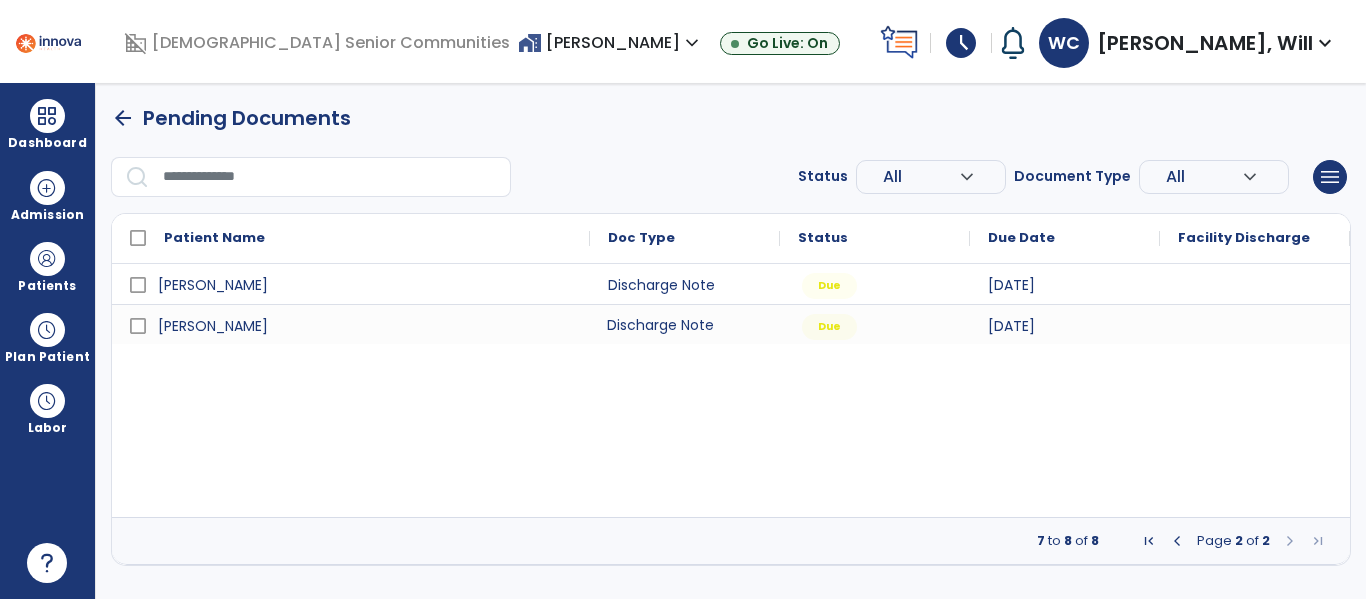 click on "Discharge Note" at bounding box center (685, 324) 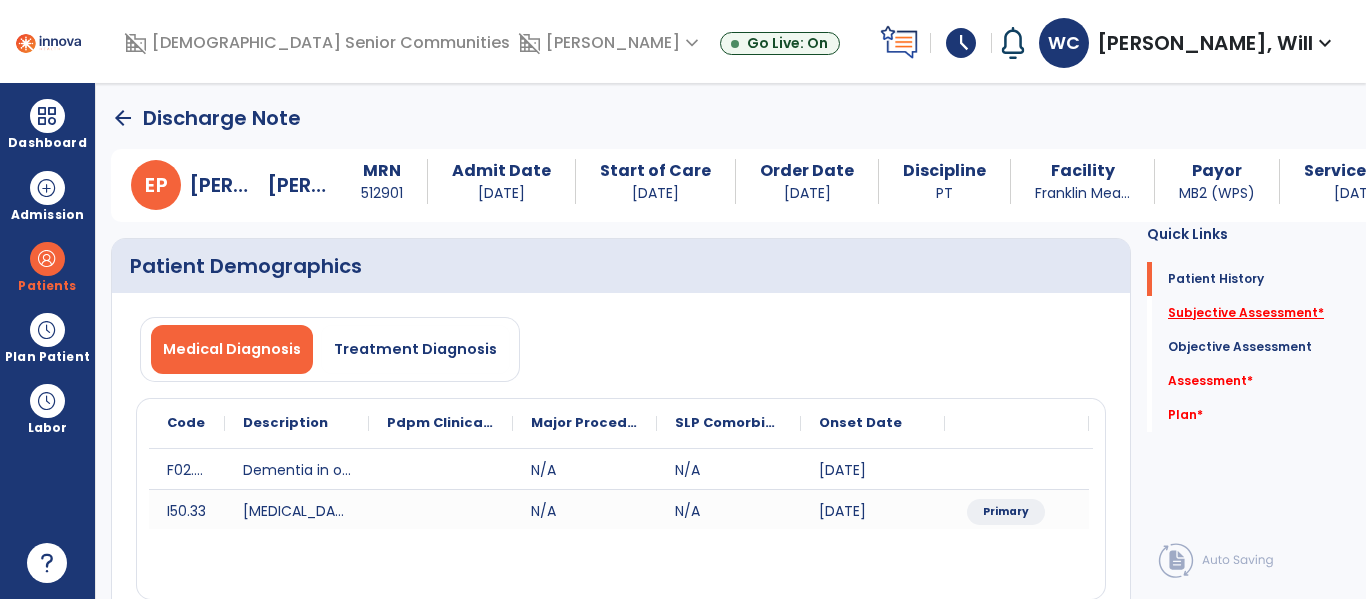 click on "Subjective Assessment   *" 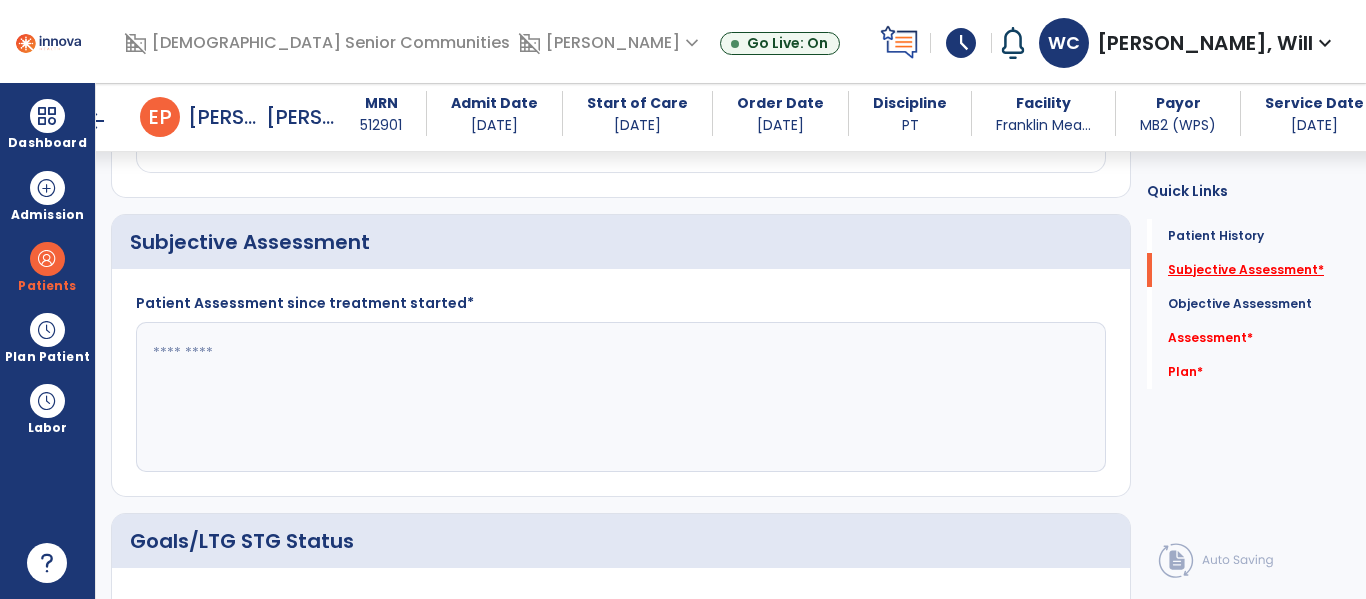 scroll, scrollTop: 441, scrollLeft: 0, axis: vertical 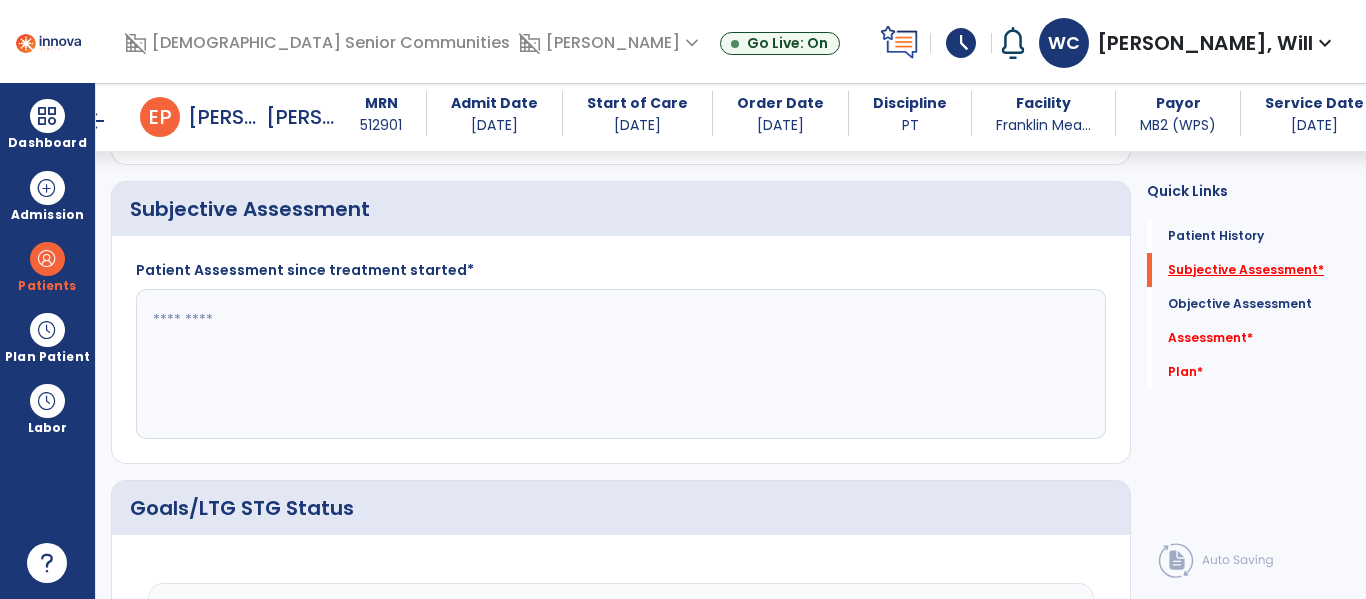 click on "Subjective Assessment   *" 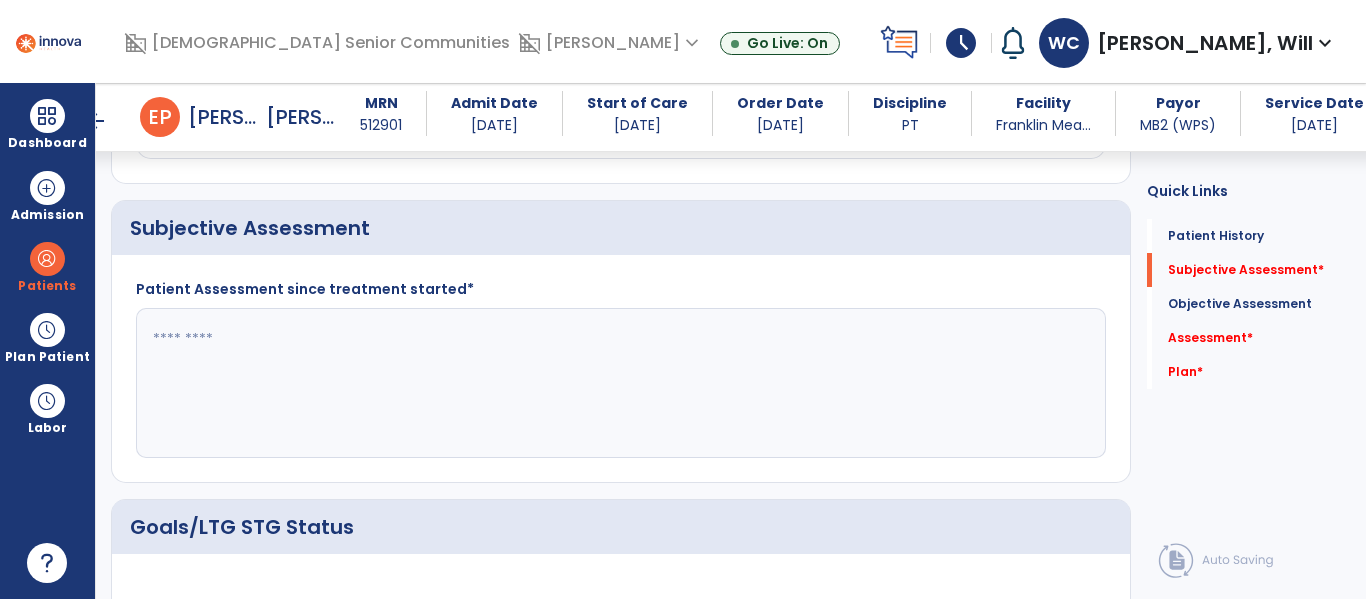 click 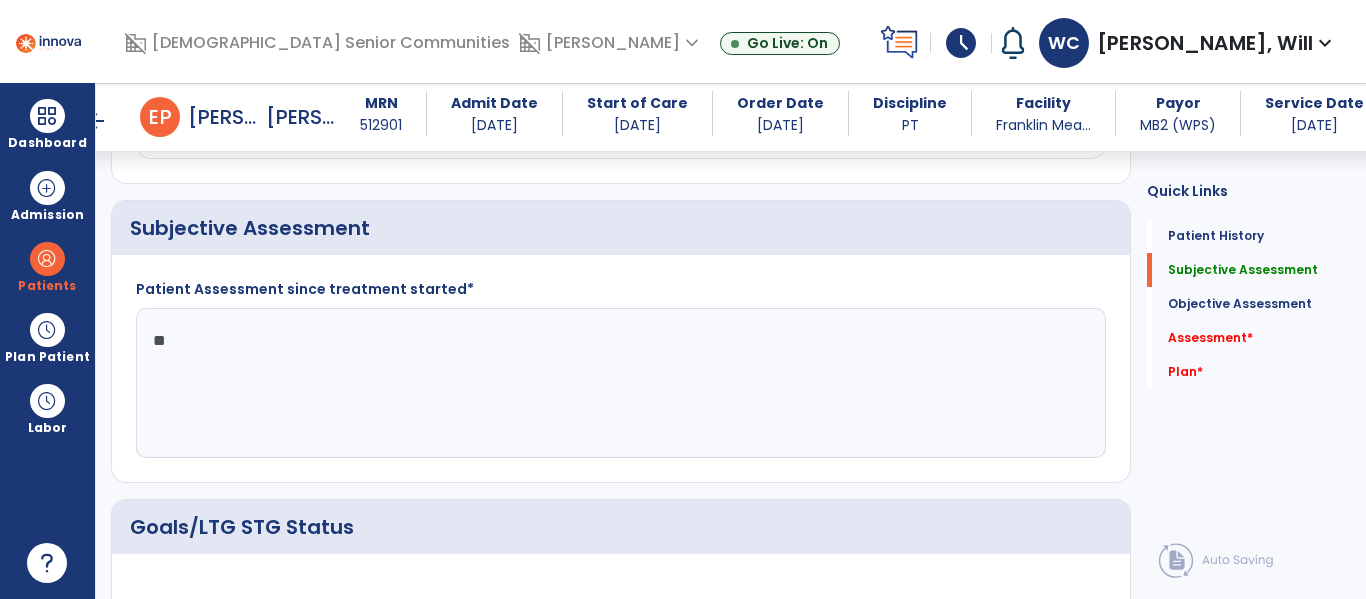 type on "*" 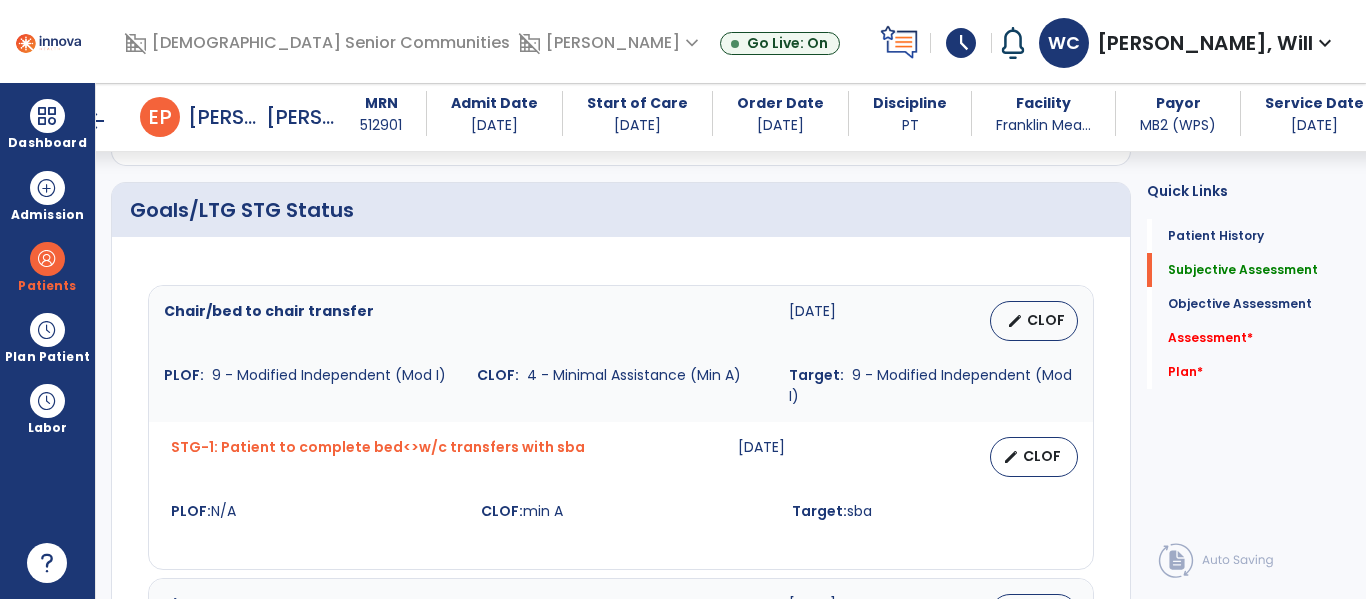 scroll, scrollTop: 786, scrollLeft: 0, axis: vertical 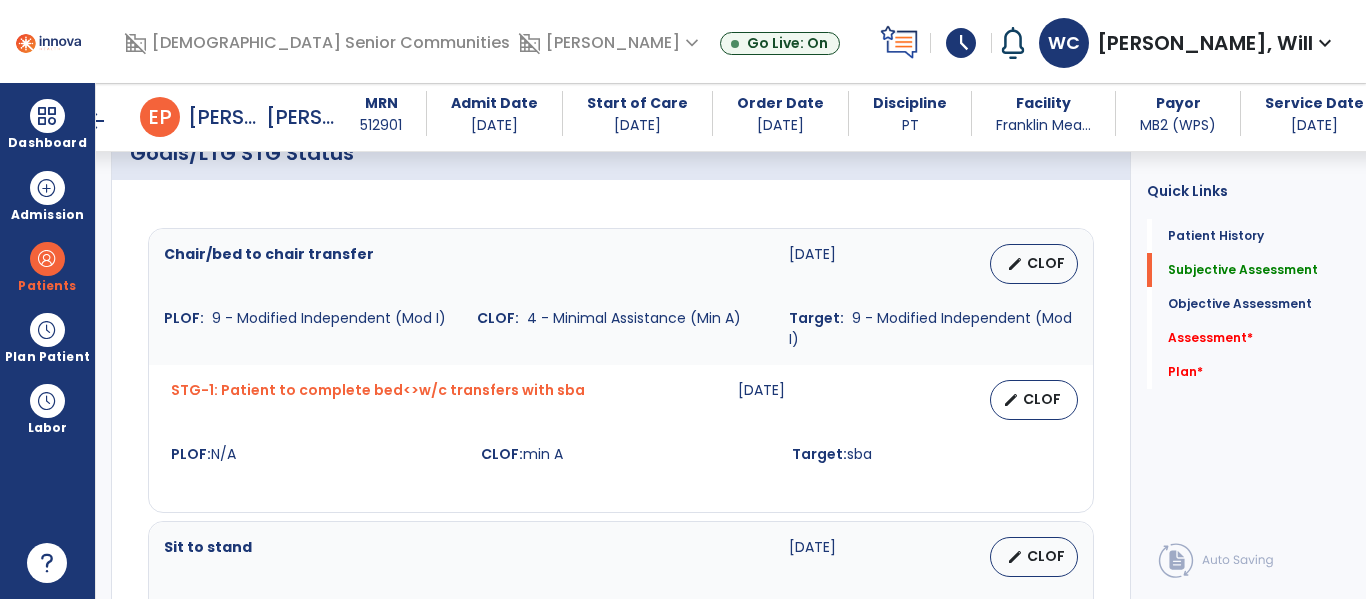 type on "**********" 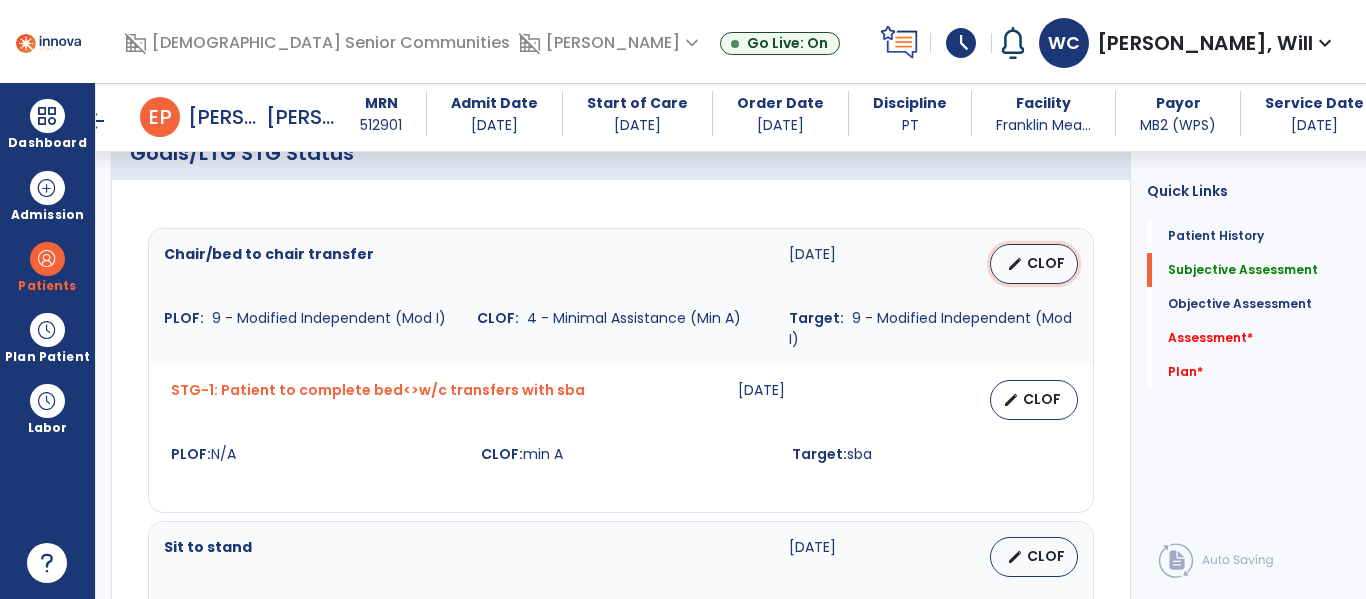 click on "CLOF" at bounding box center [1046, 263] 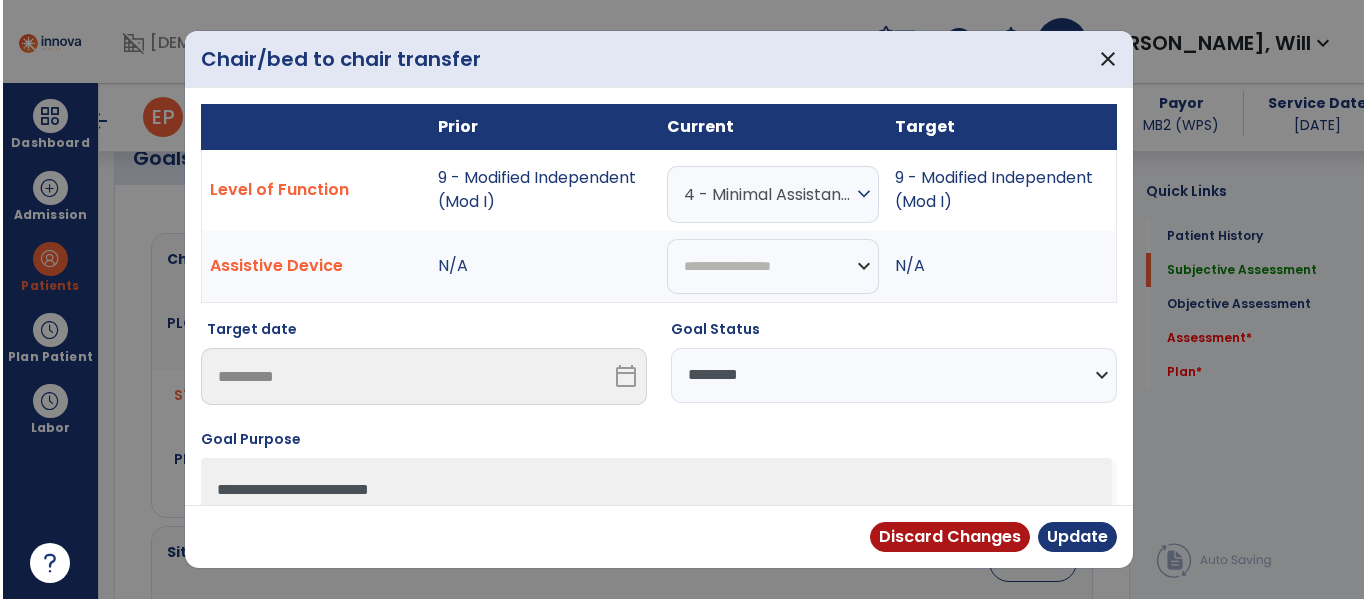 scroll, scrollTop: 796, scrollLeft: 0, axis: vertical 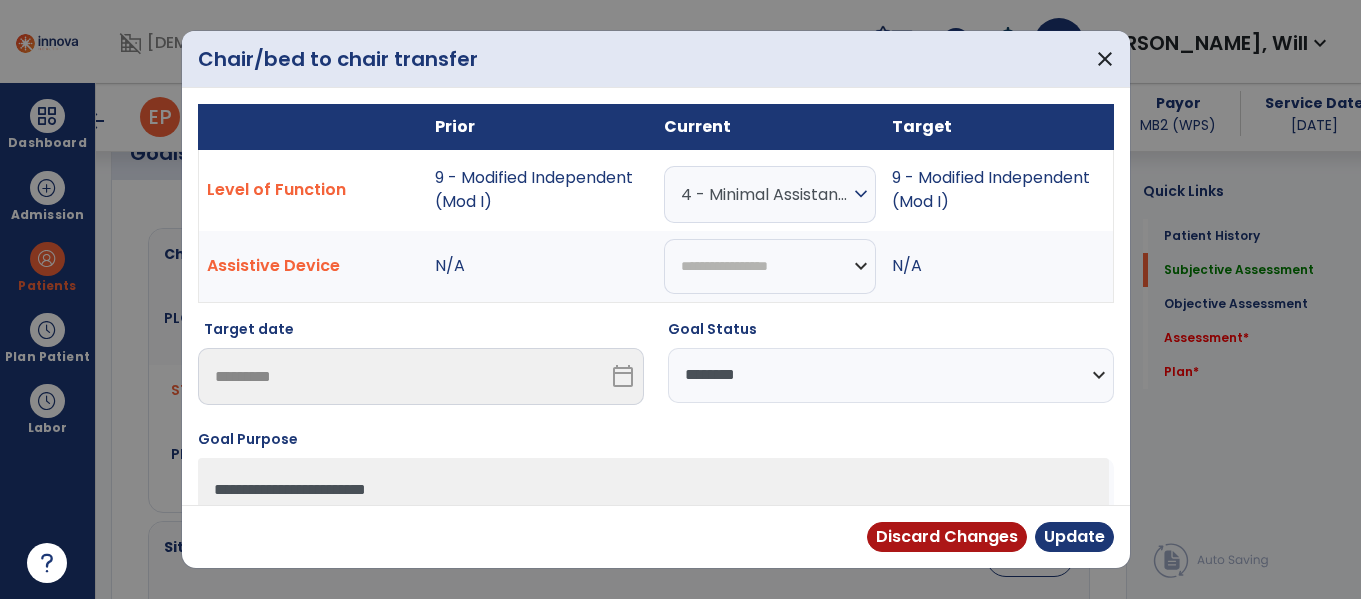 click on "**********" at bounding box center (891, 375) 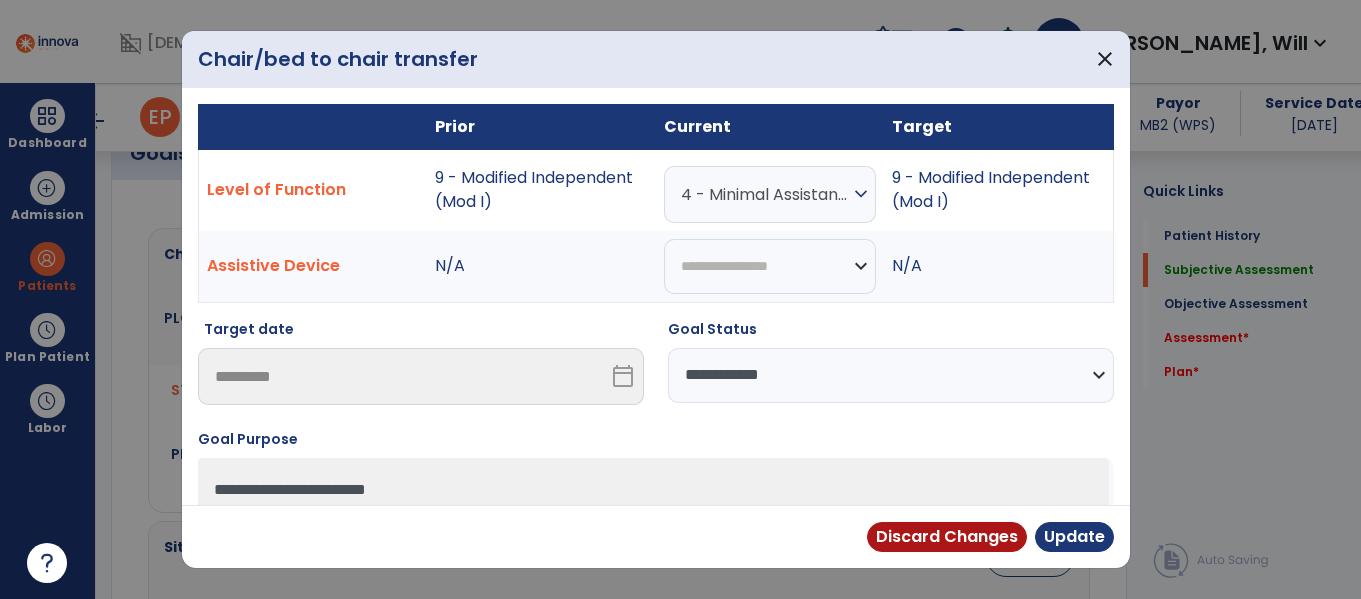 click on "**********" at bounding box center (891, 375) 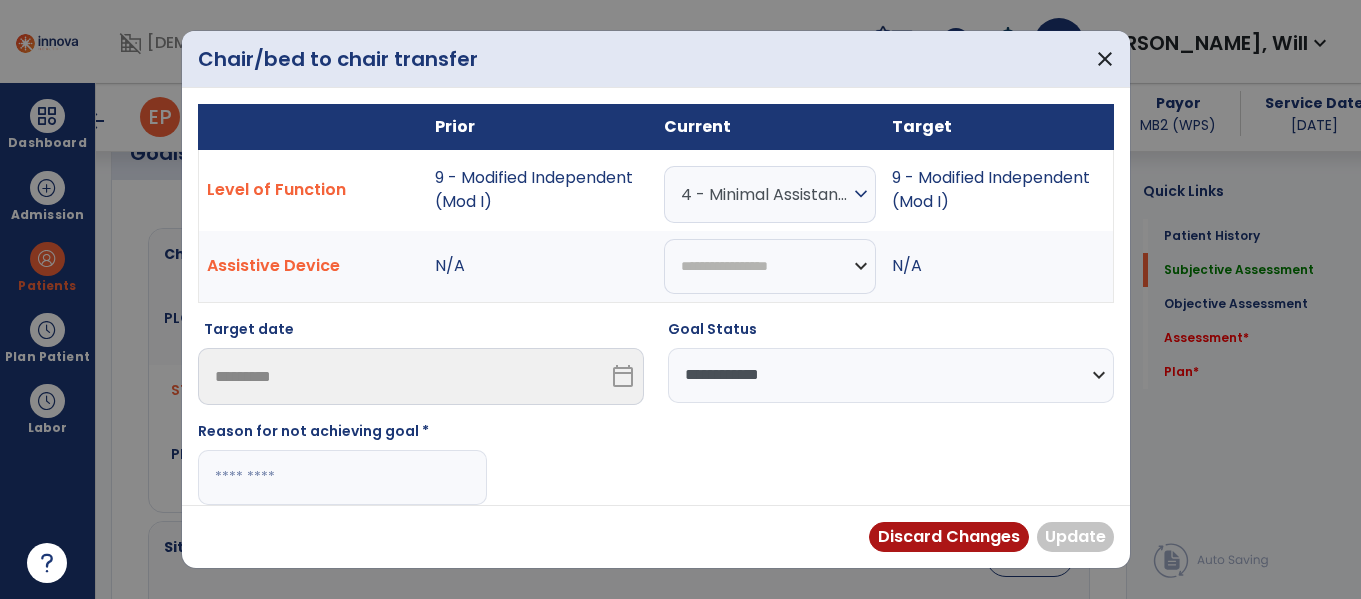 click at bounding box center [342, 477] 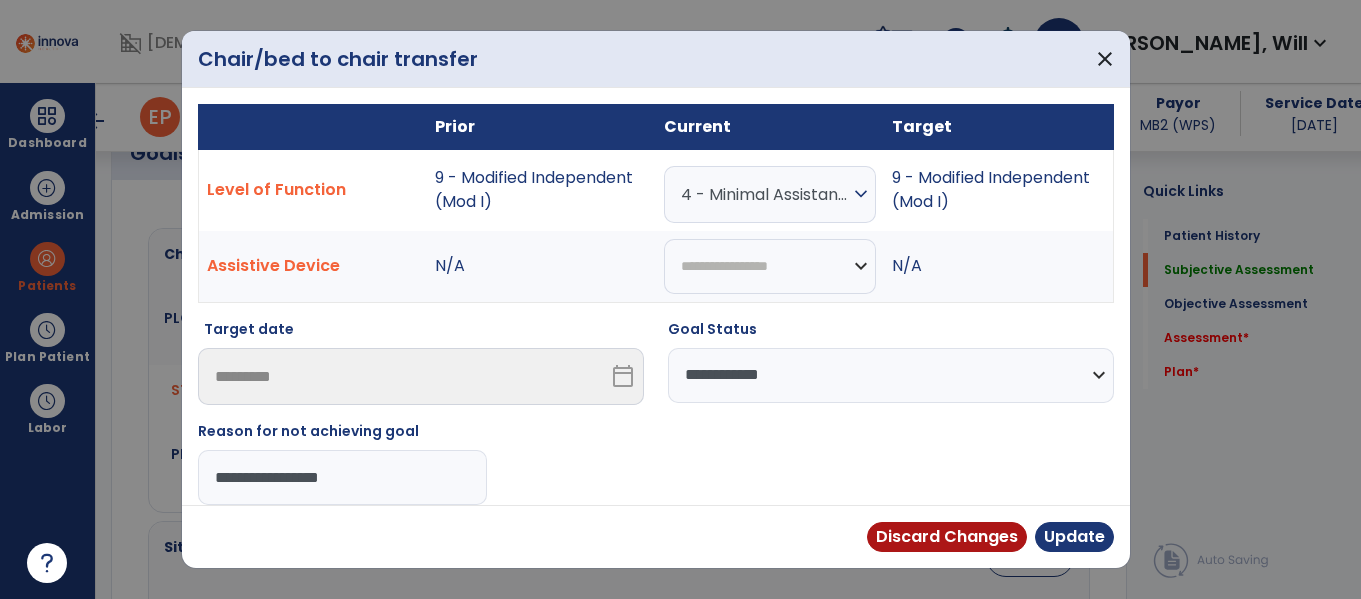 type on "**********" 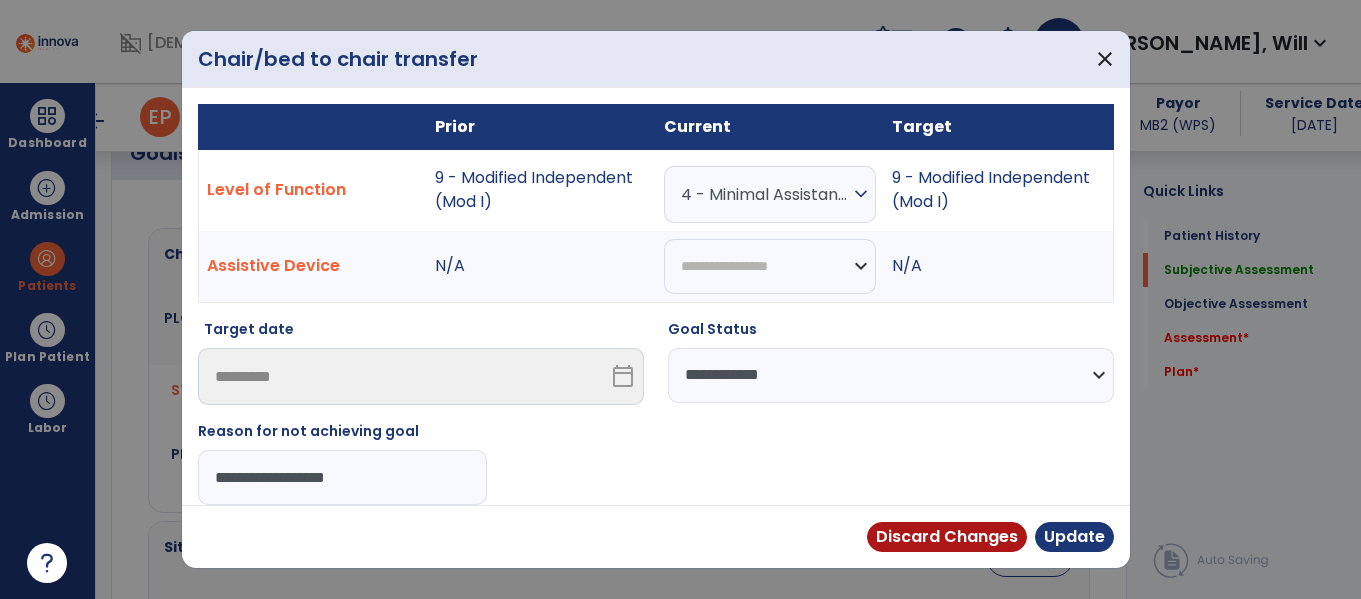 click on "**********" at bounding box center (342, 477) 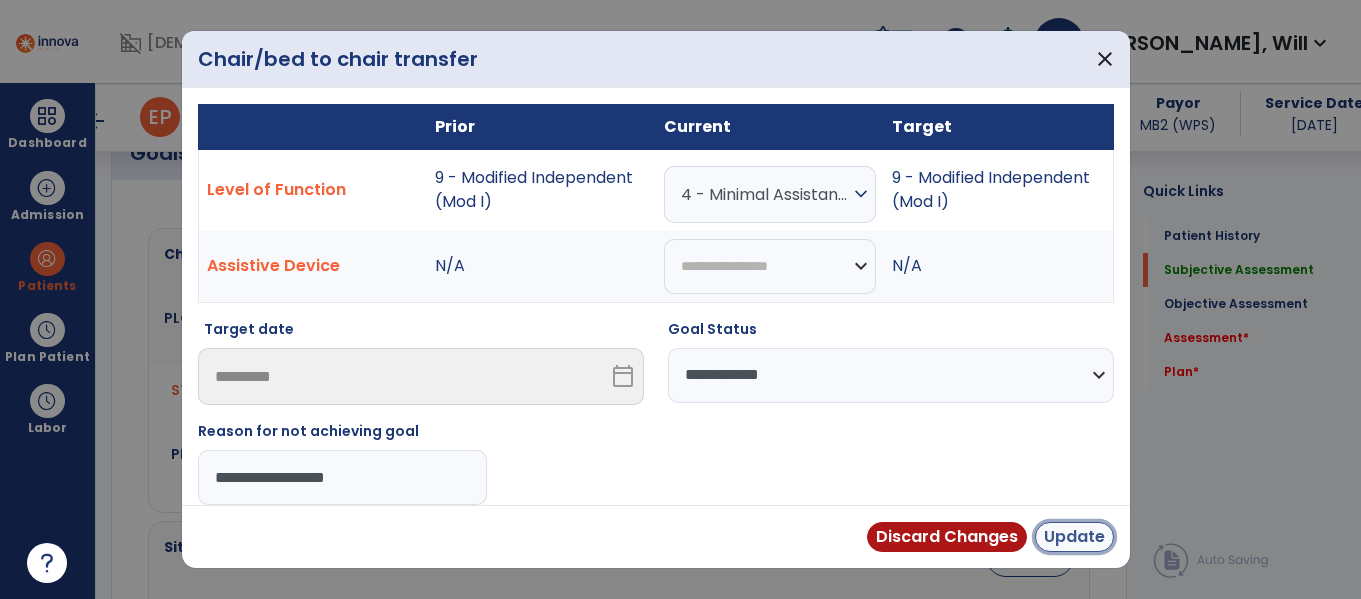 click on "Update" at bounding box center (1074, 537) 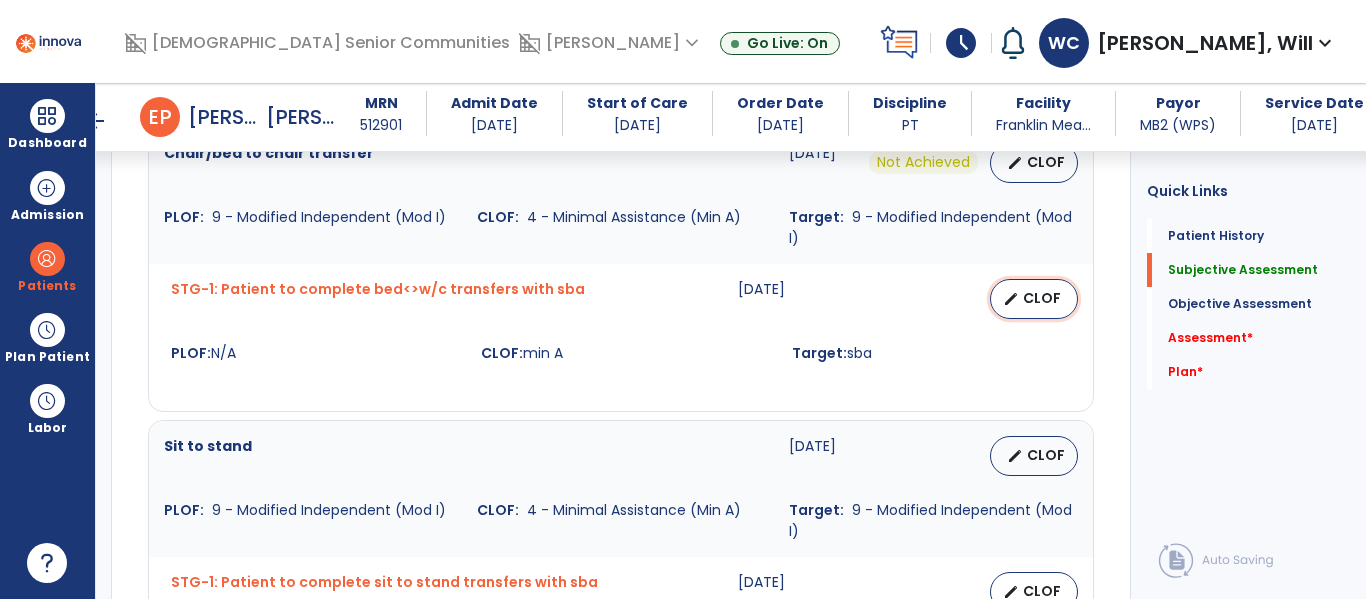 click on "CLOF" at bounding box center (1042, 298) 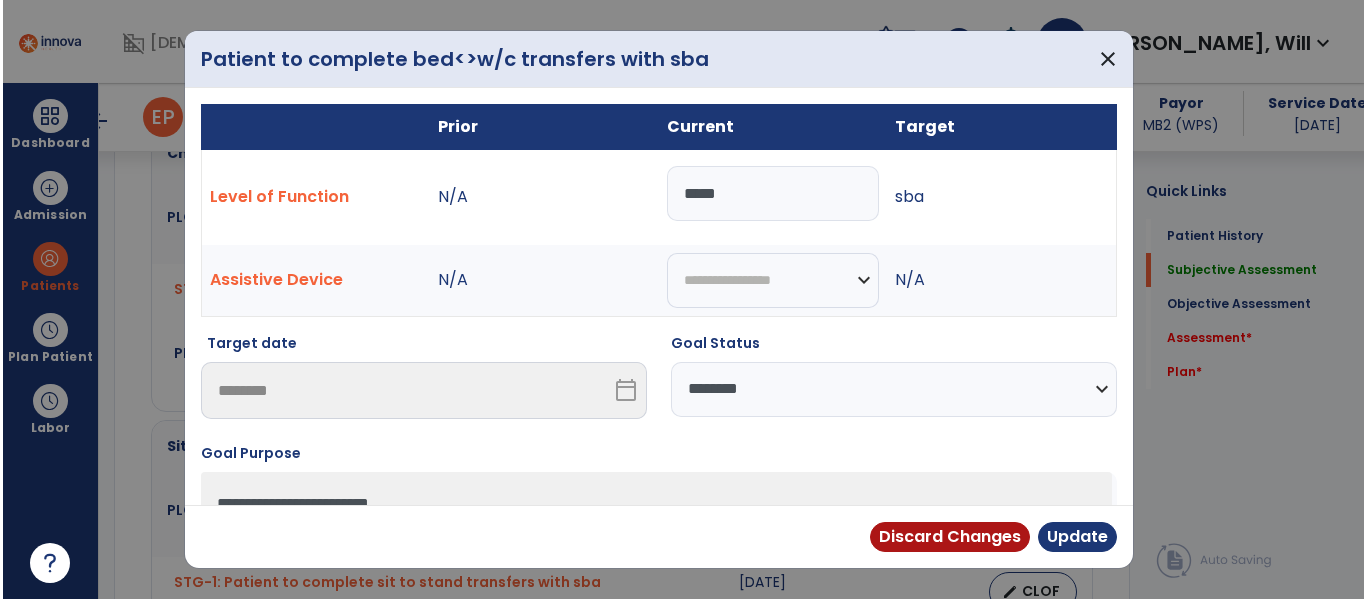scroll, scrollTop: 897, scrollLeft: 0, axis: vertical 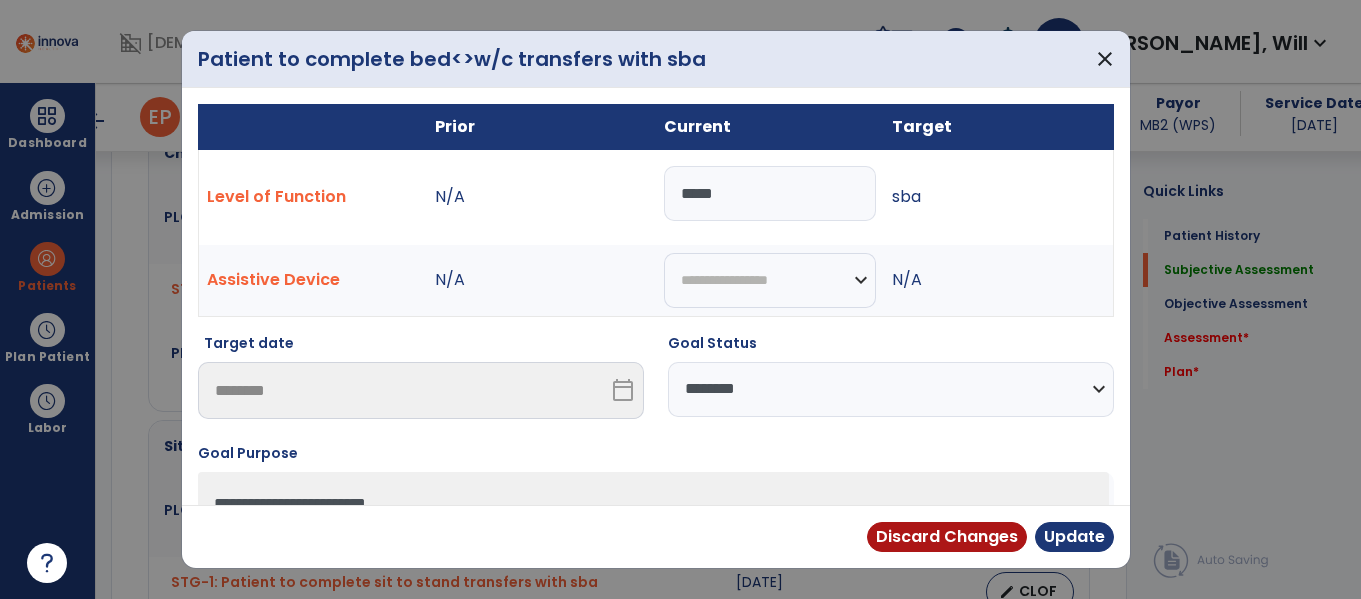 click on "**********" at bounding box center [891, 389] 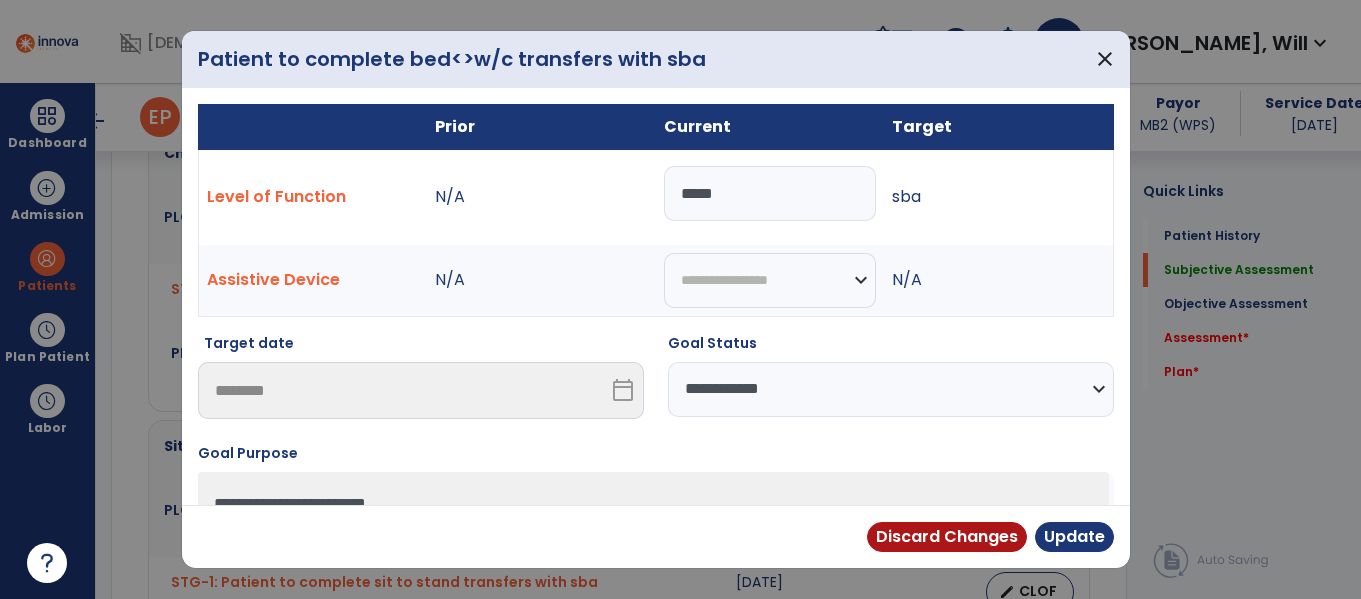 click on "**********" at bounding box center (891, 389) 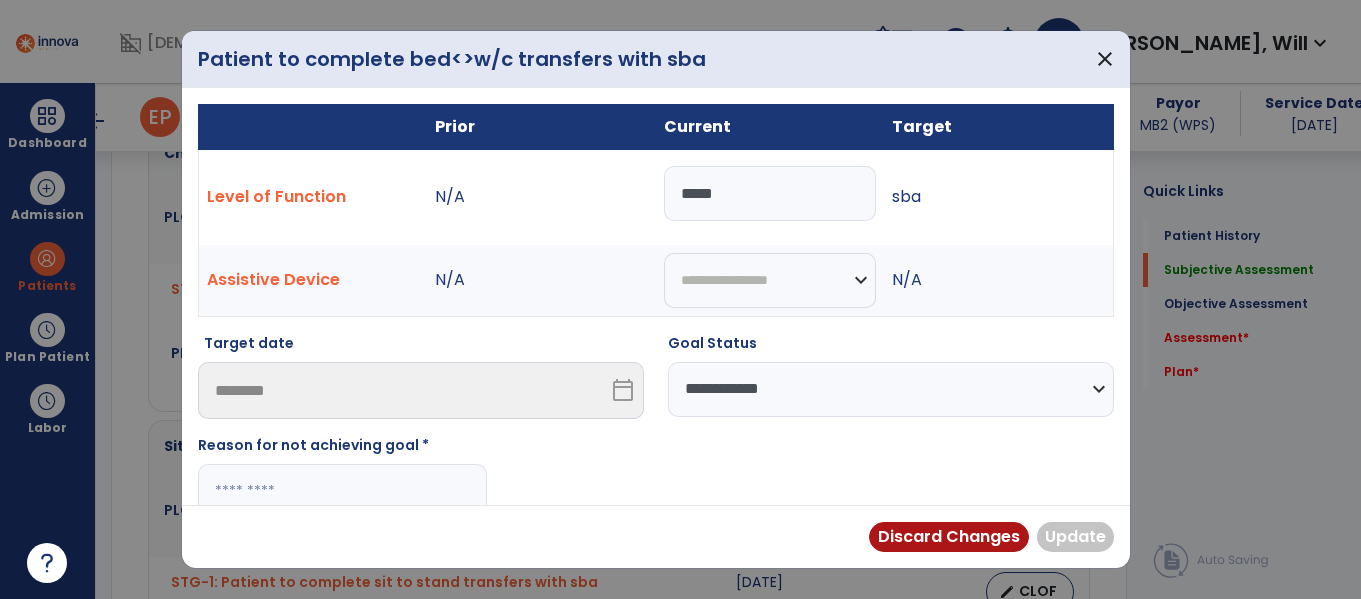 click at bounding box center [342, 491] 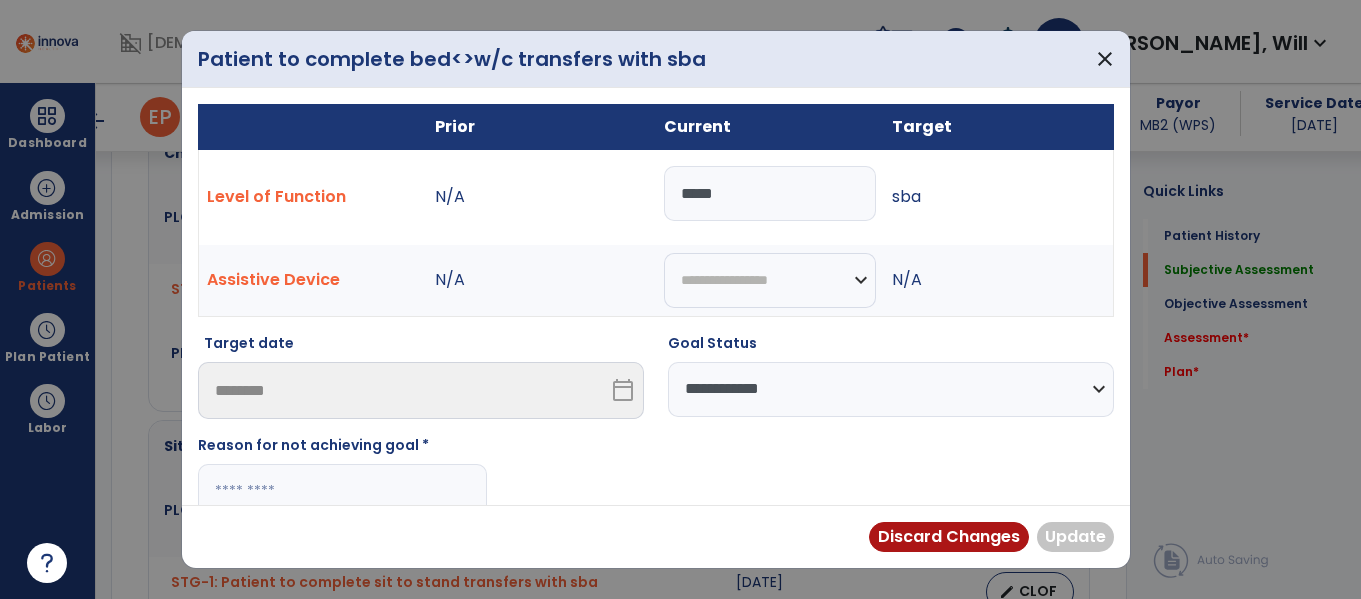 paste on "**********" 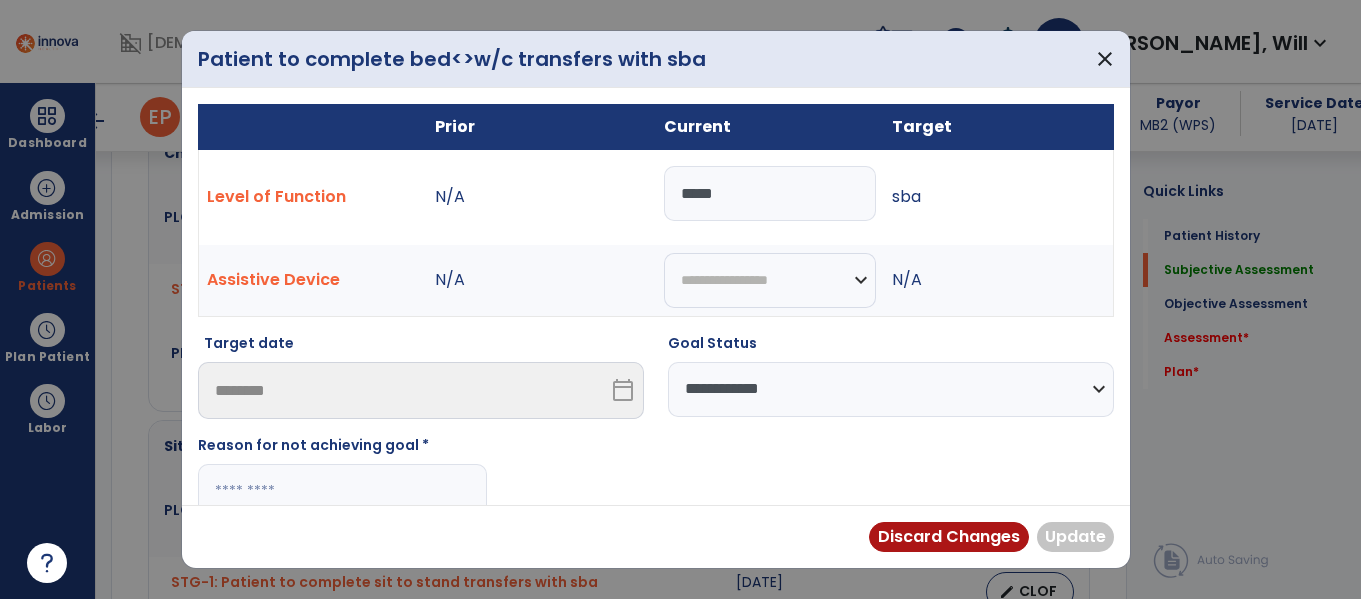 type on "**********" 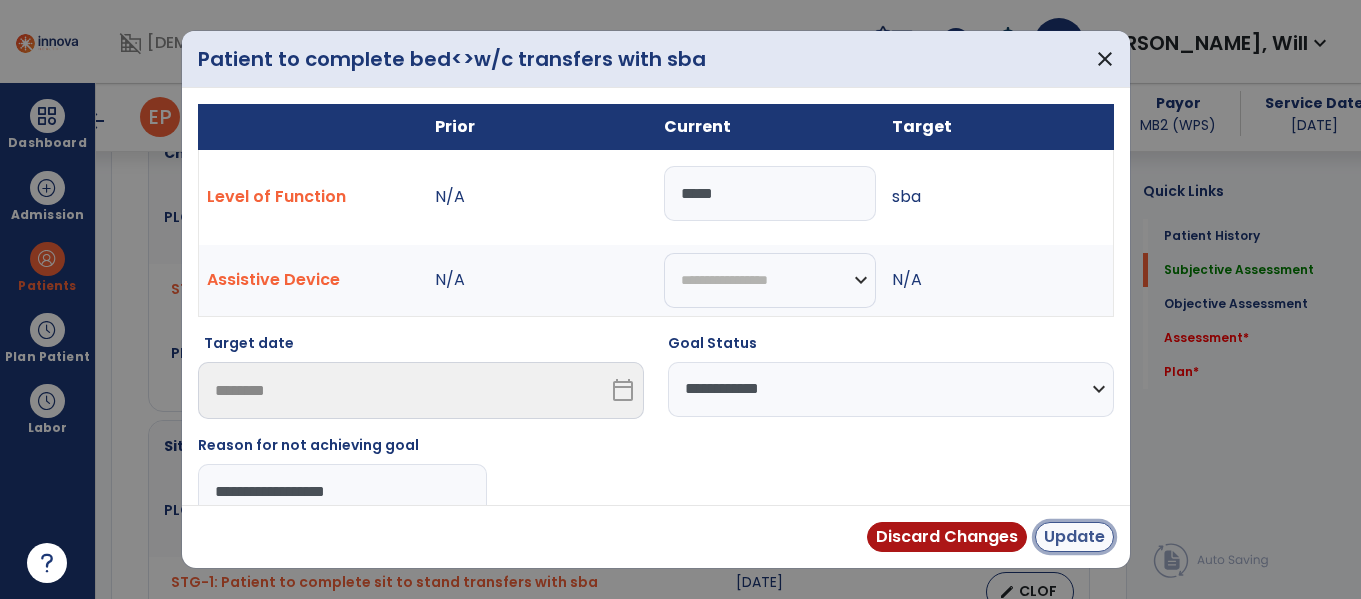 click on "Update" at bounding box center [1074, 537] 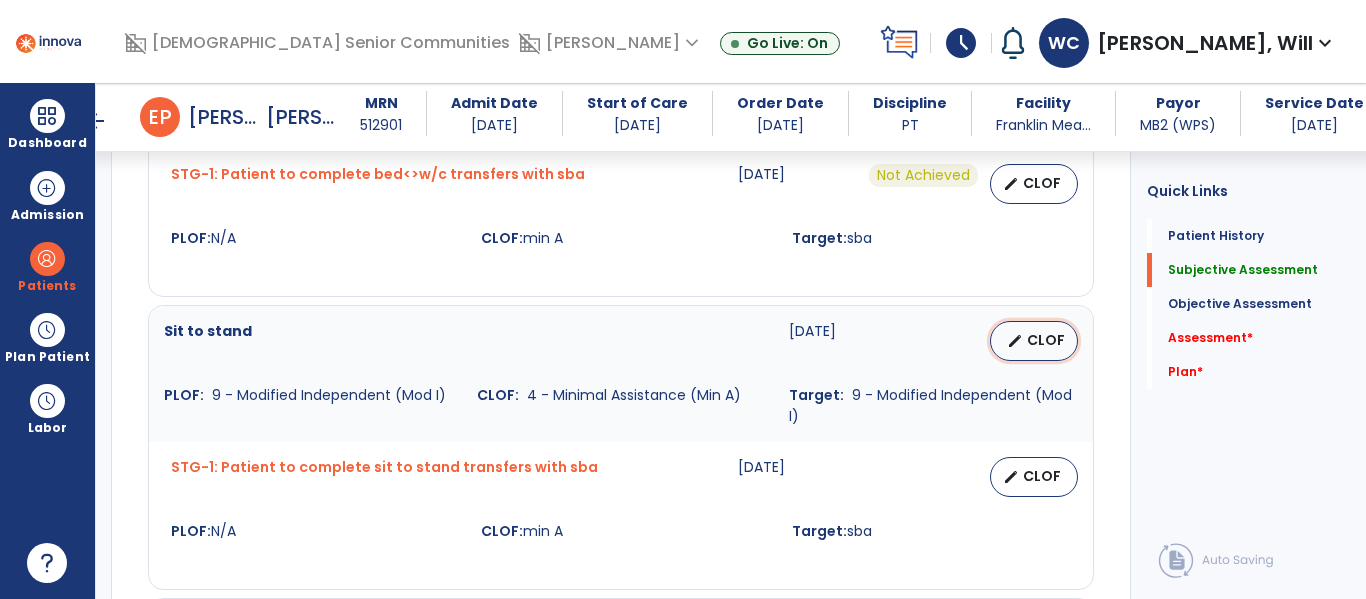 click on "edit   CLOF" at bounding box center (1034, 341) 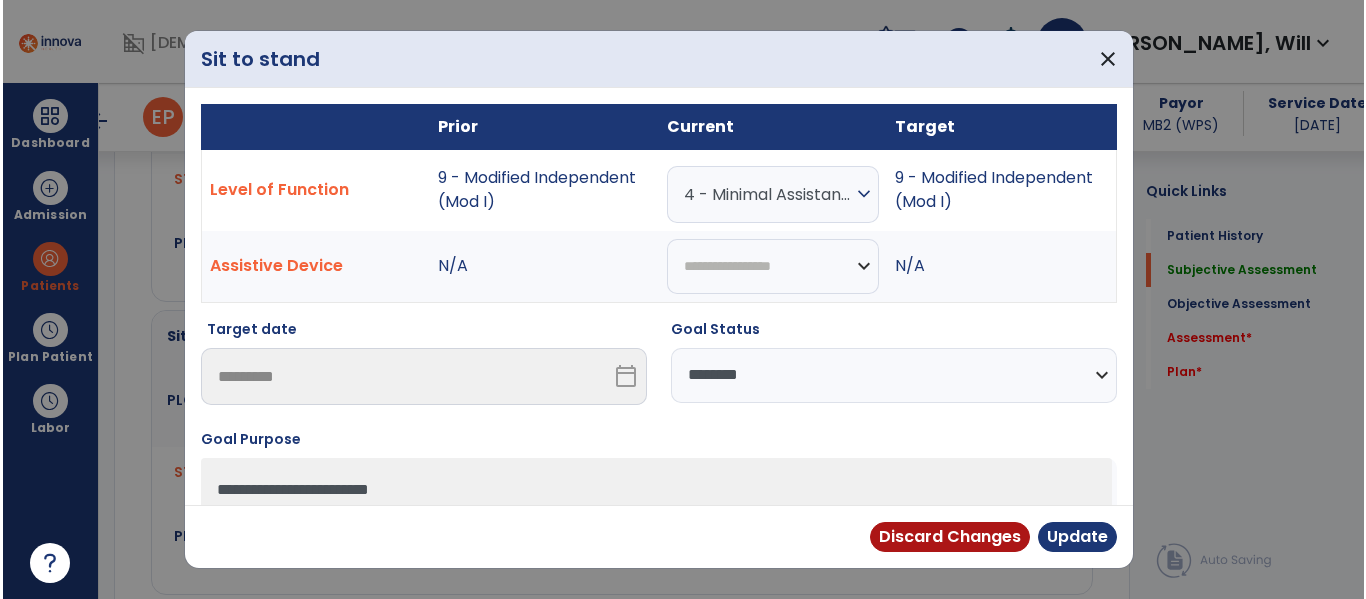 scroll, scrollTop: 1012, scrollLeft: 0, axis: vertical 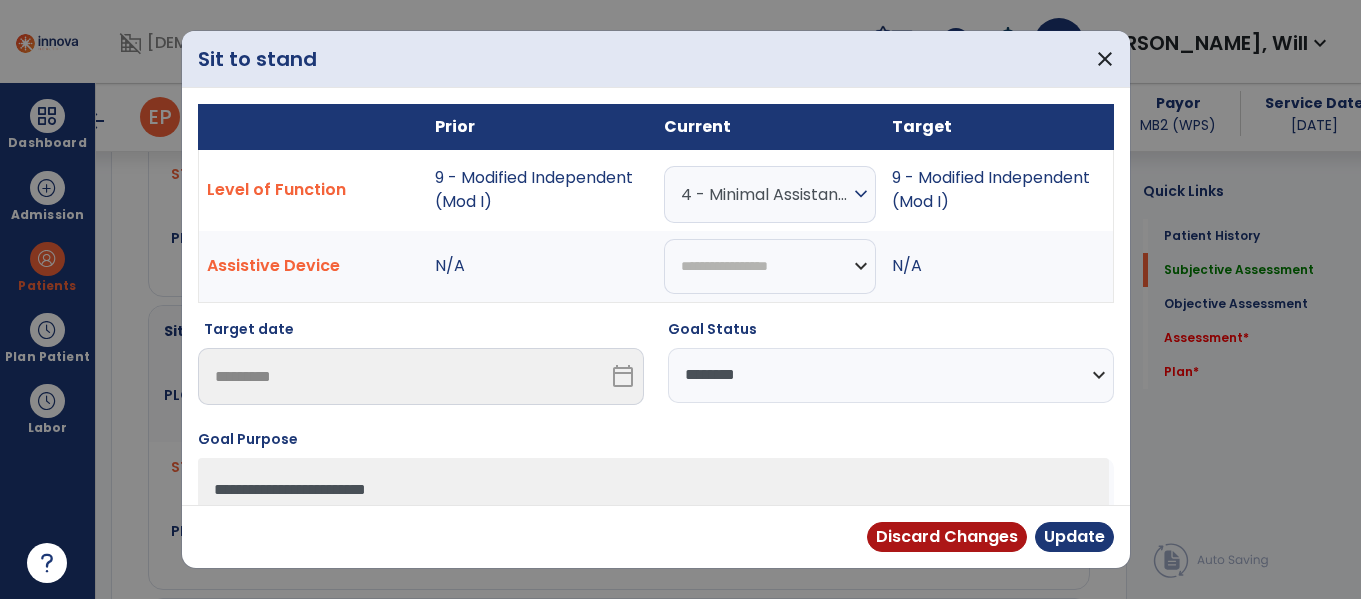 click on "**********" at bounding box center (891, 375) 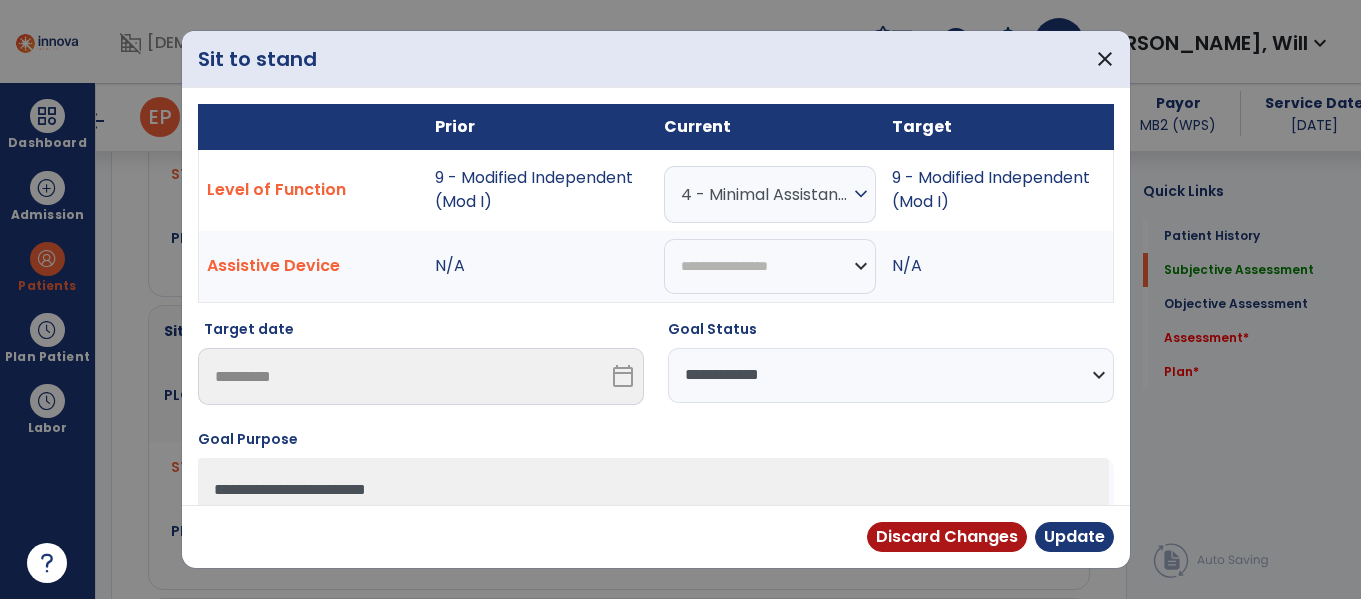 click on "**********" at bounding box center [891, 375] 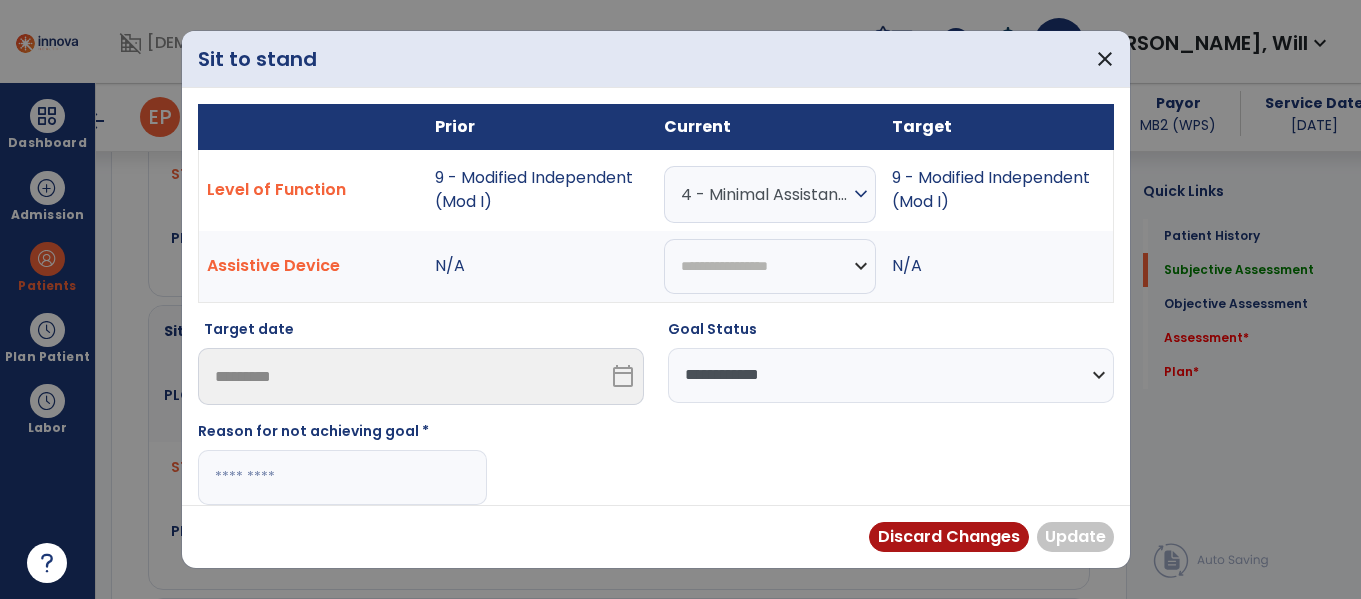 click at bounding box center [342, 477] 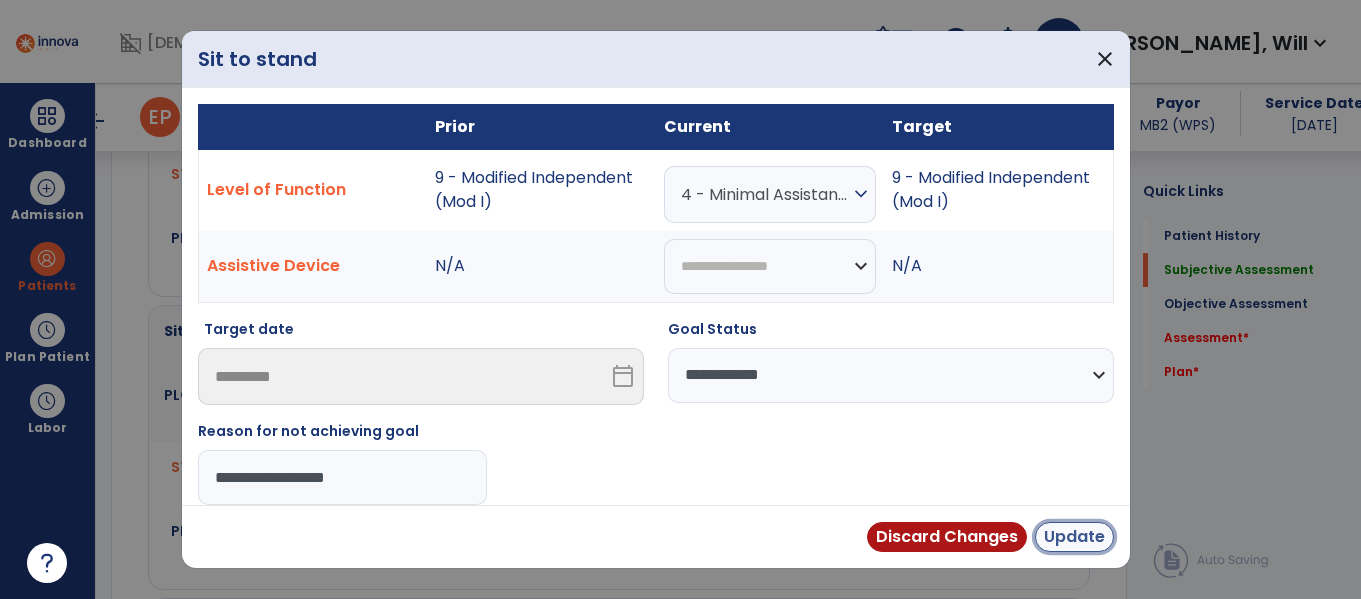 click on "Update" at bounding box center (1074, 537) 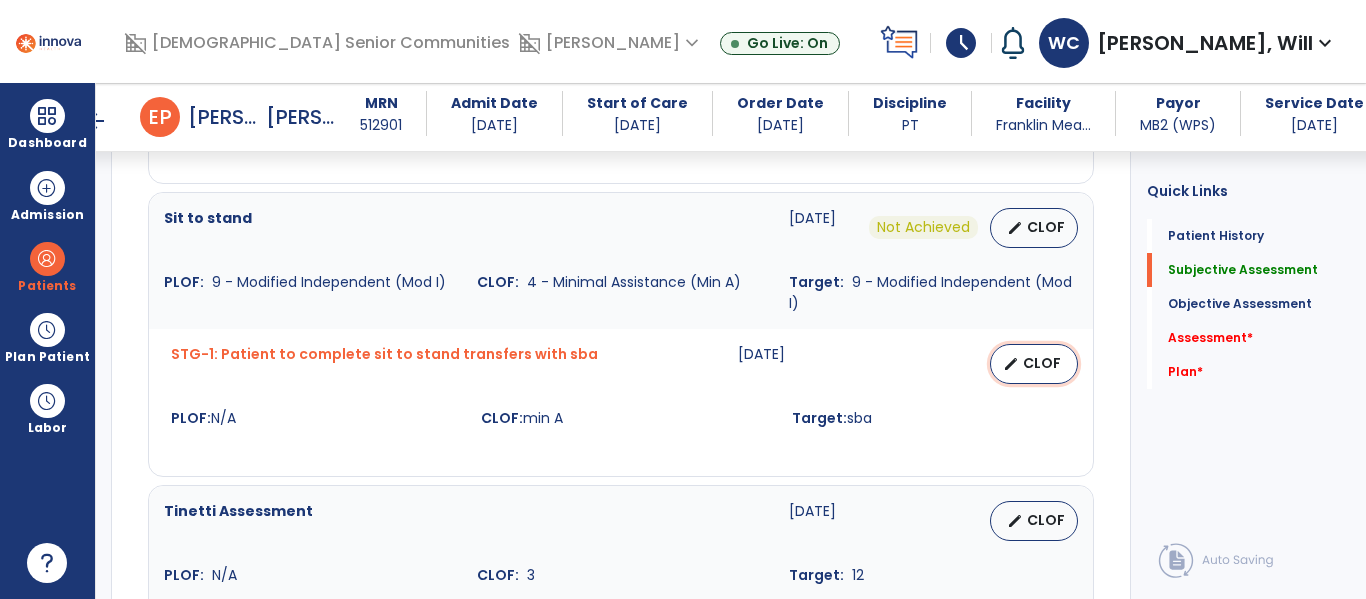 click on "edit   CLOF" at bounding box center (1034, 364) 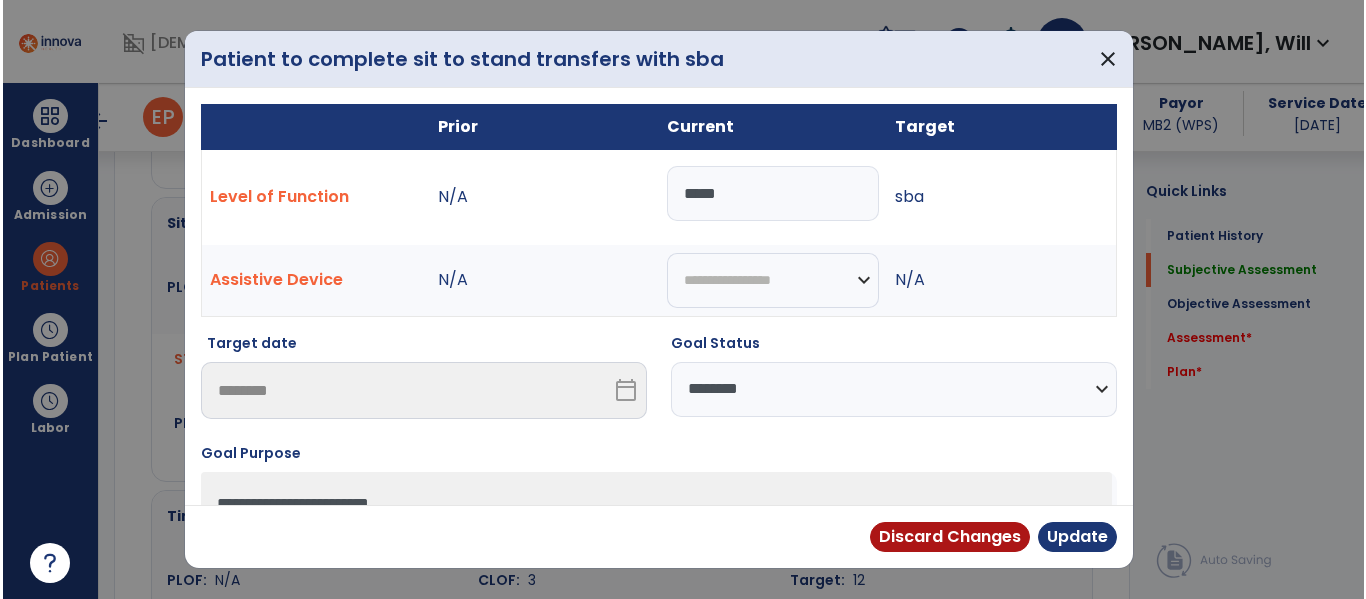 scroll, scrollTop: 1125, scrollLeft: 0, axis: vertical 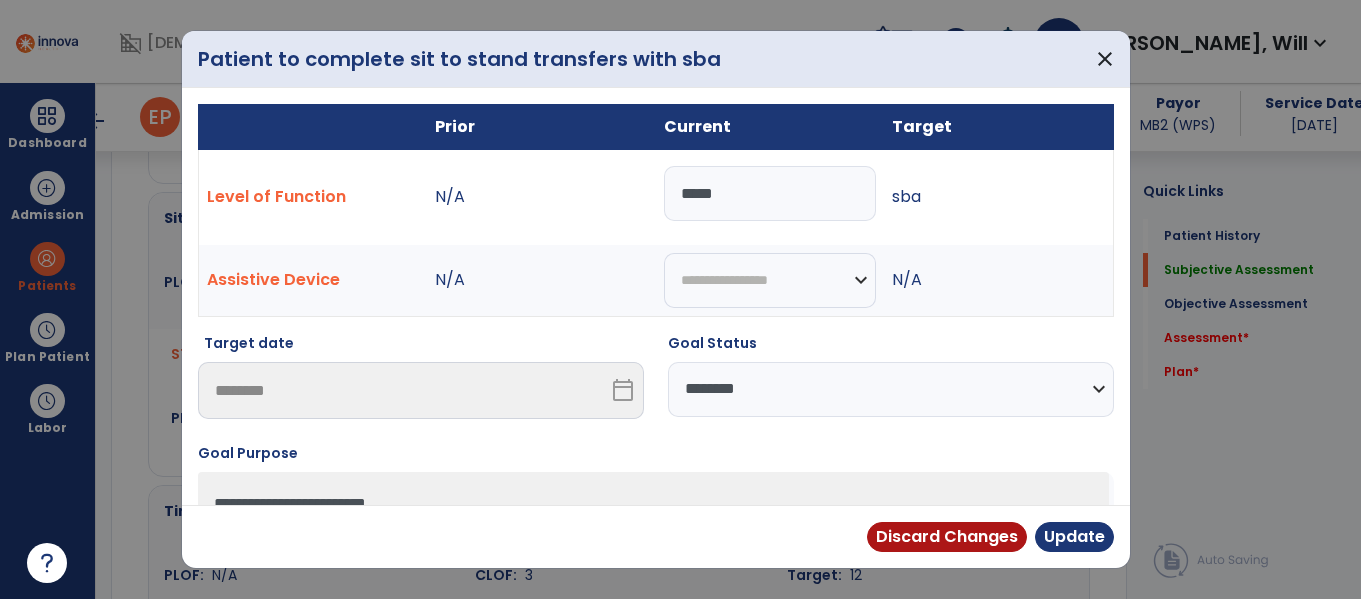click on "**********" at bounding box center [891, 389] 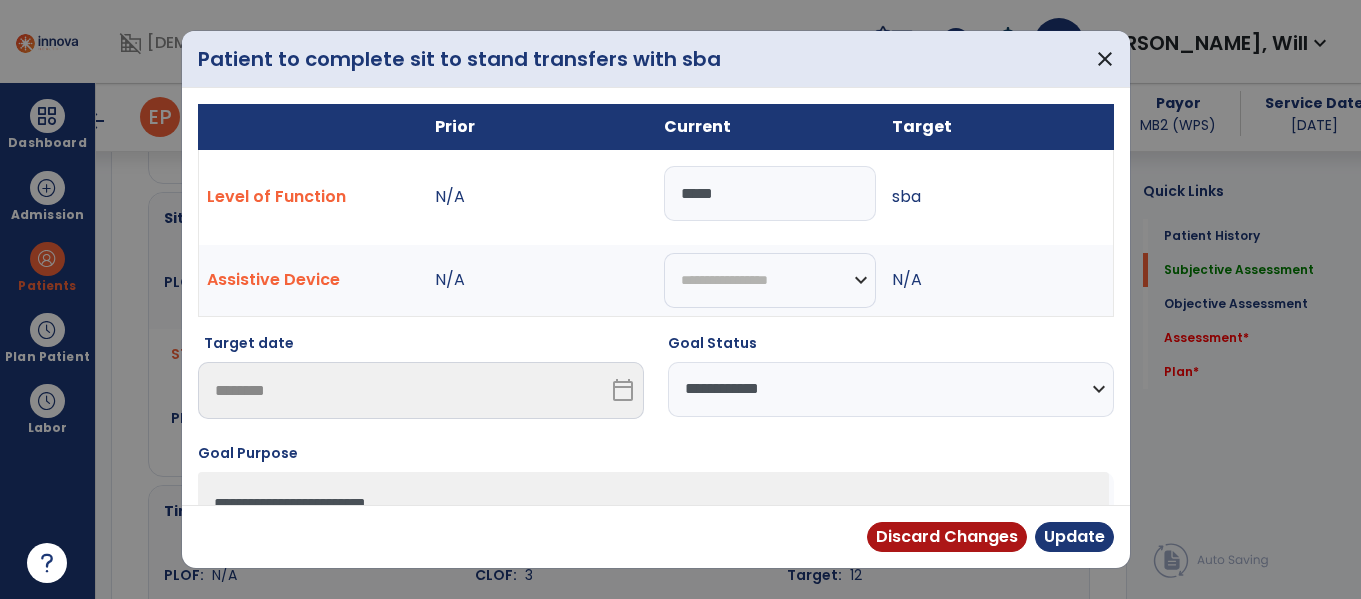 click on "**********" at bounding box center [891, 389] 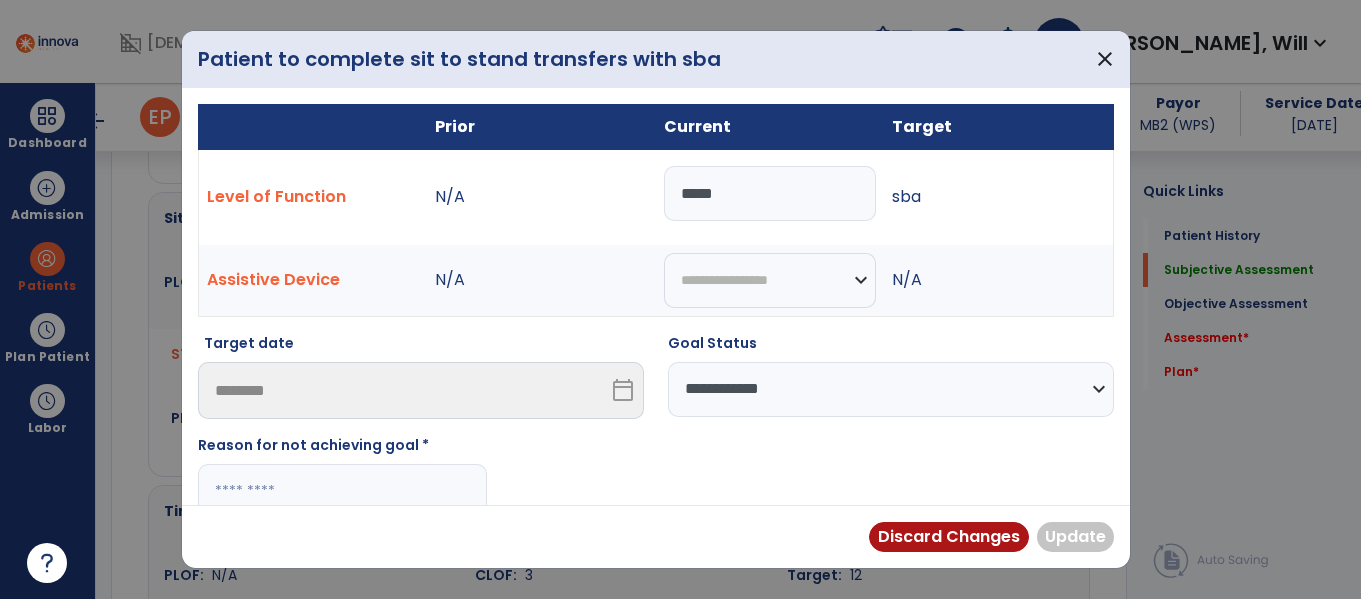 click at bounding box center [342, 491] 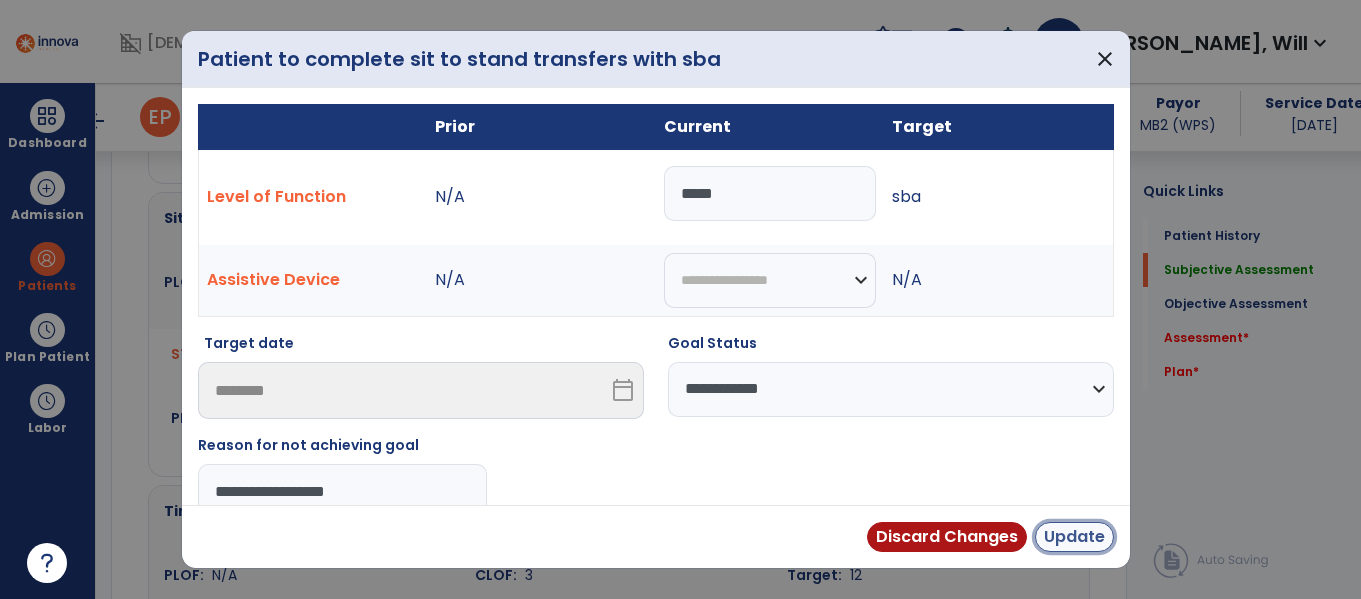 click on "Update" at bounding box center (1074, 537) 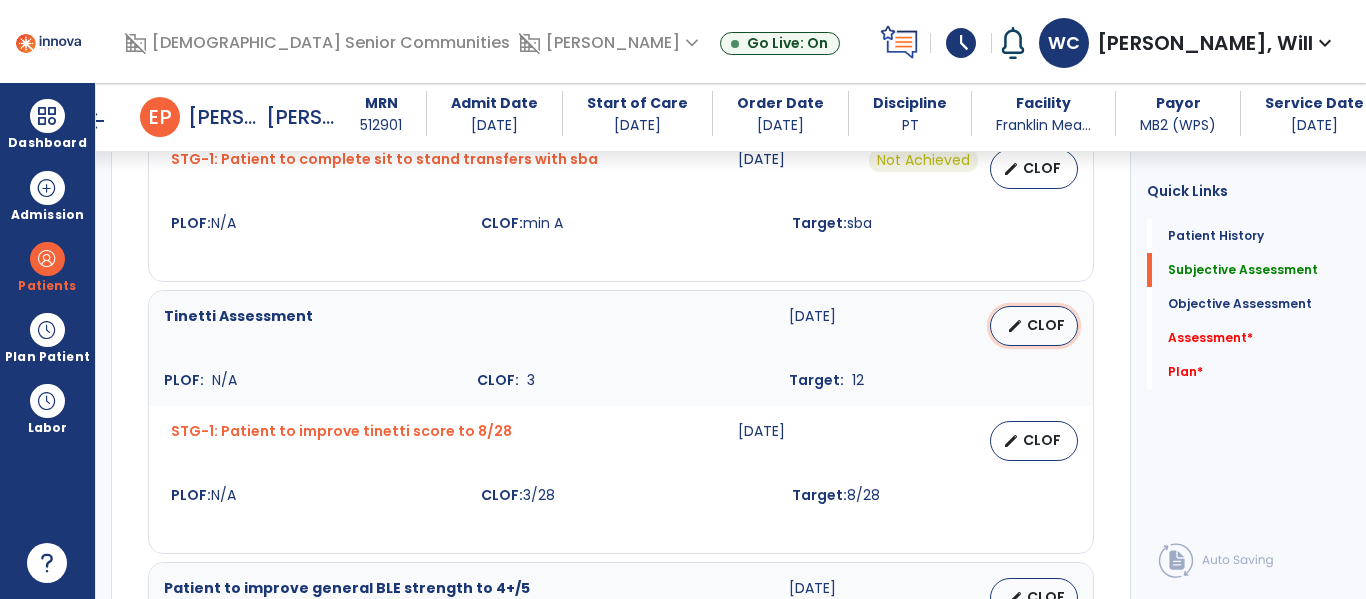 click on "CLOF" at bounding box center (1046, 325) 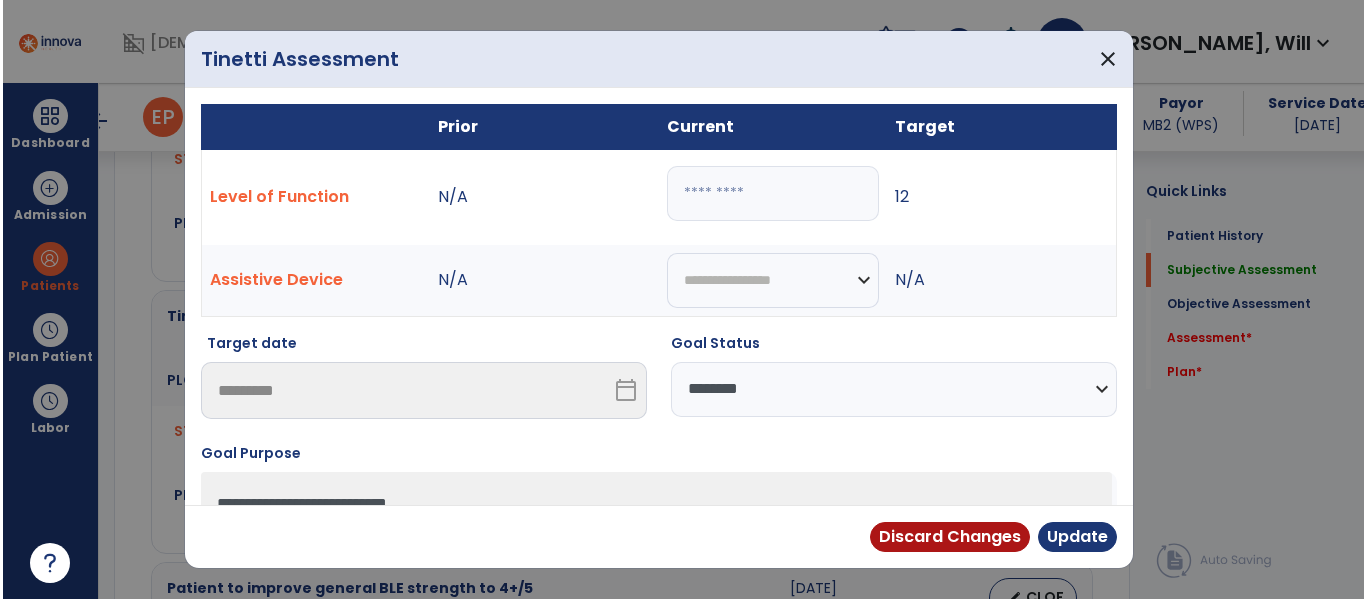 scroll, scrollTop: 1320, scrollLeft: 0, axis: vertical 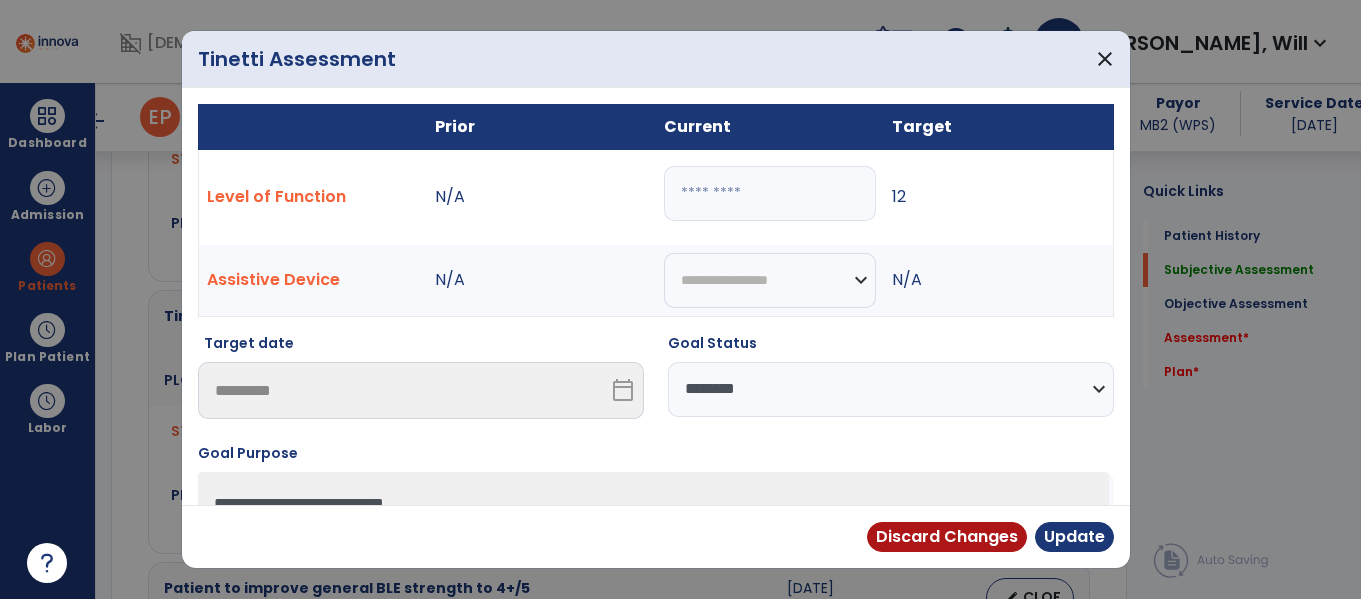 click on "**********" at bounding box center (891, 389) 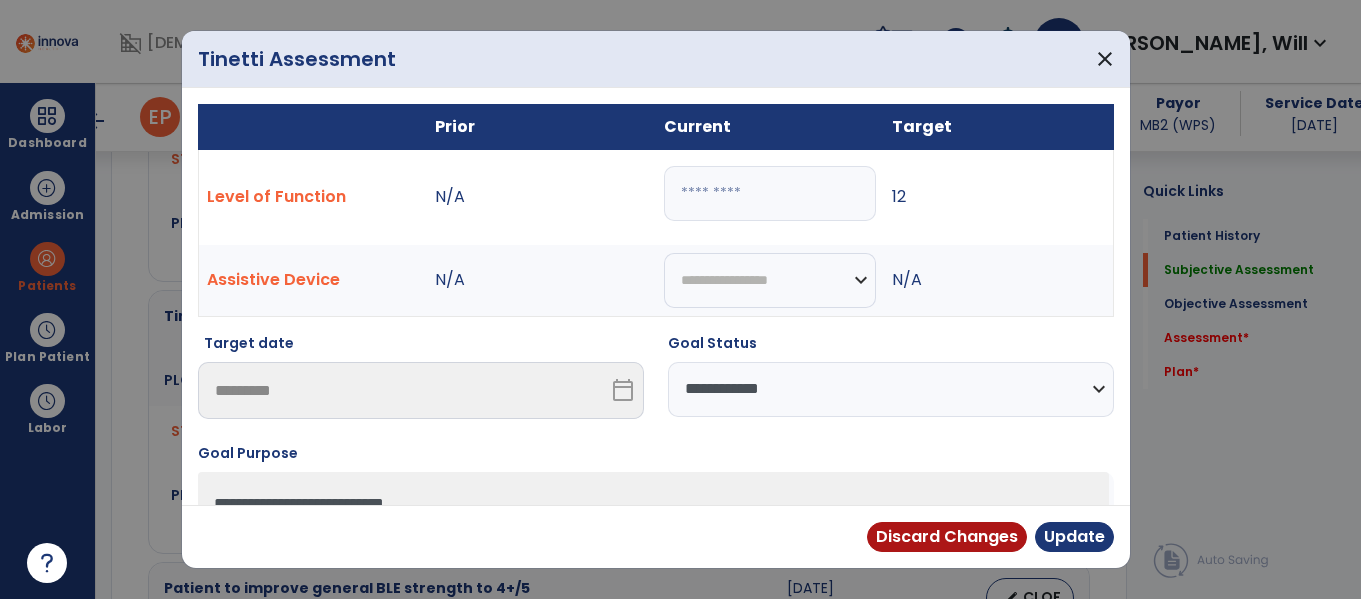 click on "**********" at bounding box center [891, 389] 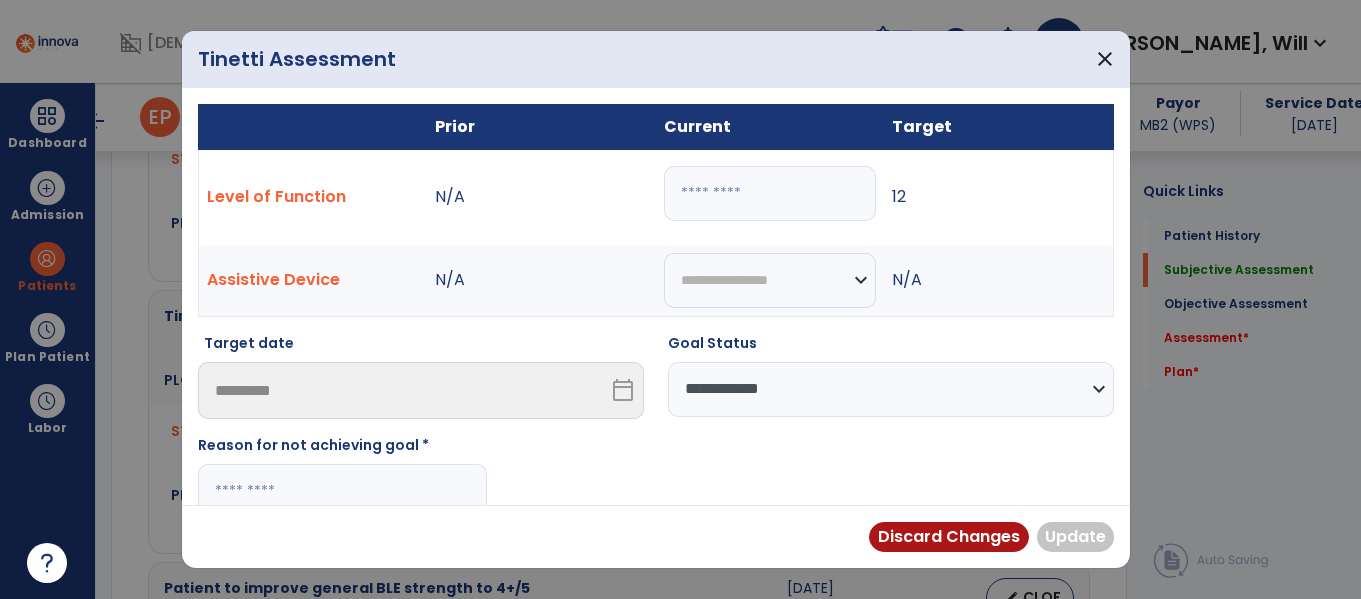 click at bounding box center (342, 491) 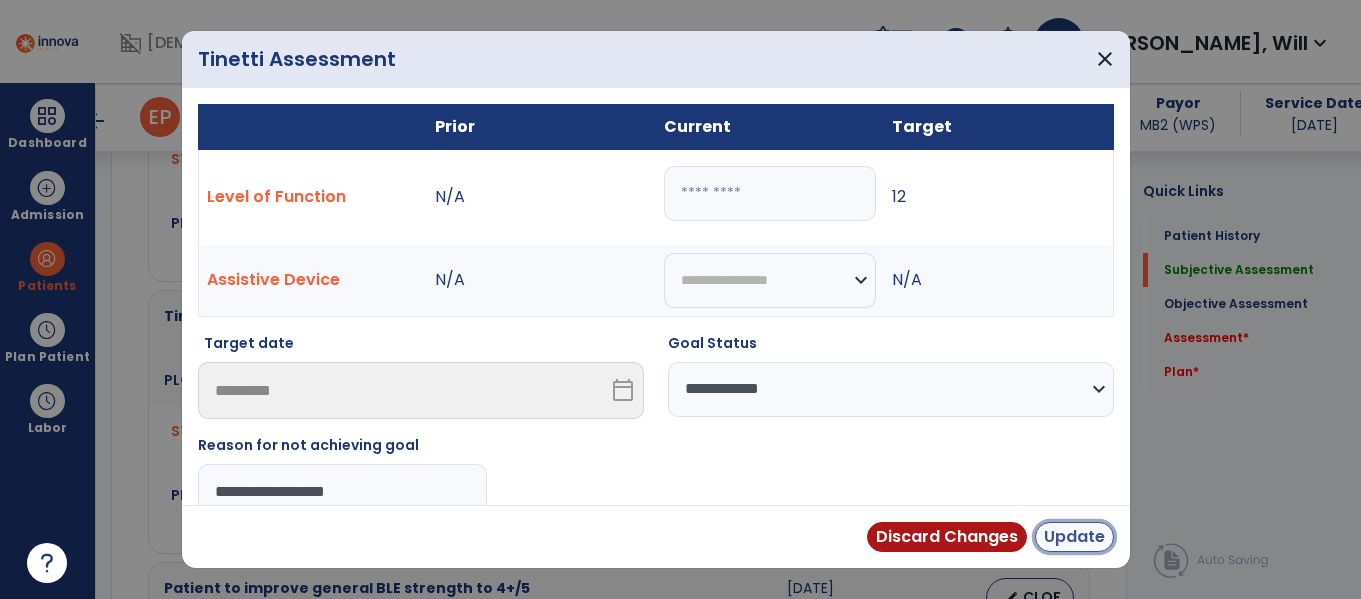 click on "Update" at bounding box center (1074, 537) 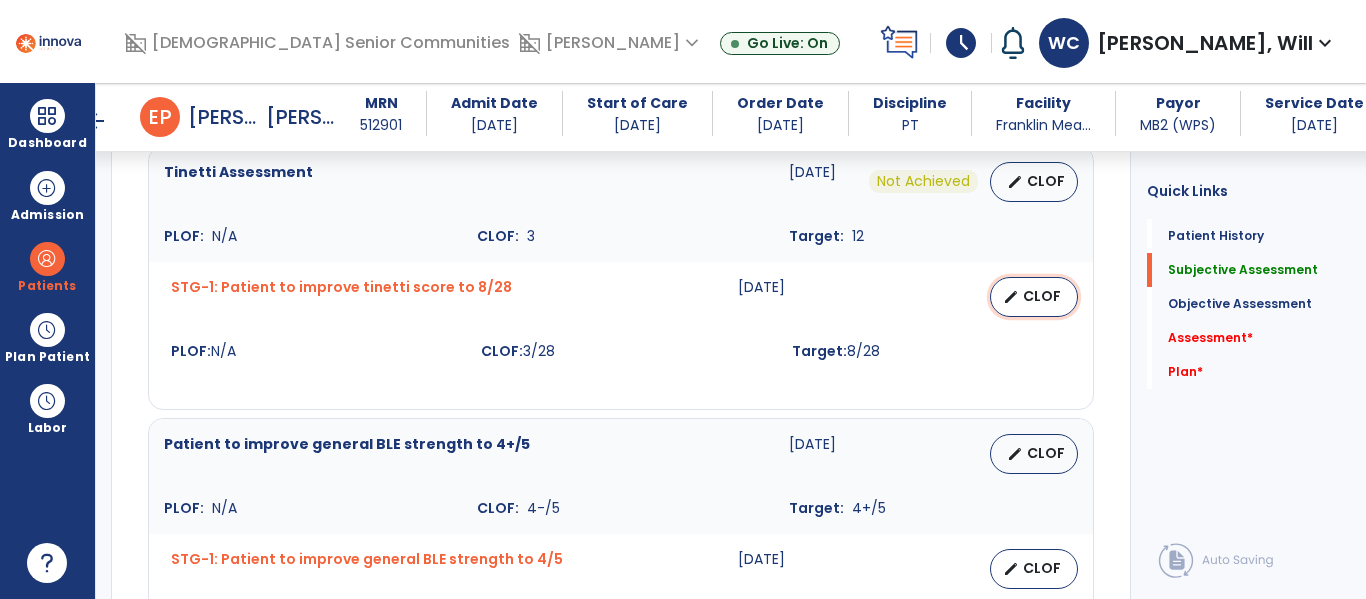 click on "CLOF" at bounding box center (1042, 296) 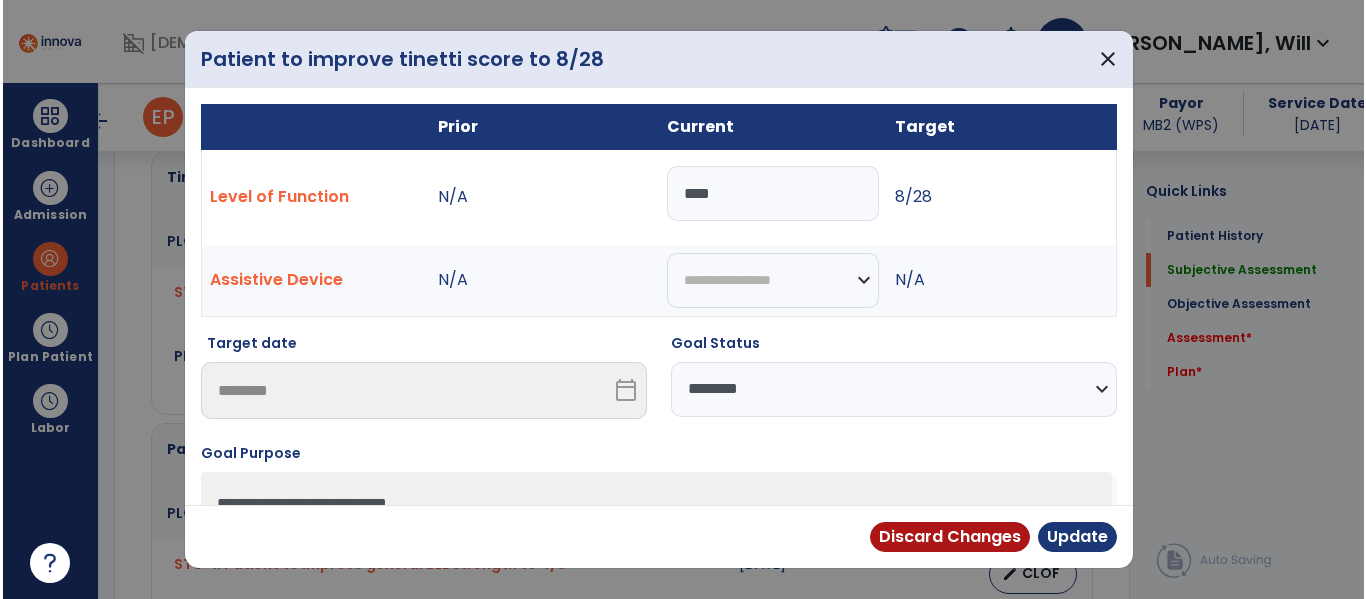 scroll, scrollTop: 1464, scrollLeft: 0, axis: vertical 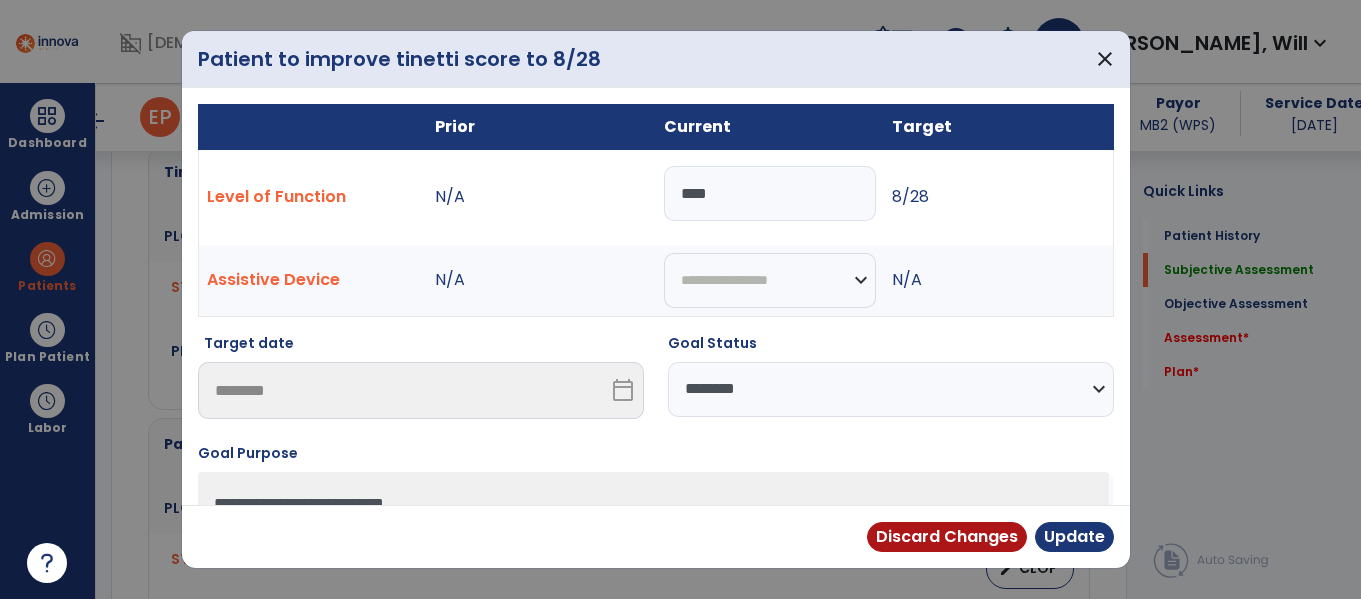 click on "**********" at bounding box center (891, 389) 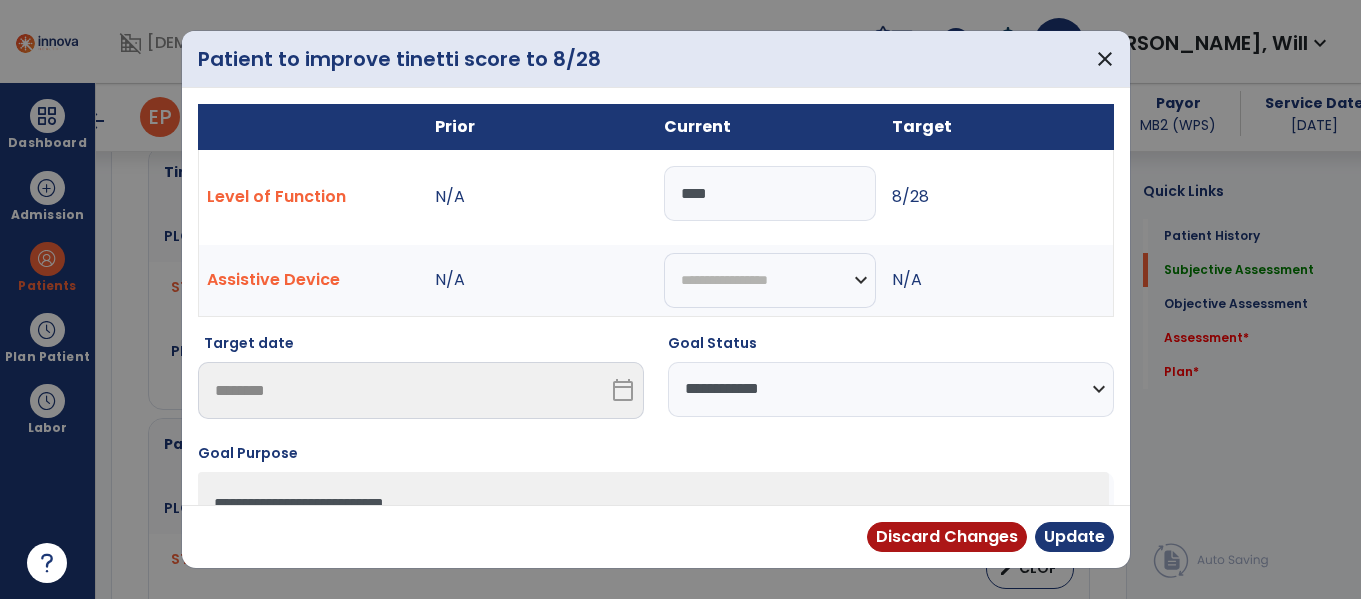 click on "**********" at bounding box center (891, 389) 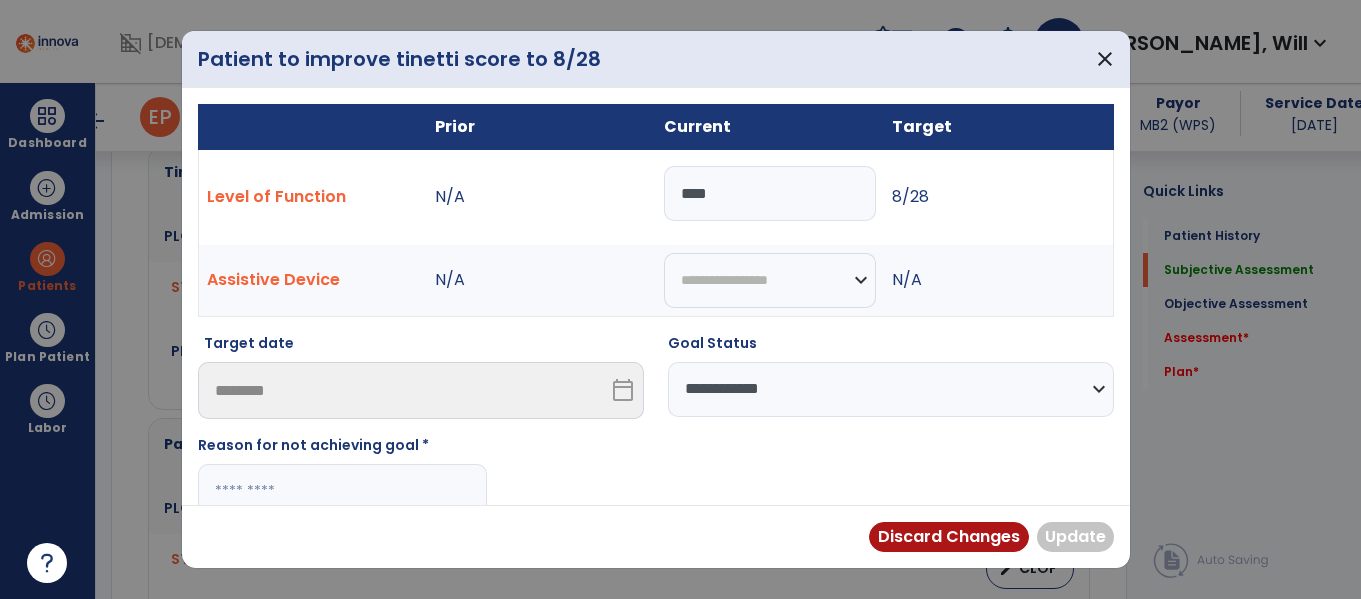 click at bounding box center [342, 491] 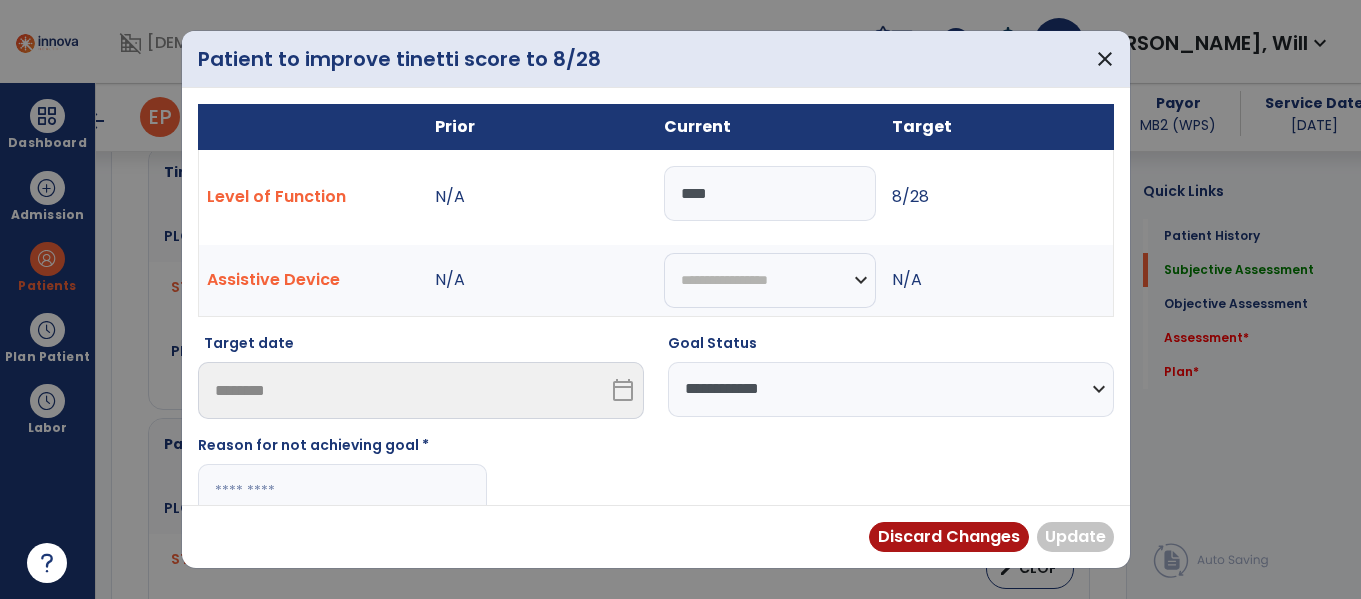 paste on "**********" 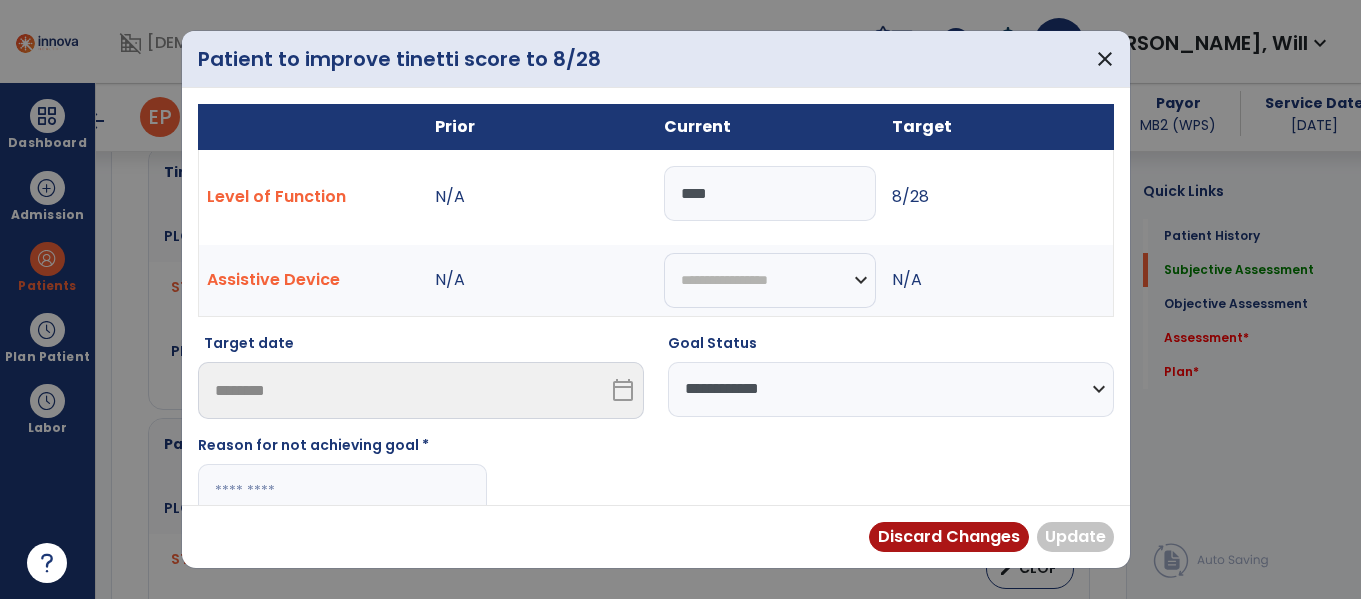 type on "**********" 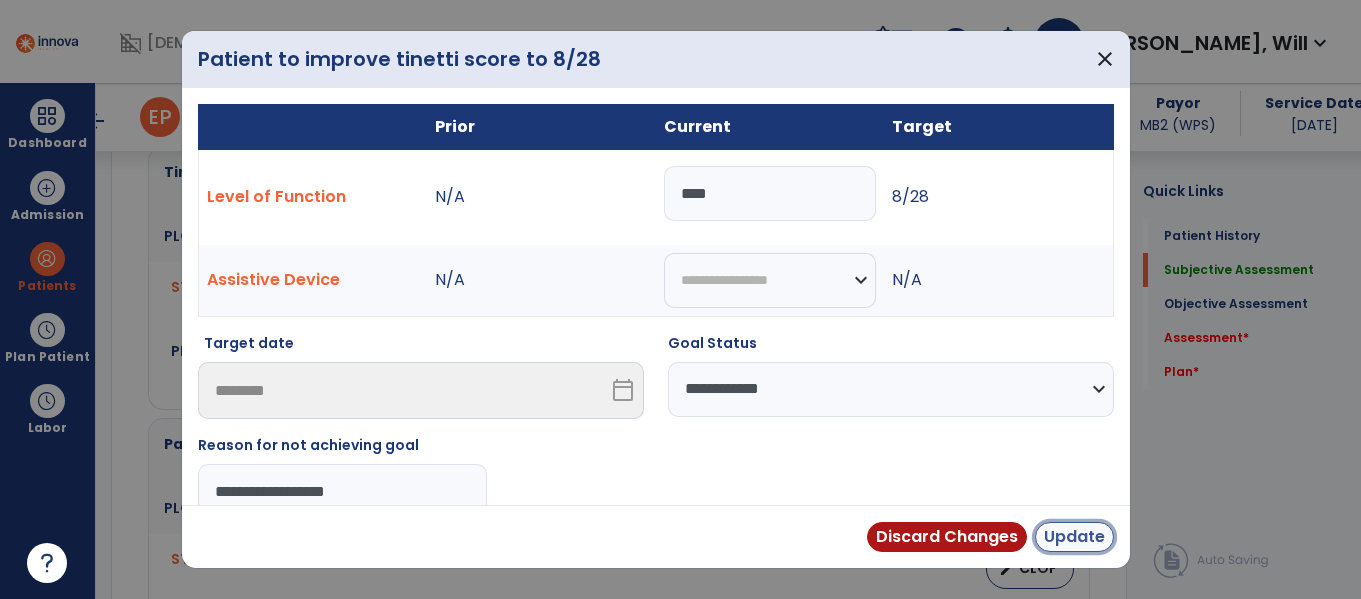 click on "Update" at bounding box center [1074, 537] 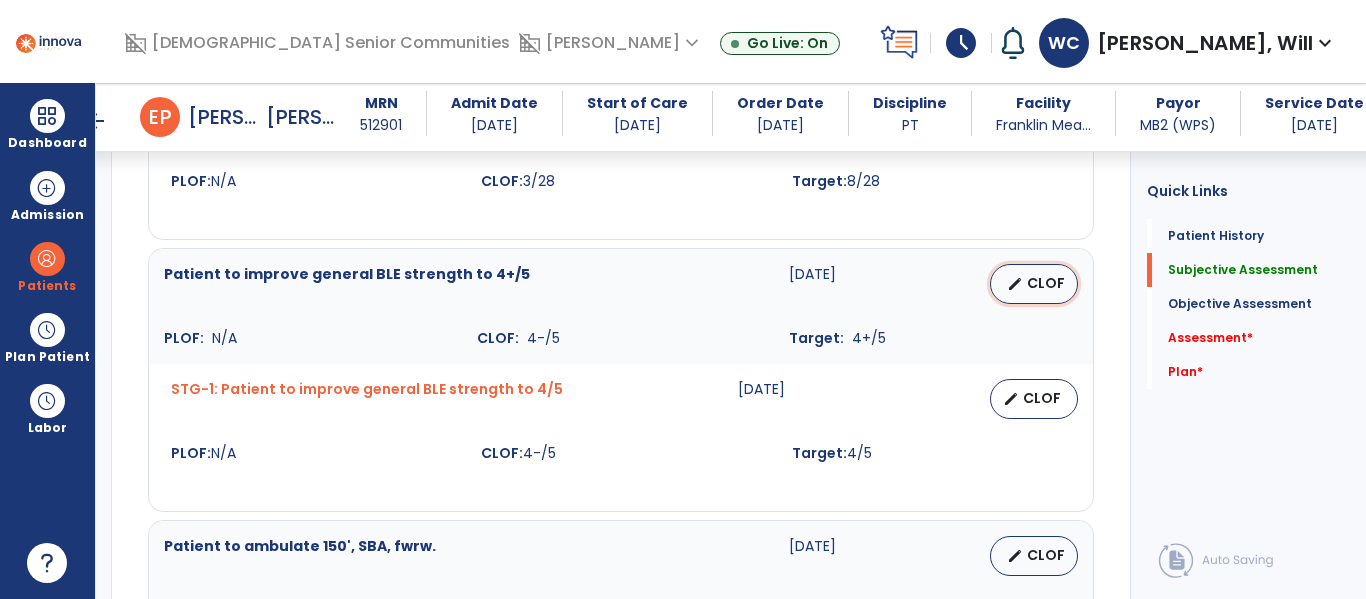 click on "CLOF" at bounding box center (1046, 283) 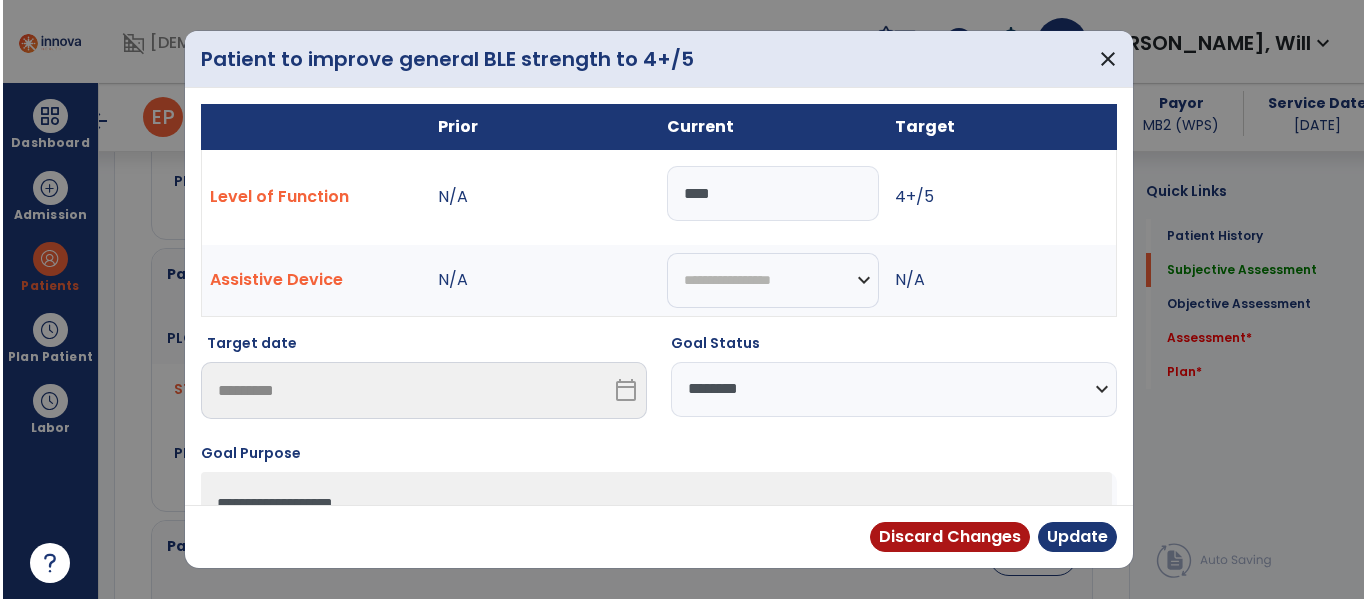scroll, scrollTop: 1634, scrollLeft: 0, axis: vertical 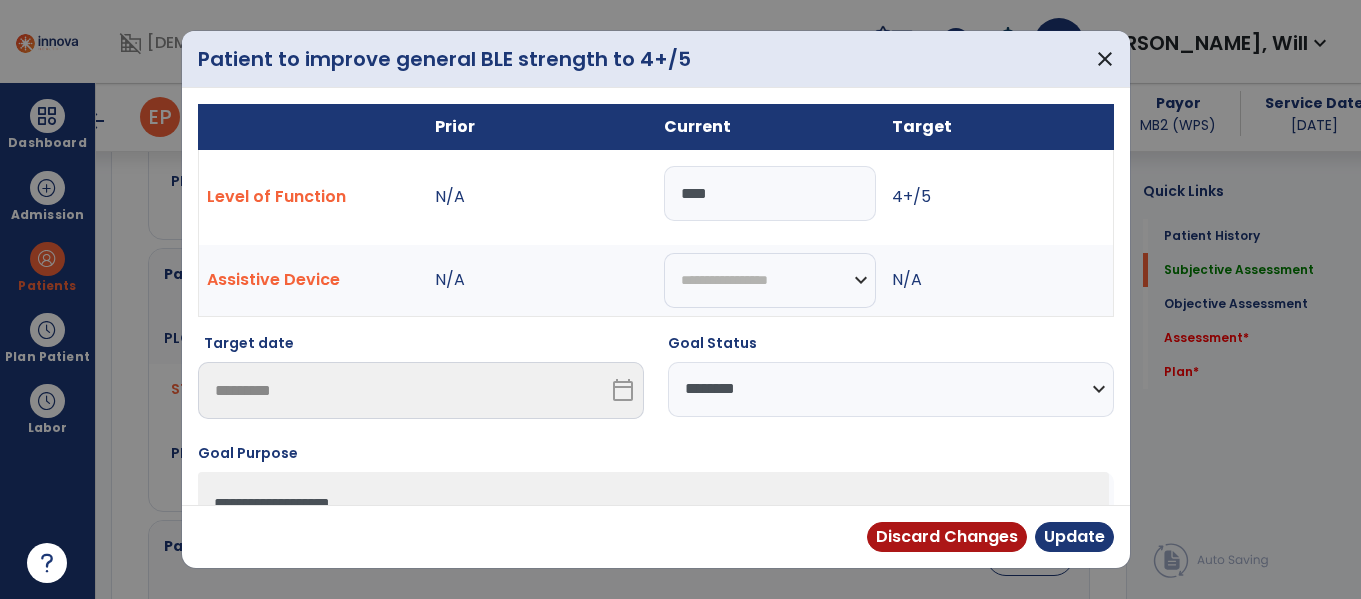 click on "**********" at bounding box center [891, 389] 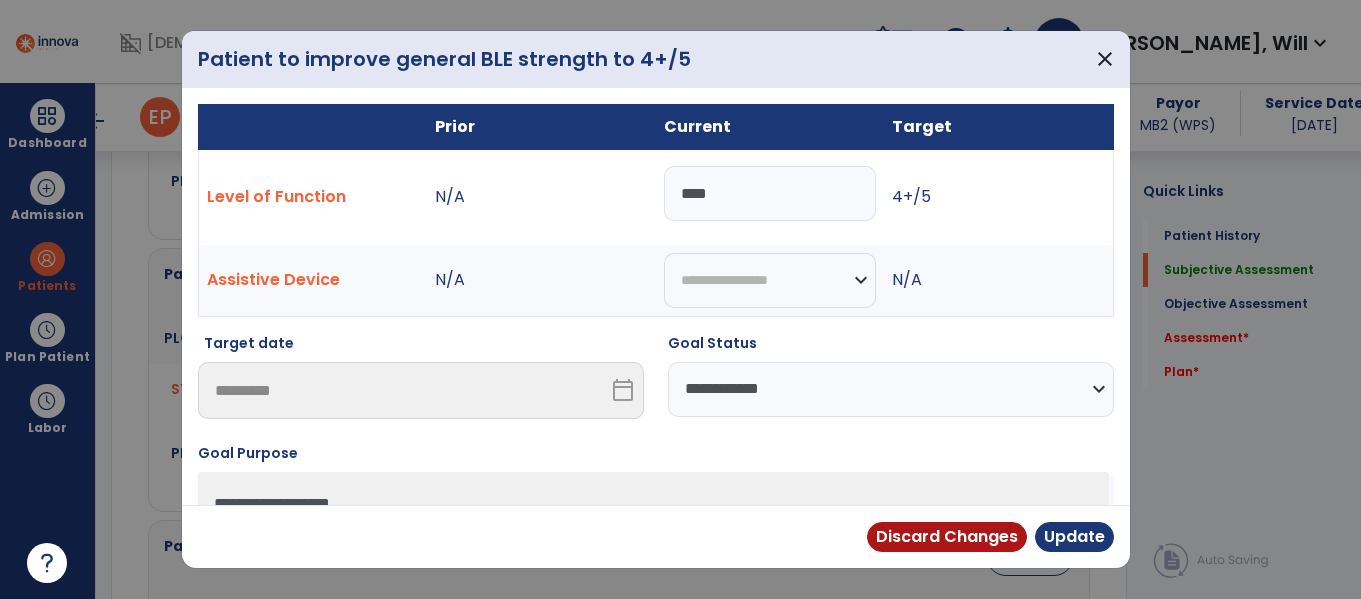 click on "**********" at bounding box center (891, 389) 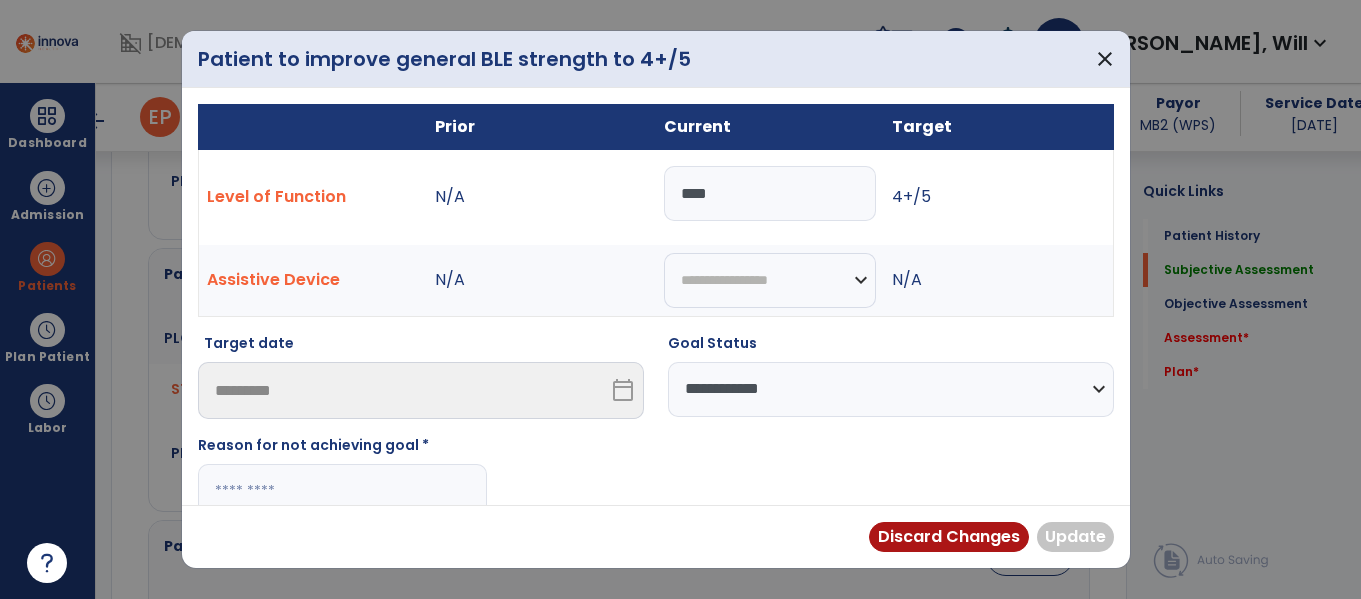 click at bounding box center (342, 491) 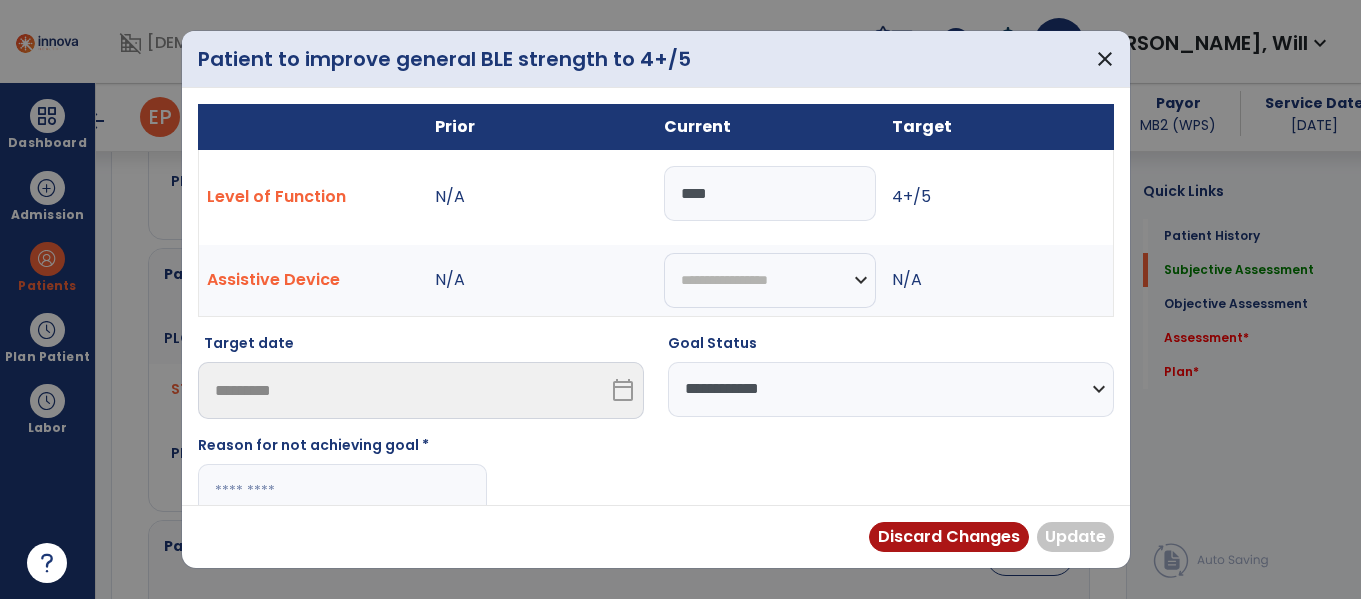 paste on "**********" 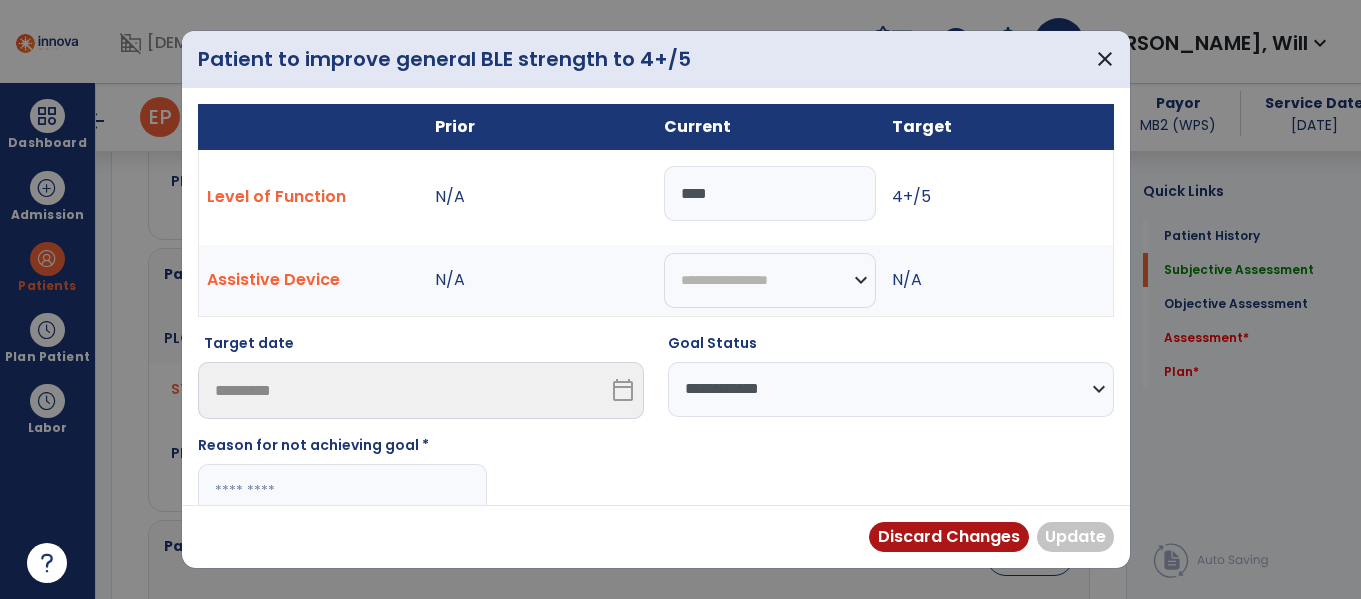 type on "**********" 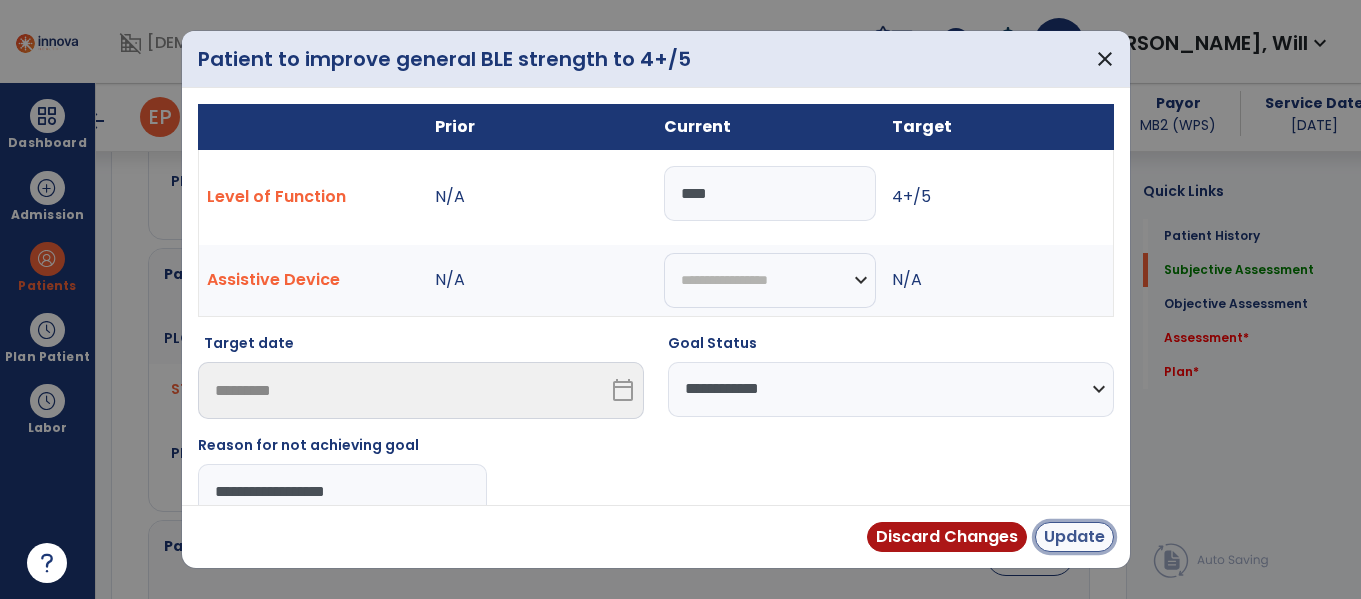 click on "Update" at bounding box center (1074, 537) 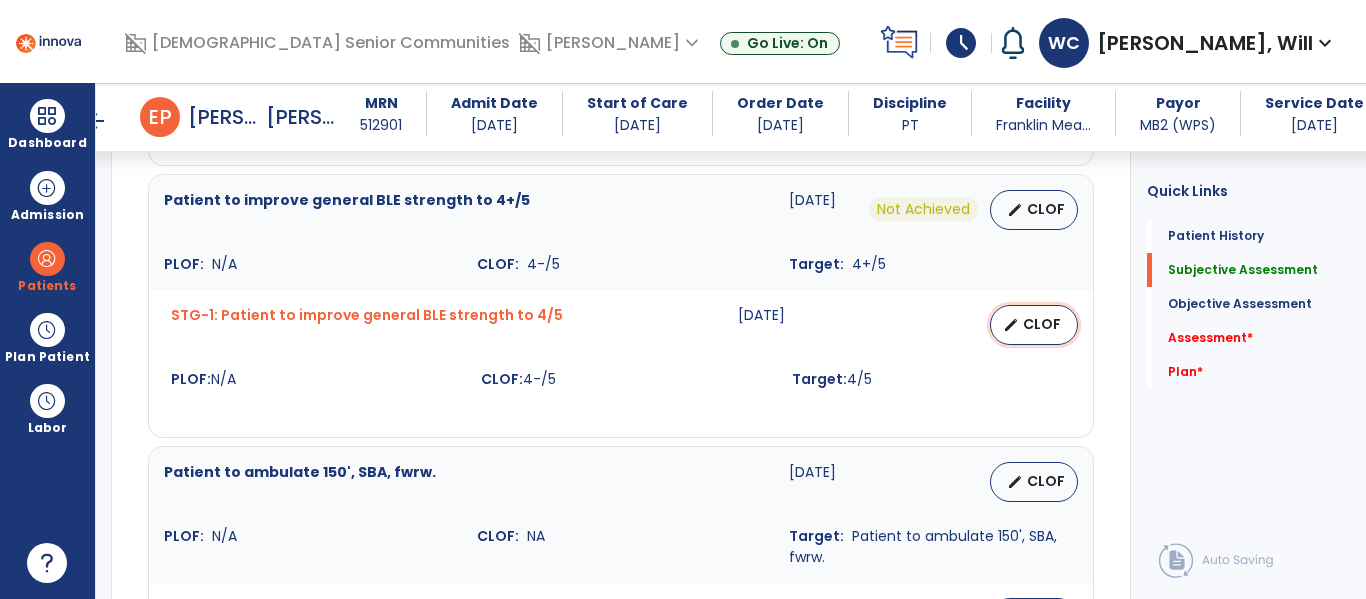click on "CLOF" at bounding box center [1042, 324] 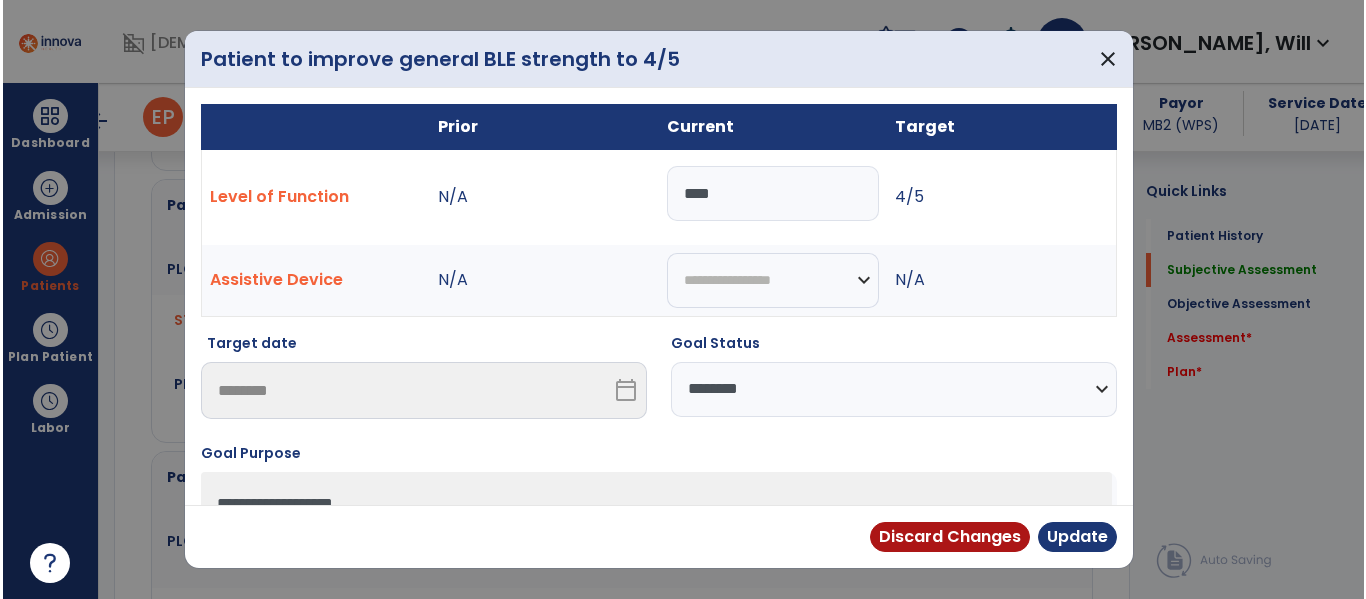 scroll, scrollTop: 1708, scrollLeft: 0, axis: vertical 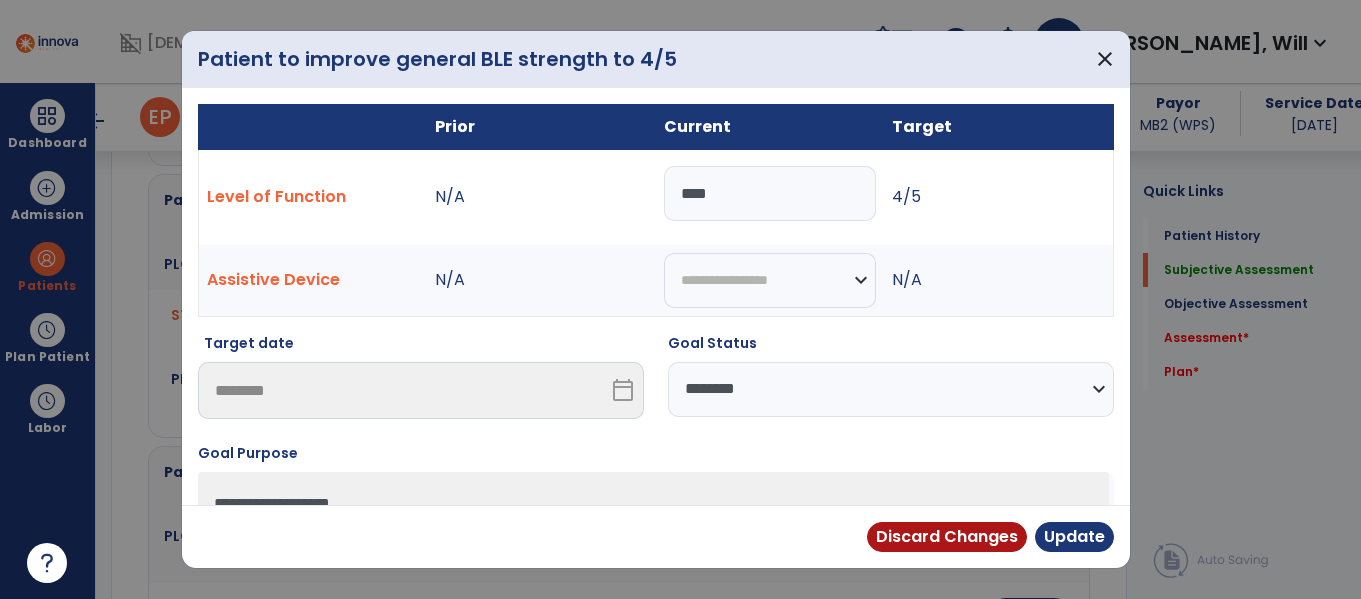 click on "**********" at bounding box center (891, 389) 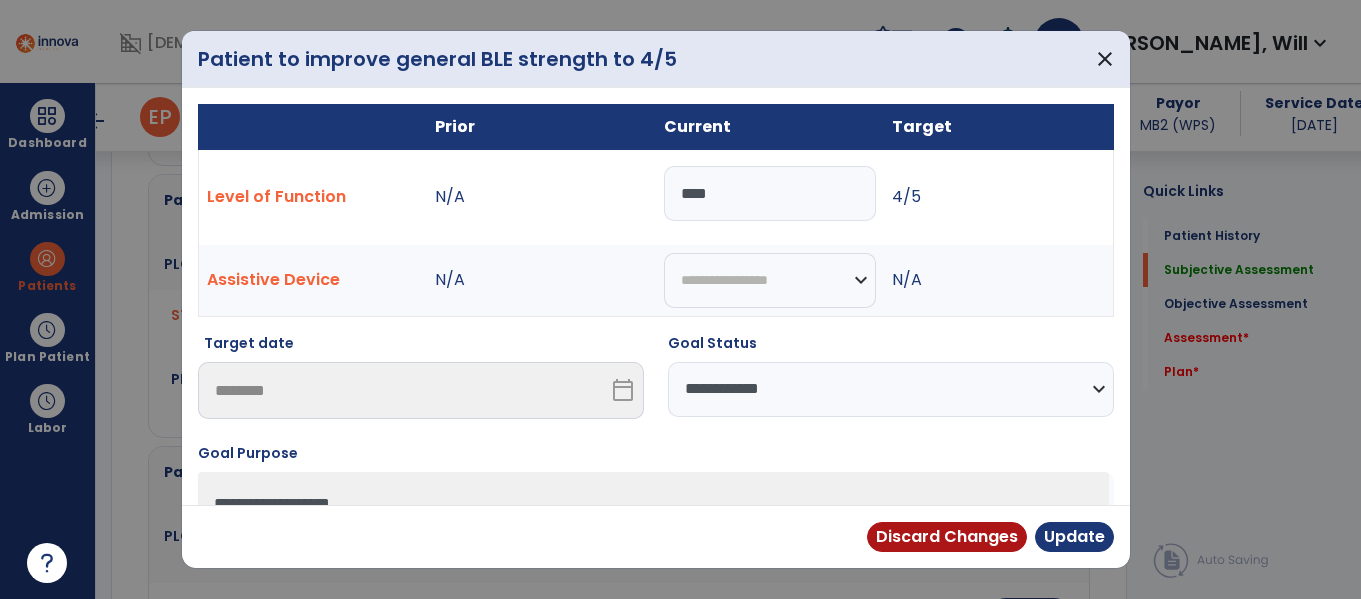 click on "**********" at bounding box center (891, 389) 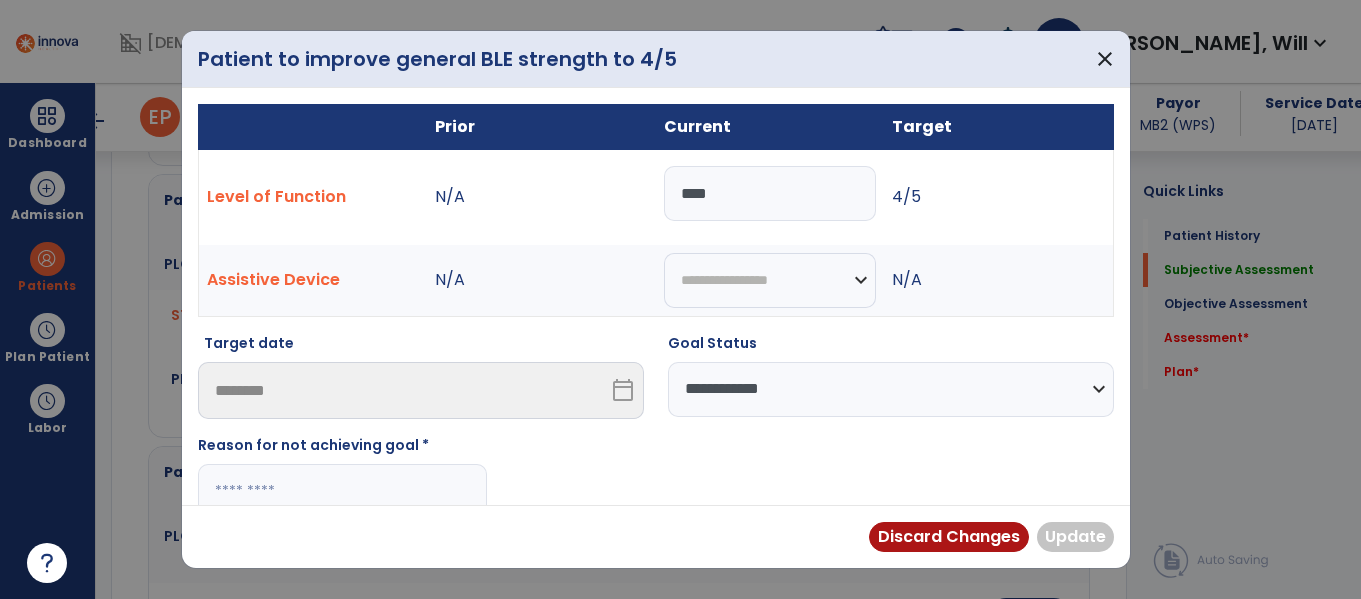 click at bounding box center [342, 491] 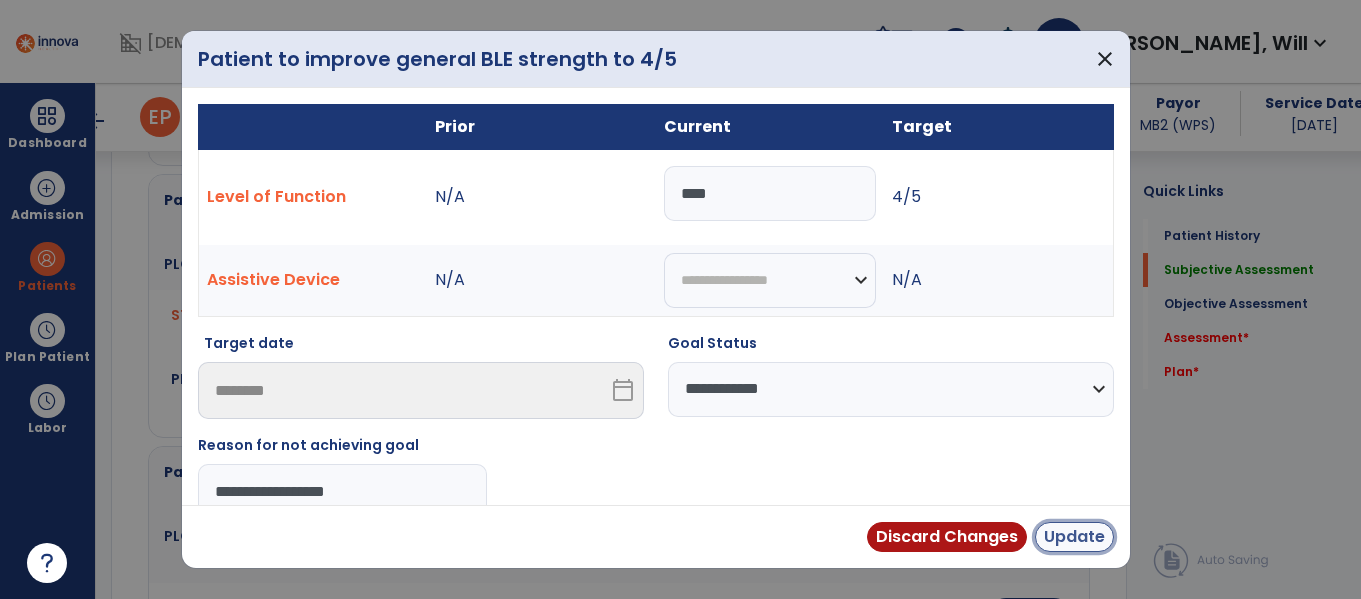 click on "Update" at bounding box center [1074, 537] 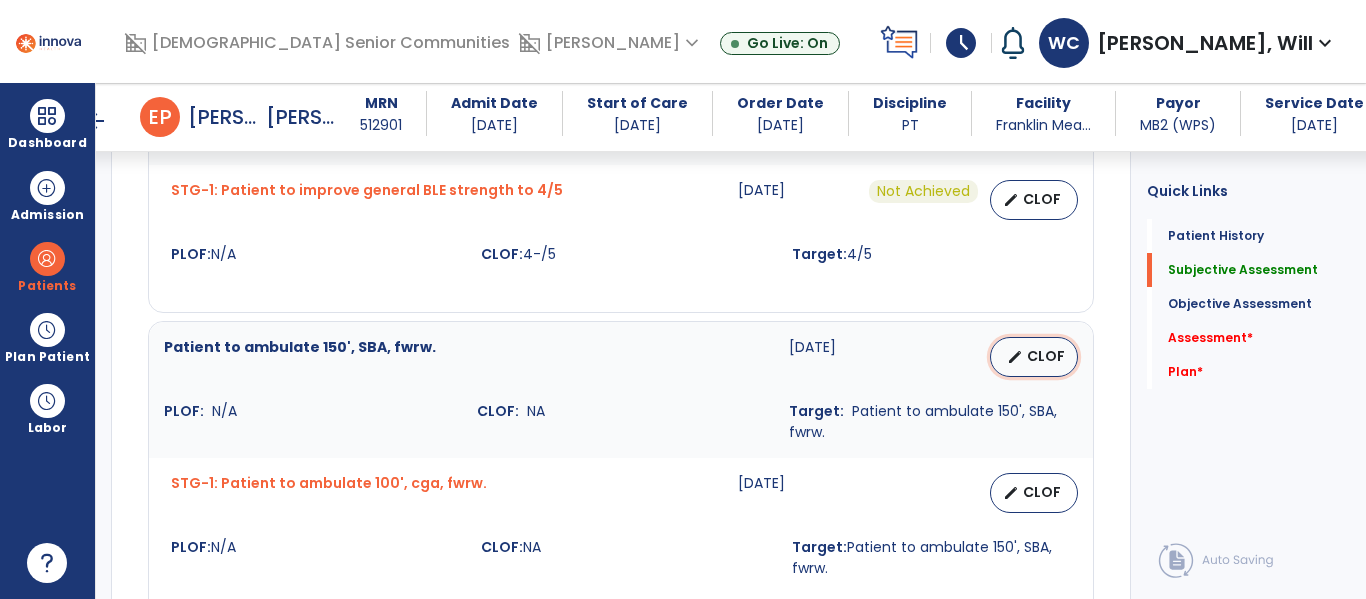 click on "edit   CLOF" at bounding box center [1034, 357] 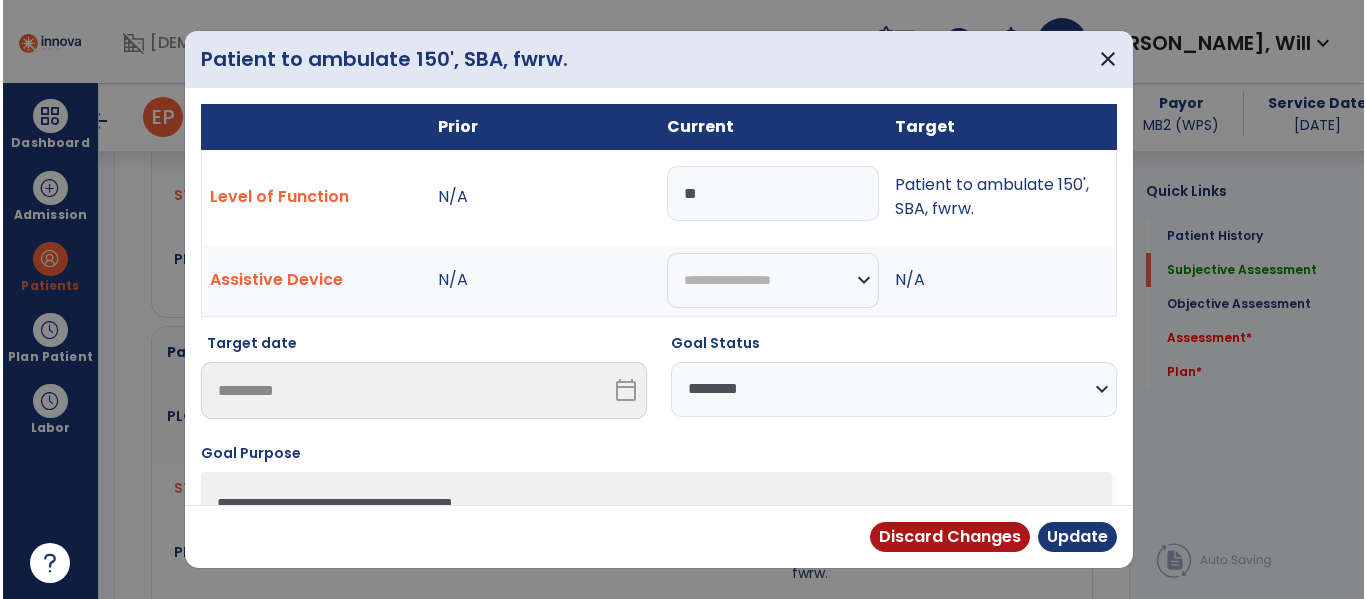 scroll, scrollTop: 1833, scrollLeft: 0, axis: vertical 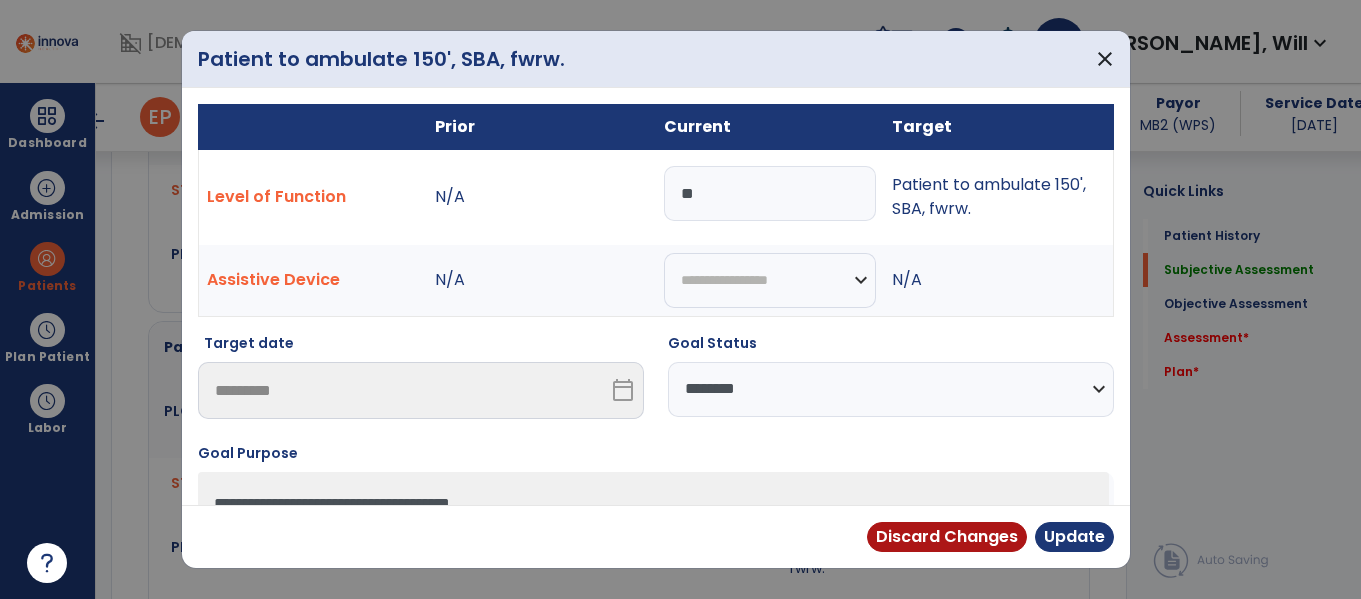 click on "**********" at bounding box center (891, 389) 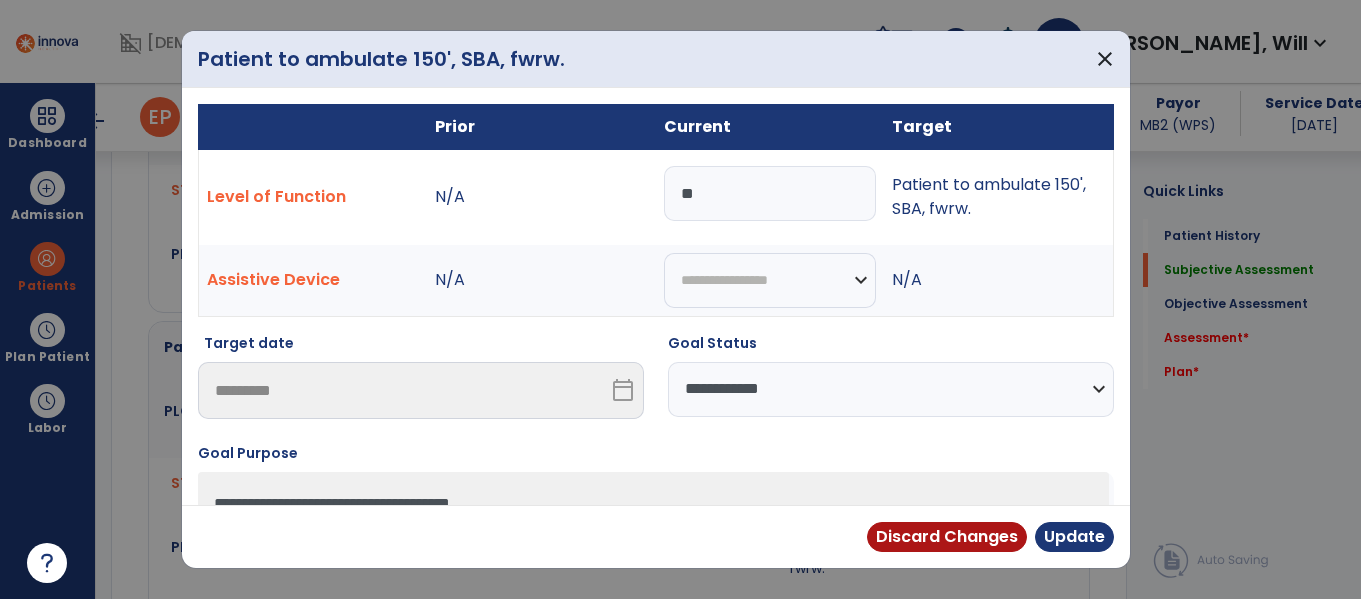 click on "**********" at bounding box center [891, 389] 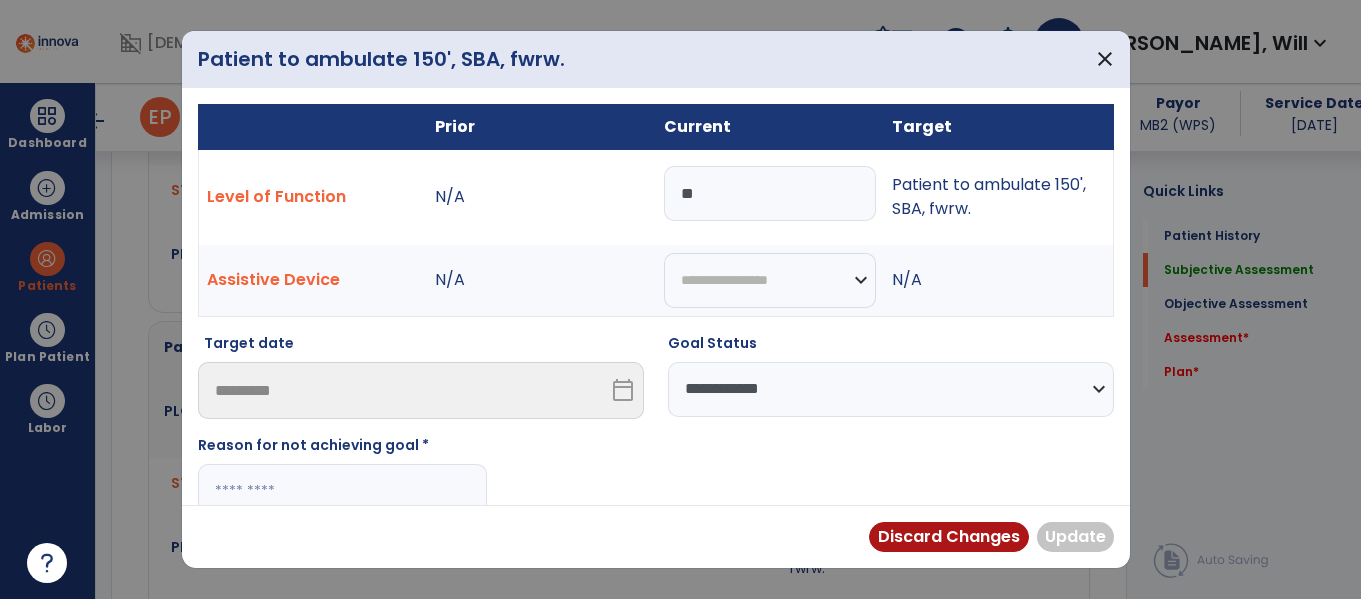 click at bounding box center (342, 491) 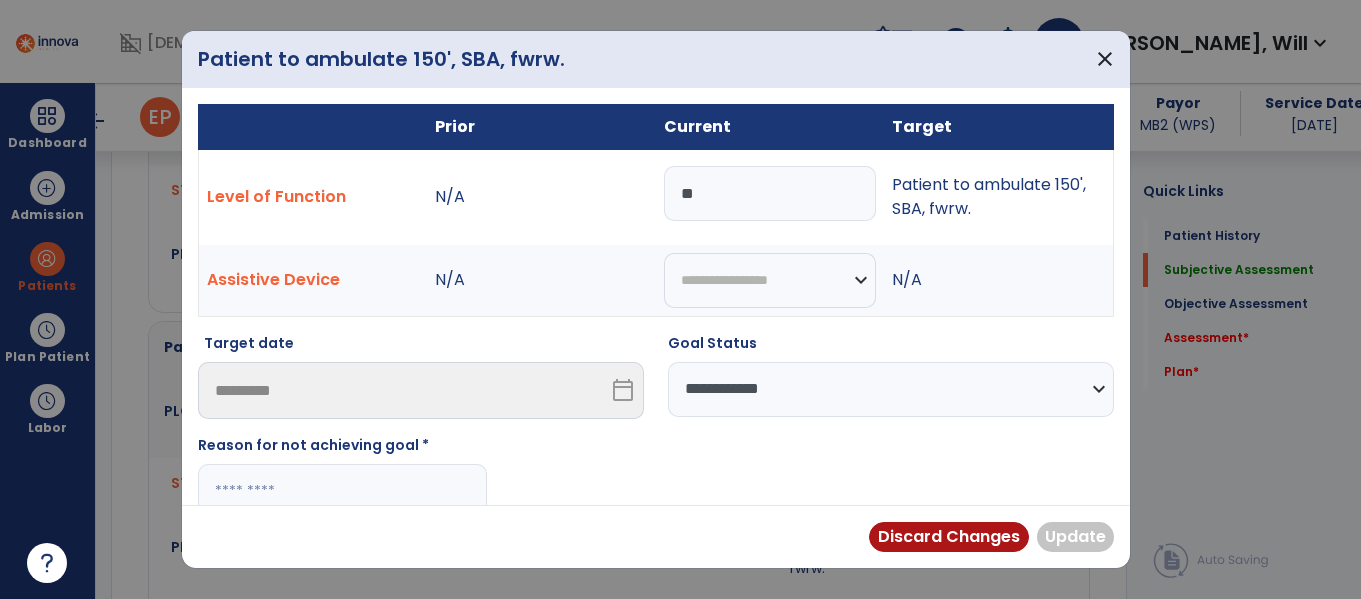paste on "**********" 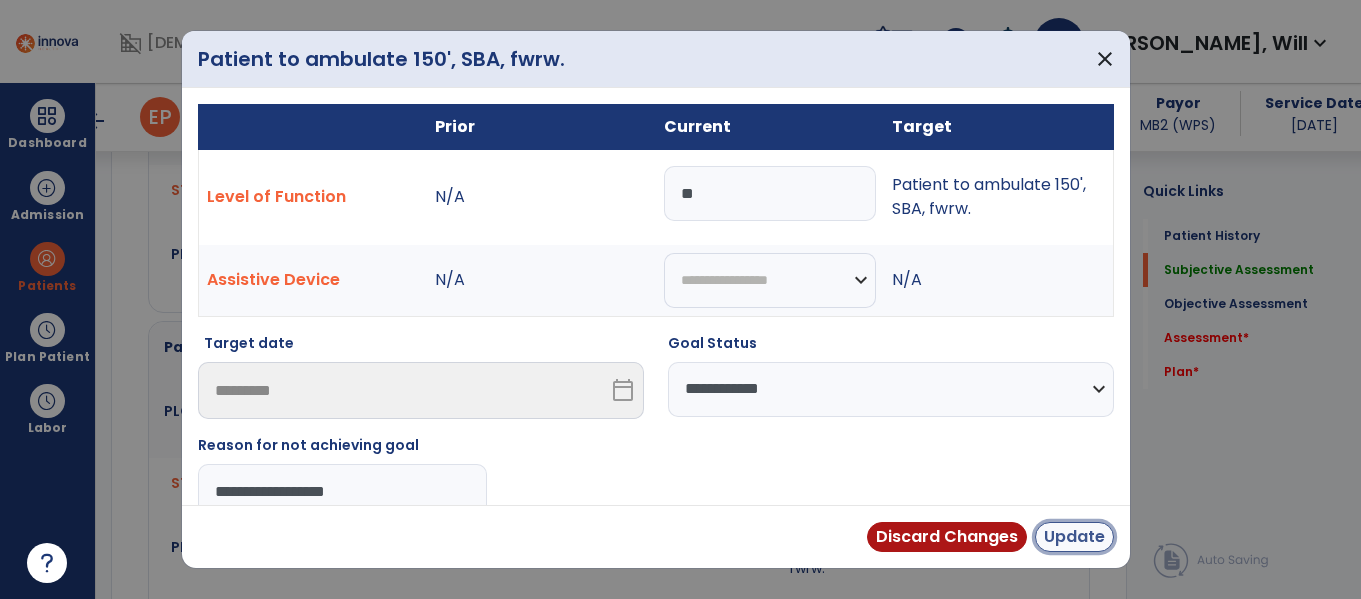 click on "Update" at bounding box center [1074, 537] 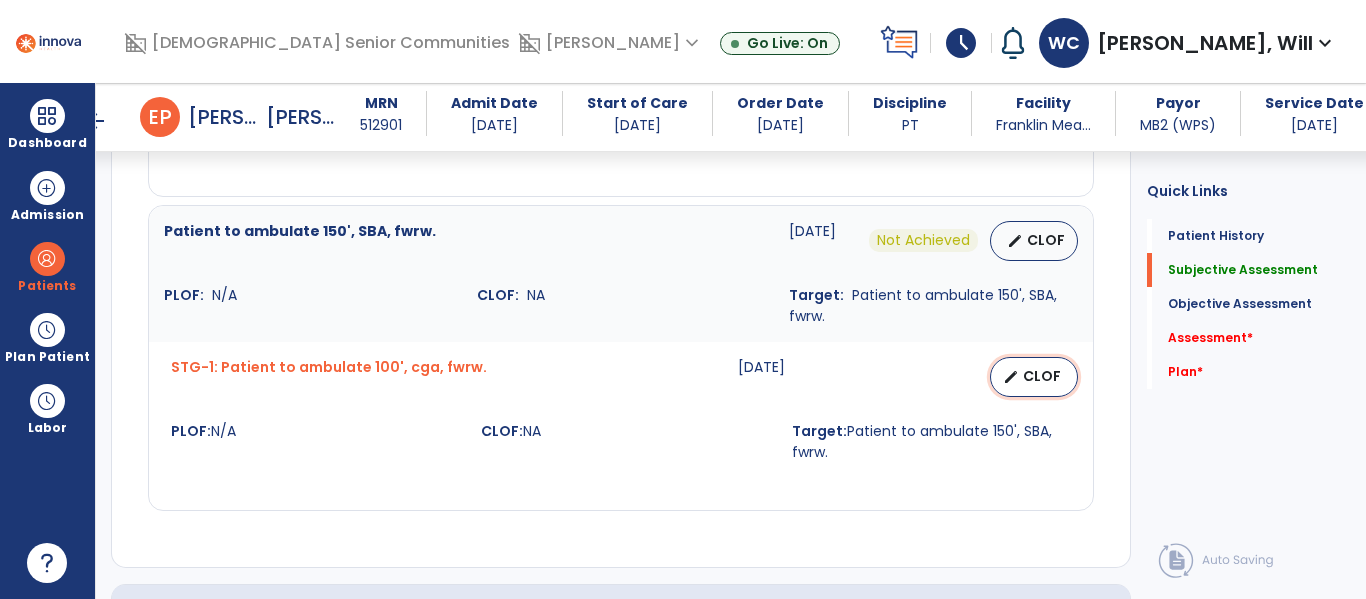 click on "edit   CLOF" at bounding box center (1034, 377) 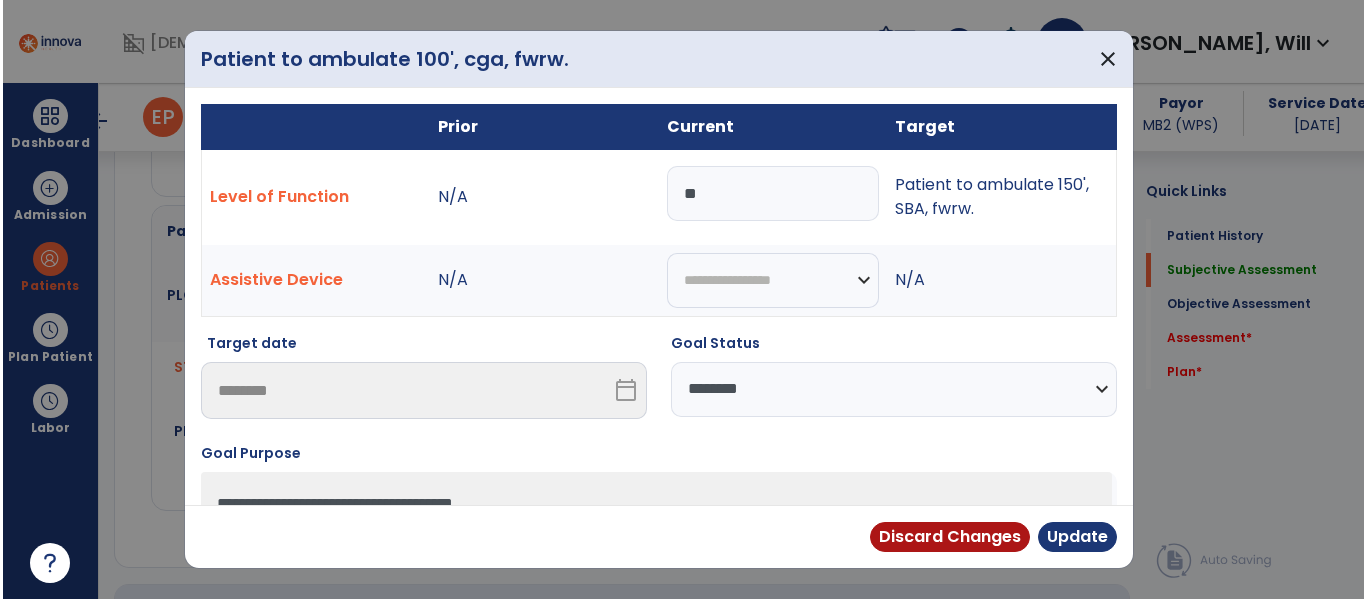 scroll, scrollTop: 1949, scrollLeft: 0, axis: vertical 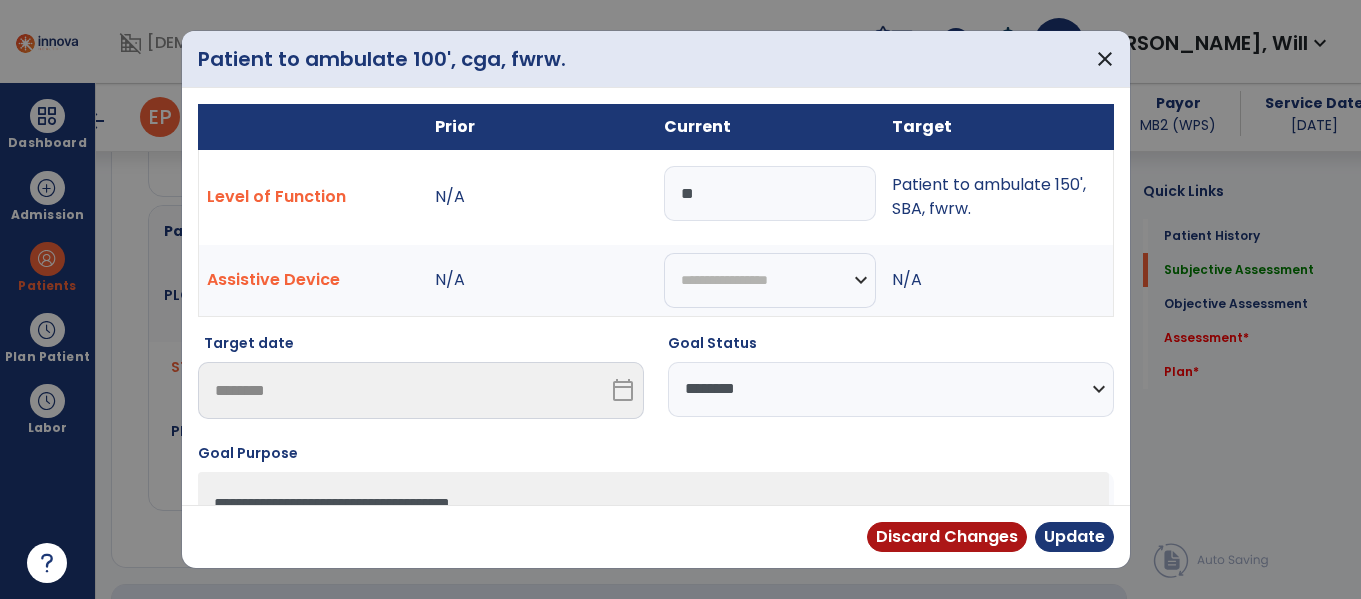 click on "**********" at bounding box center (891, 389) 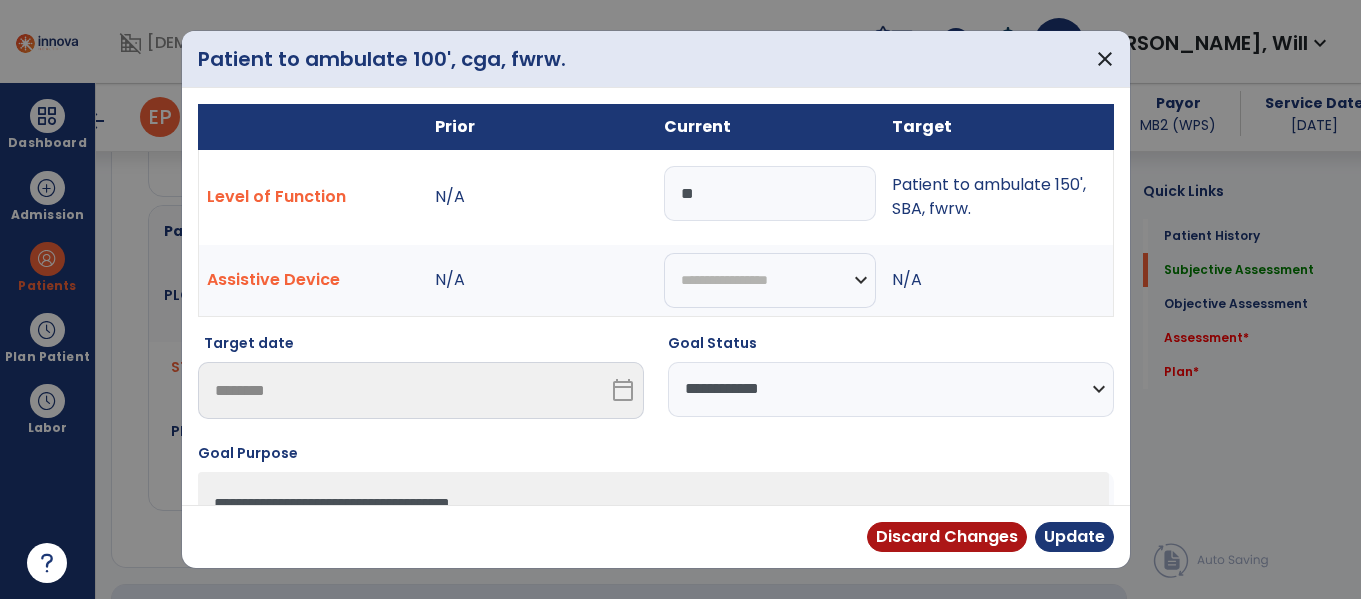 click on "**********" at bounding box center (891, 389) 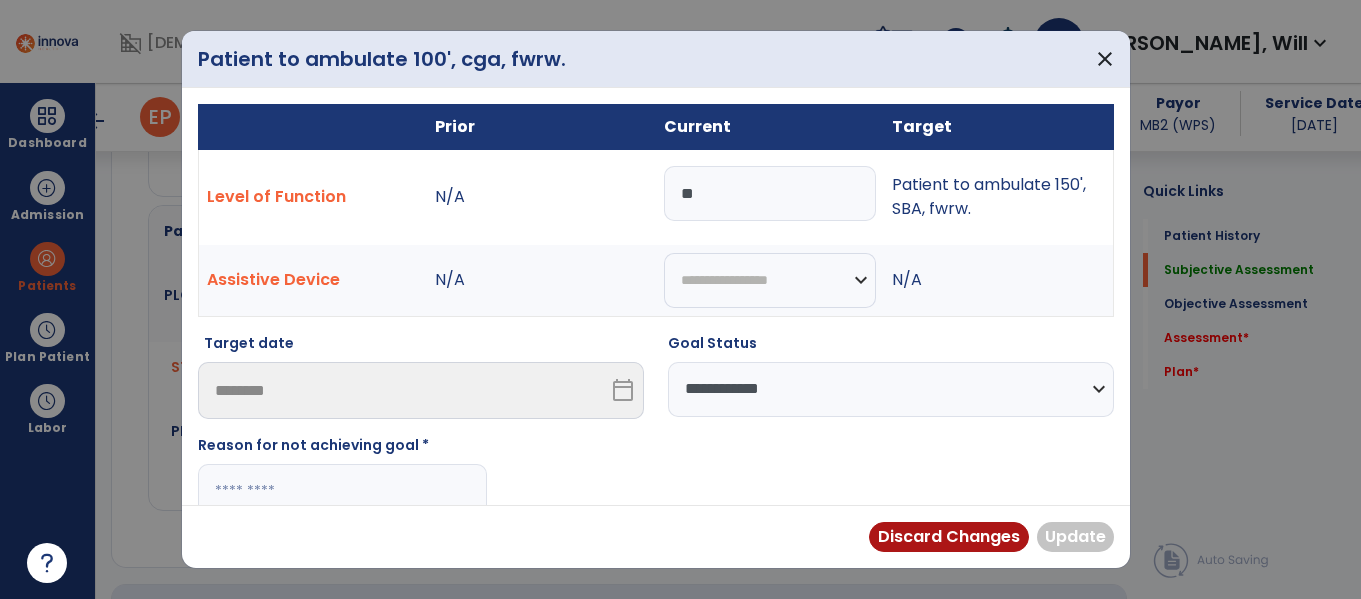 click at bounding box center (342, 491) 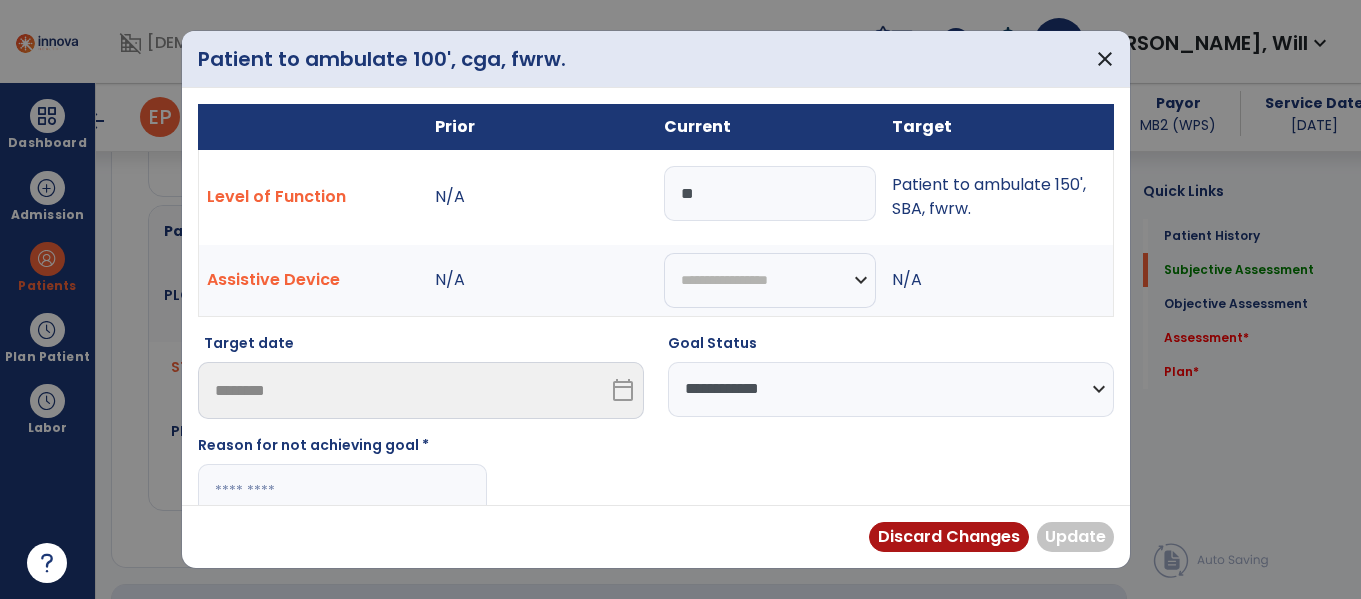 paste on "**********" 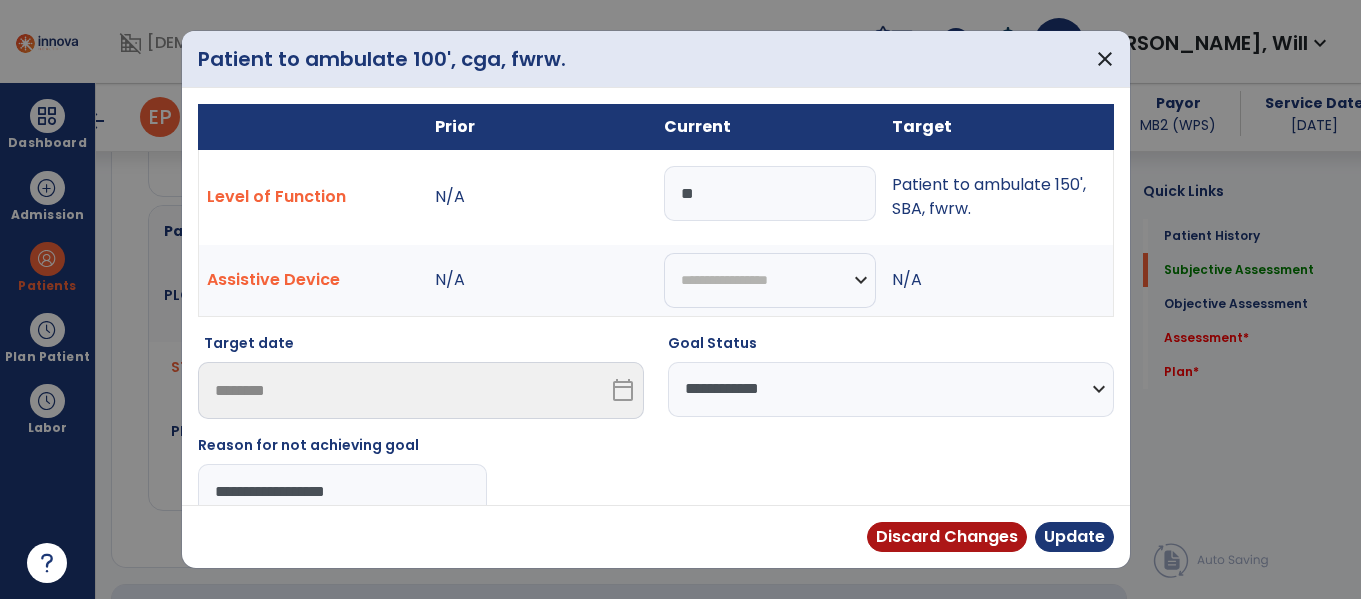 type on "**********" 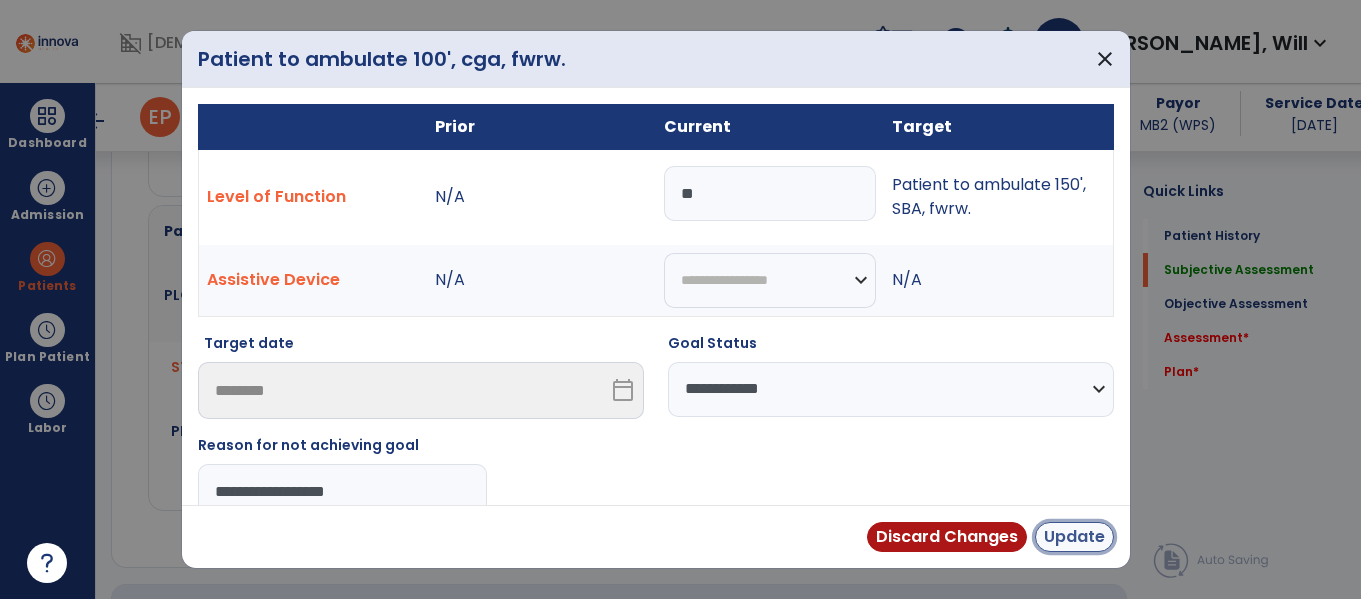 click on "Update" at bounding box center (1074, 537) 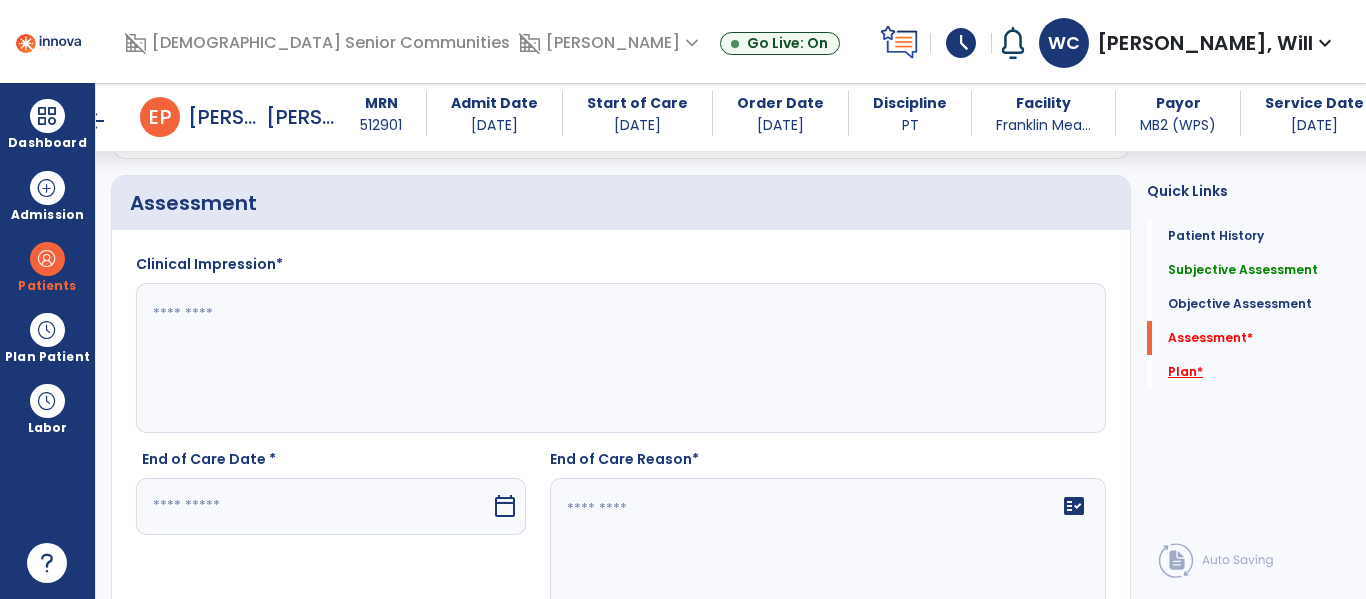 click on "Plan   *" 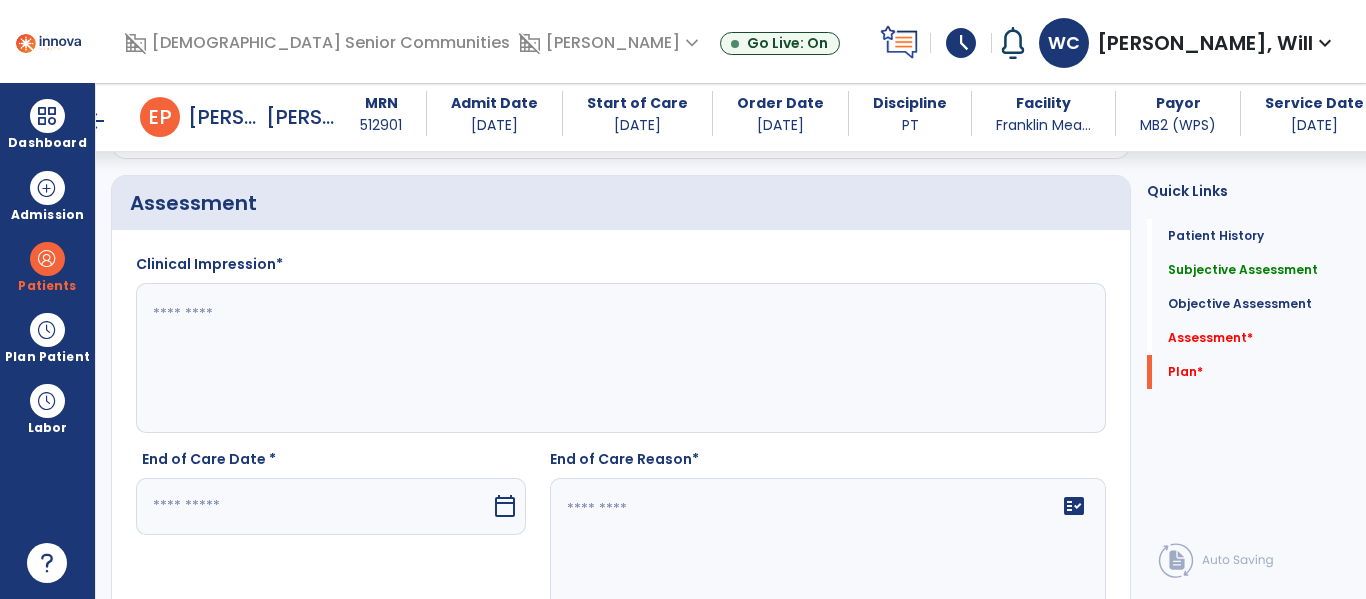 click 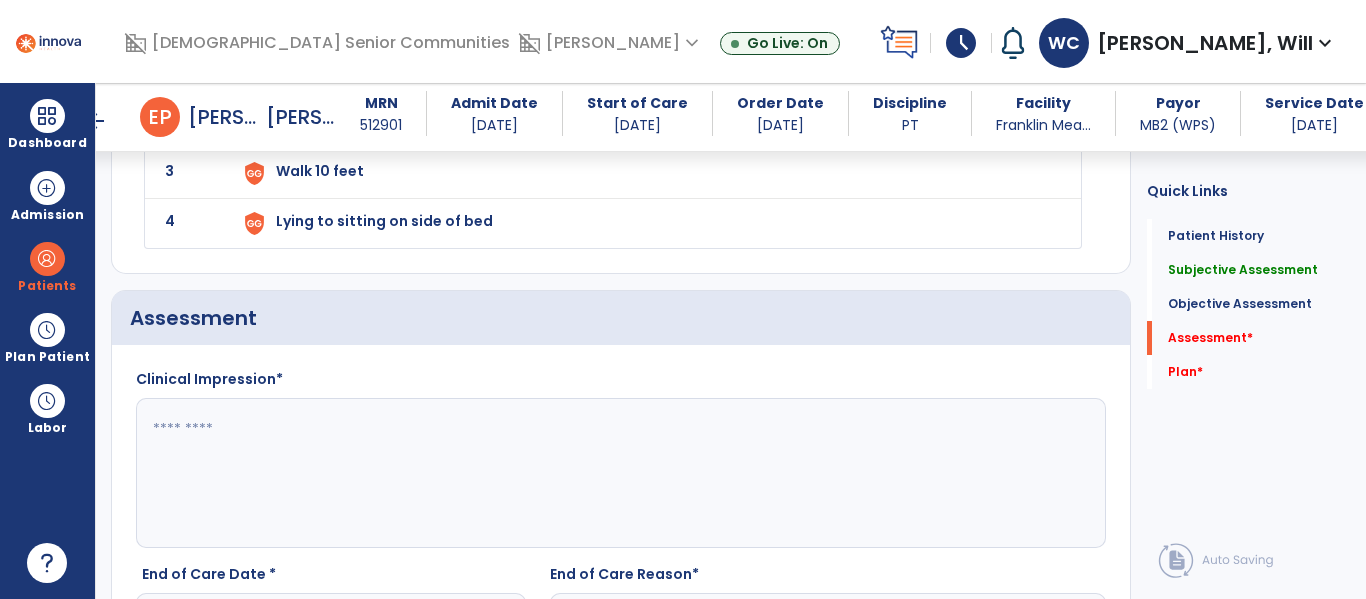 scroll, scrollTop: 2654, scrollLeft: 0, axis: vertical 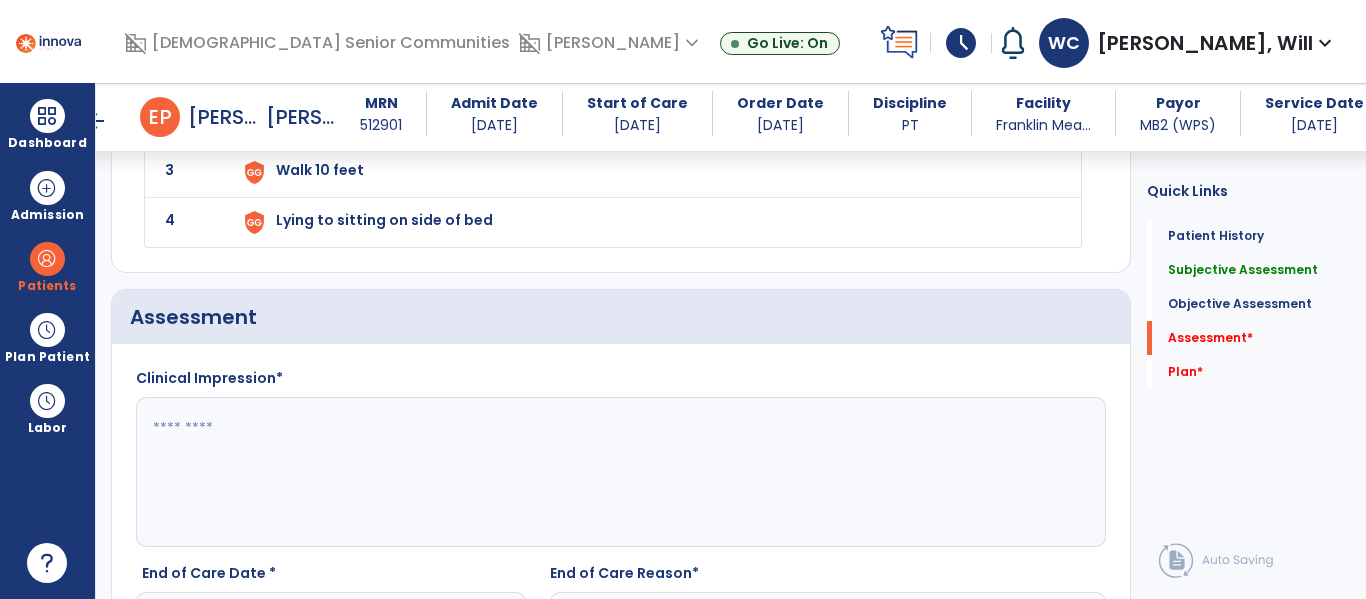 click 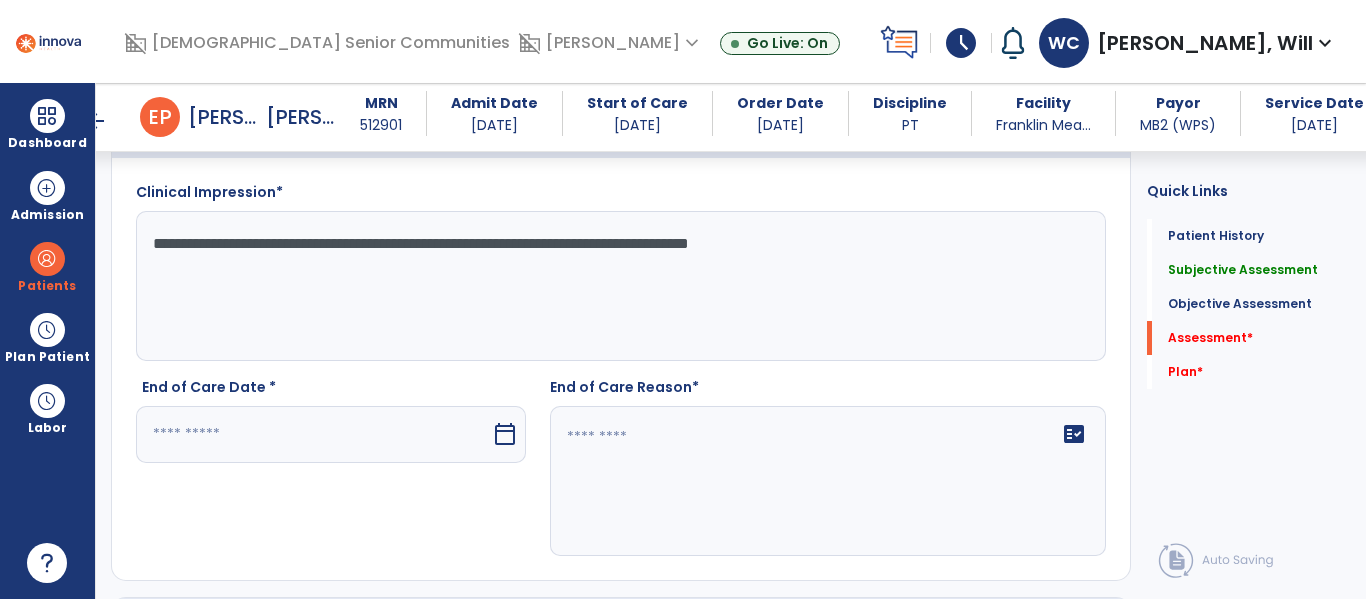 type on "**********" 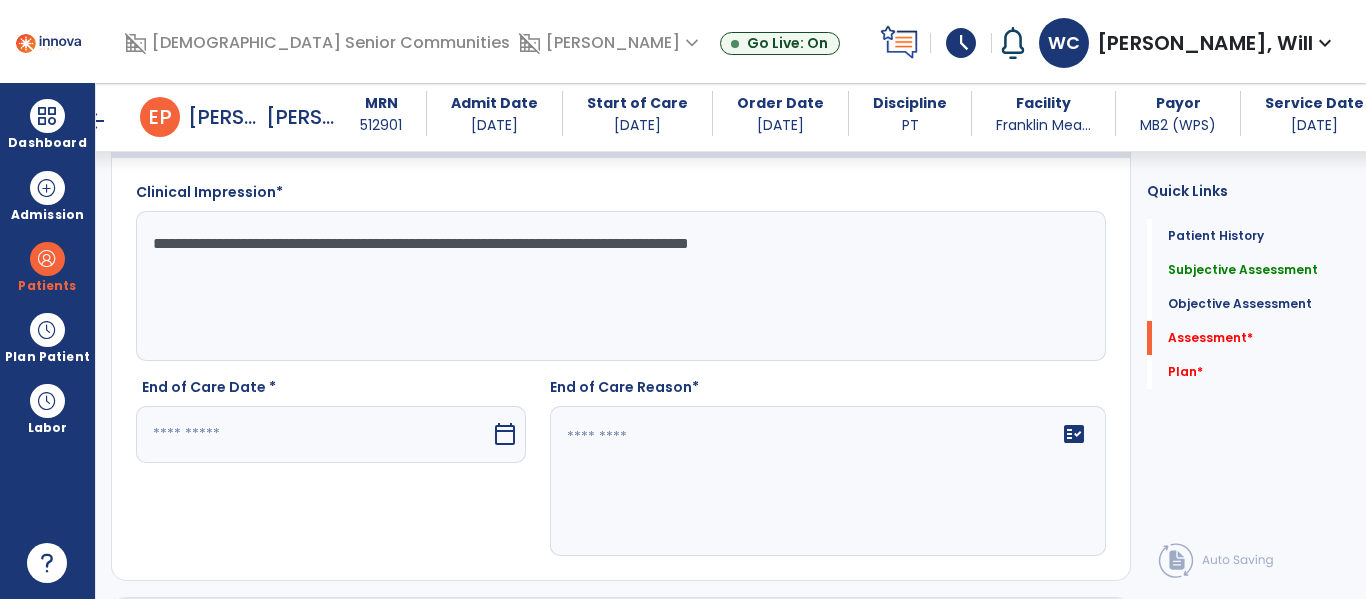 click at bounding box center (313, 434) 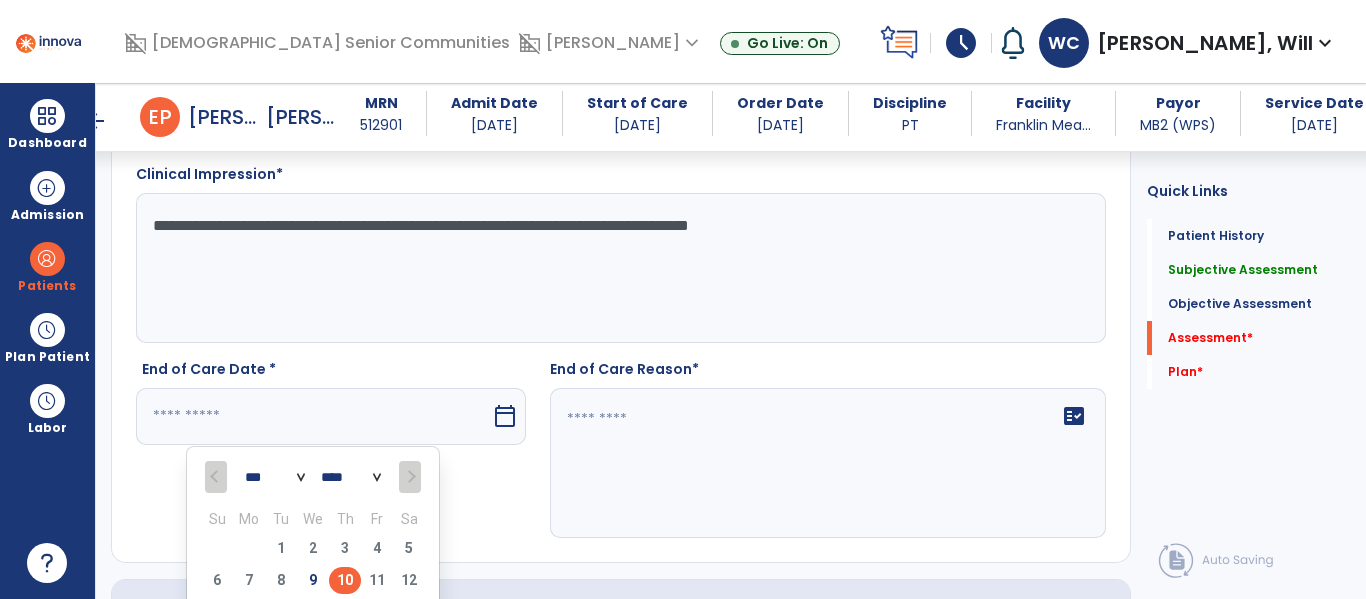 scroll, scrollTop: 2930, scrollLeft: 0, axis: vertical 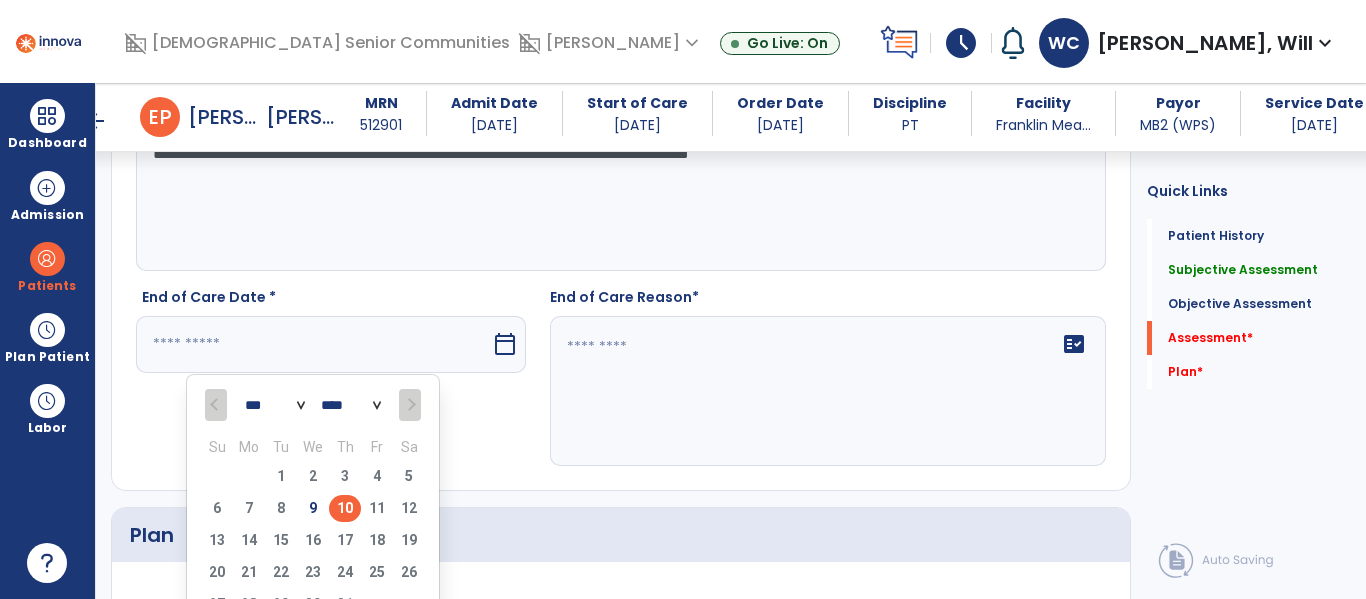 click on "10" at bounding box center (345, 508) 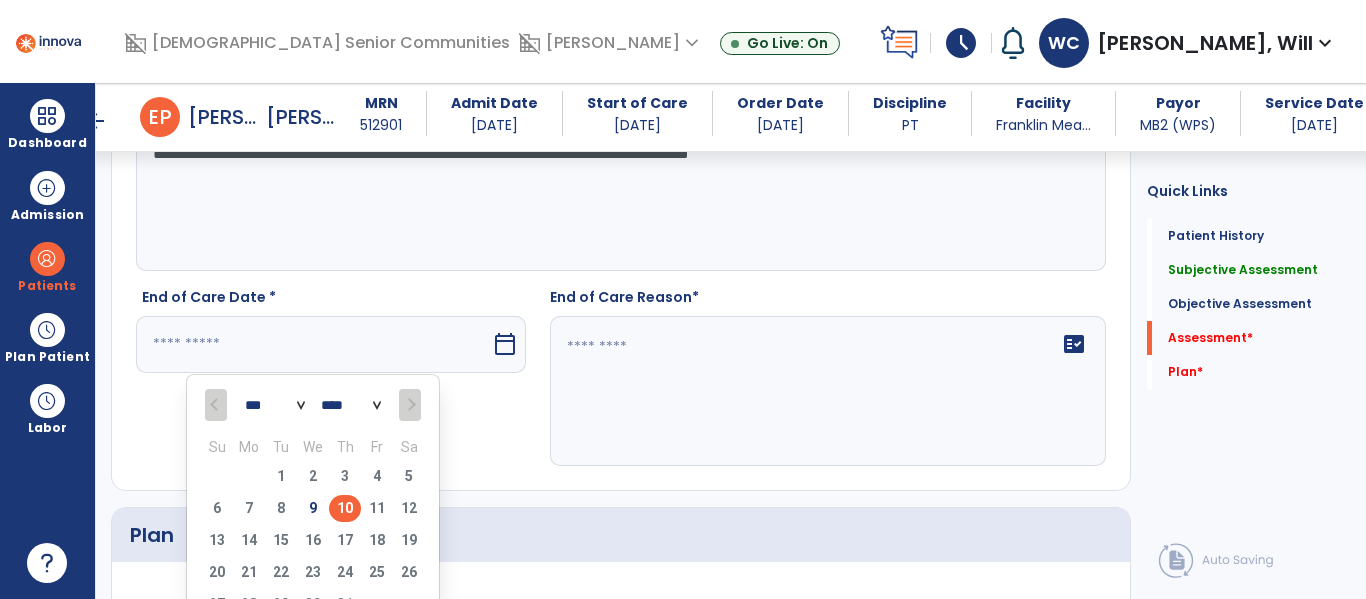 type on "*********" 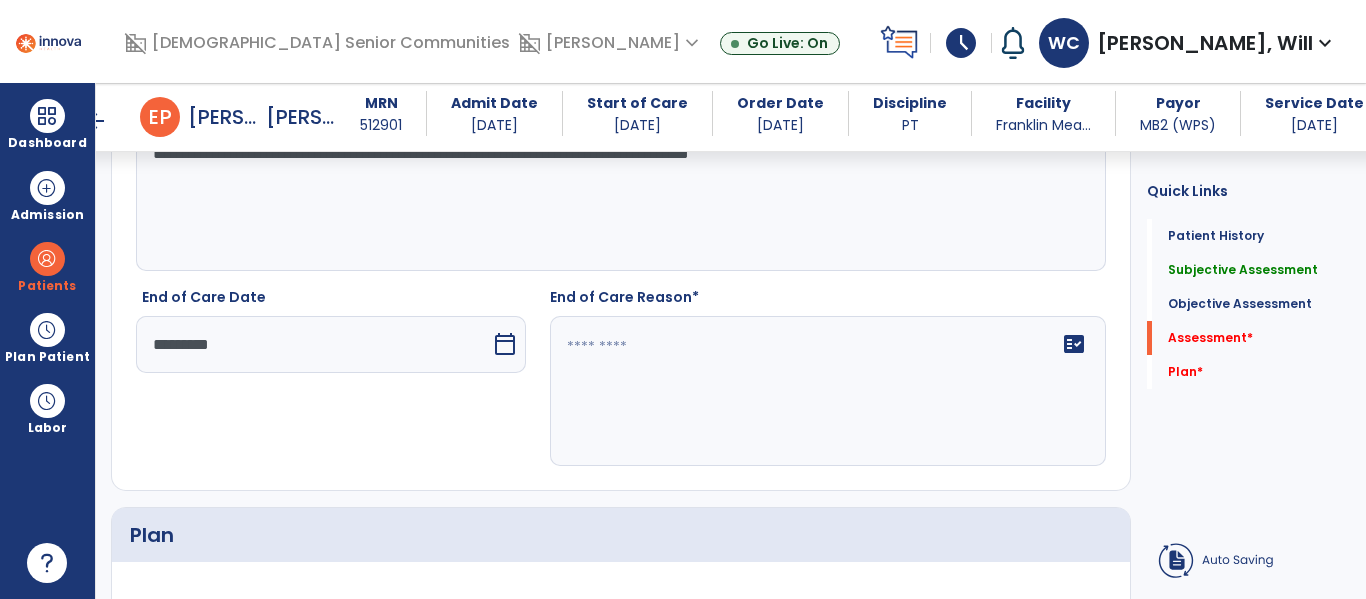 click on "fact_check" 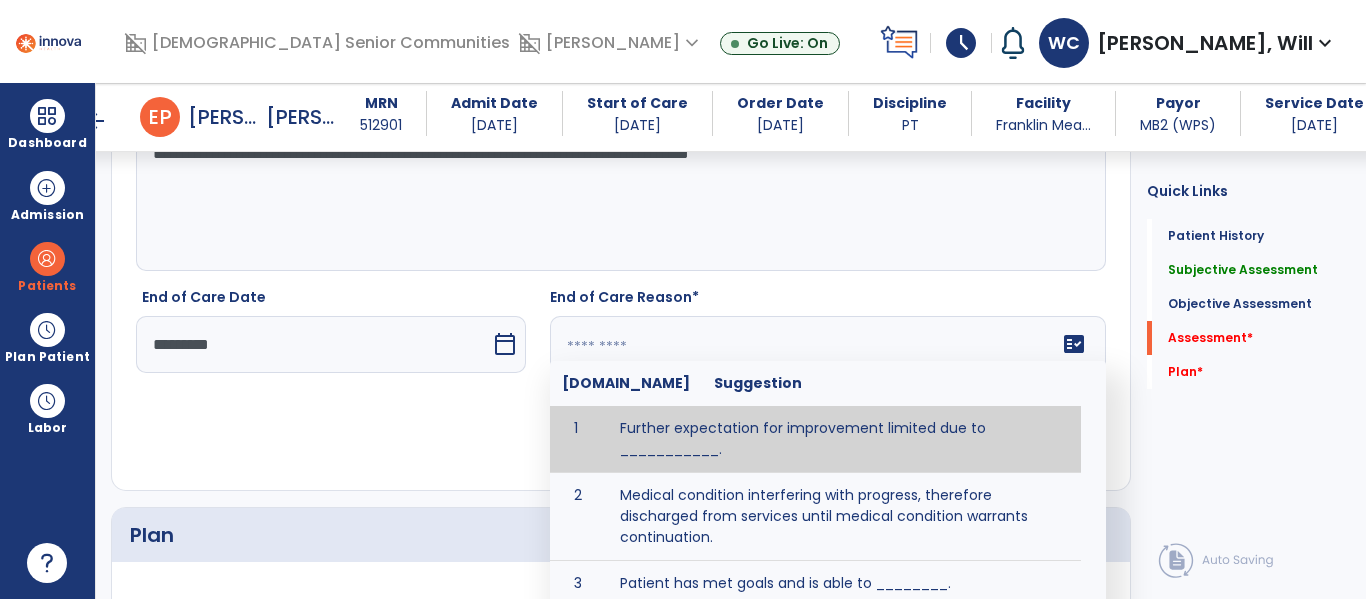 paste on "**********" 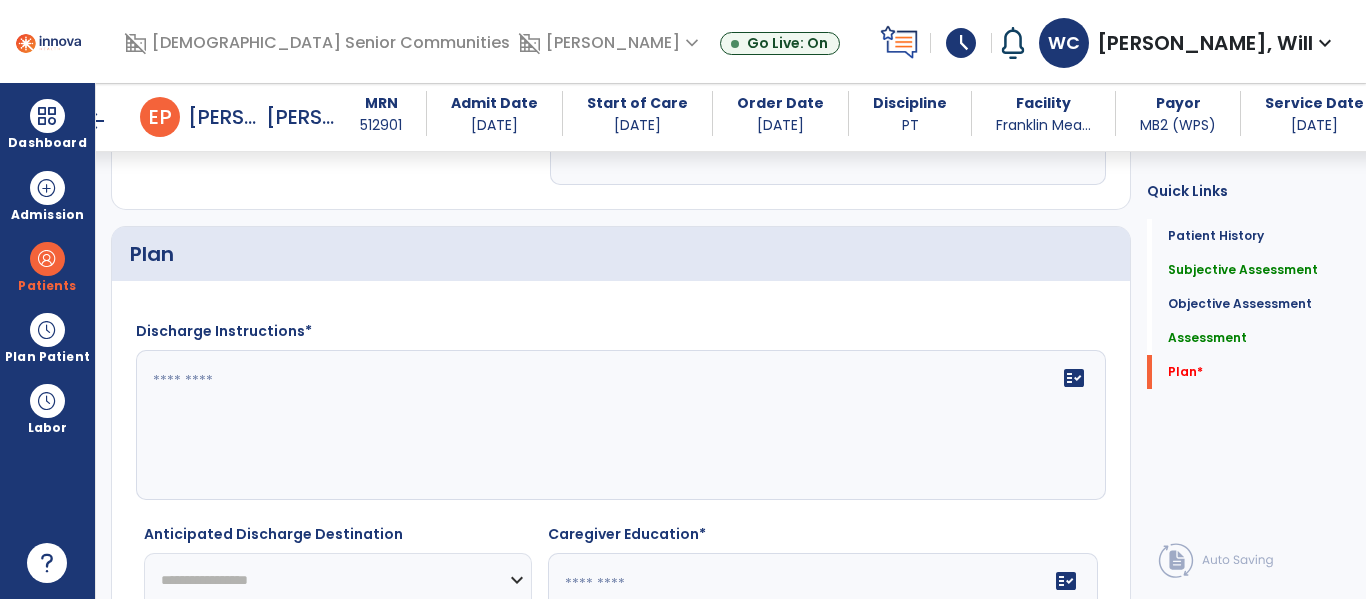 scroll, scrollTop: 3221, scrollLeft: 0, axis: vertical 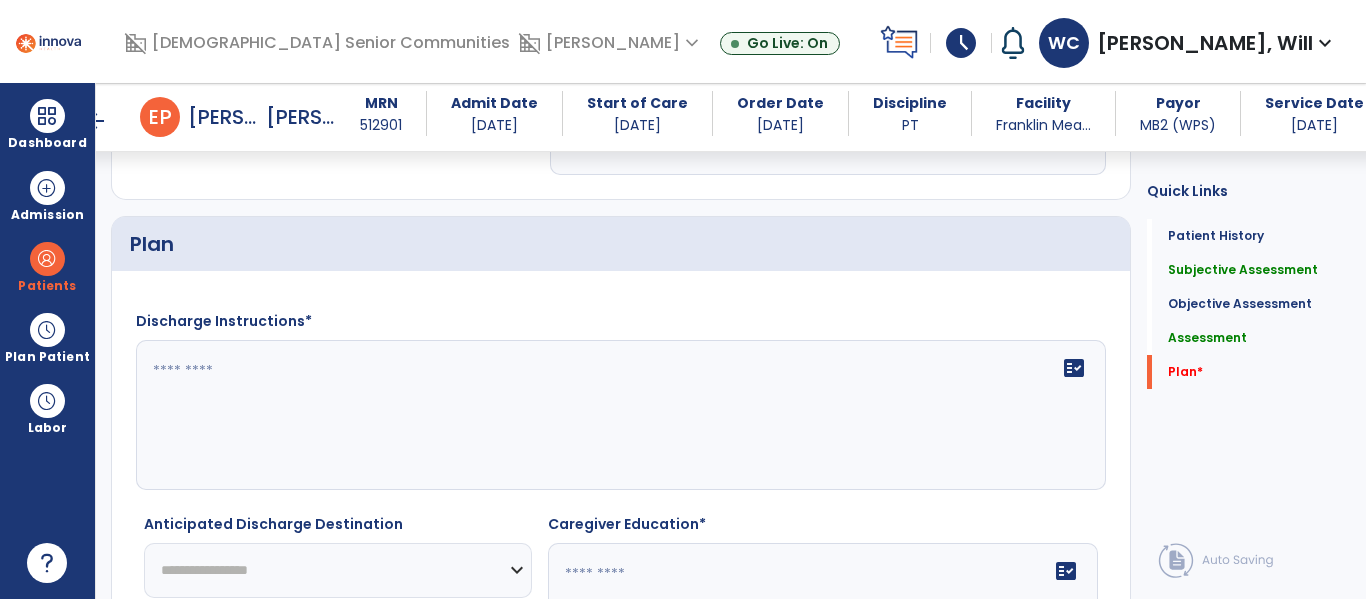 type on "**********" 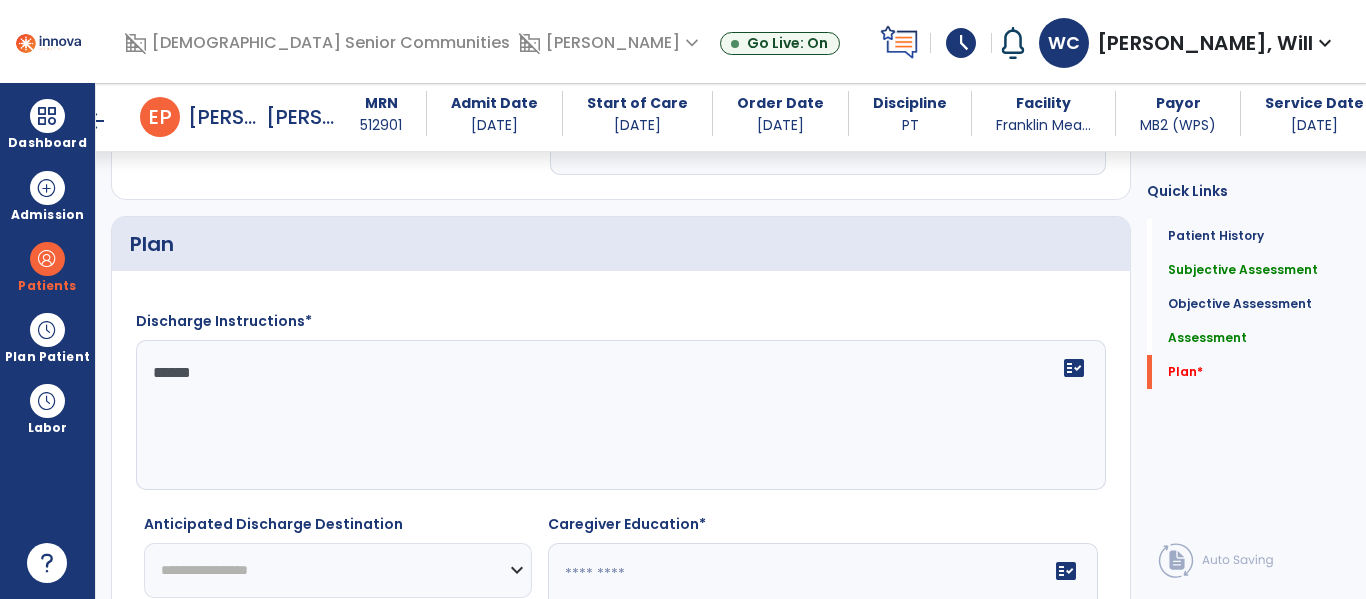 type on "*******" 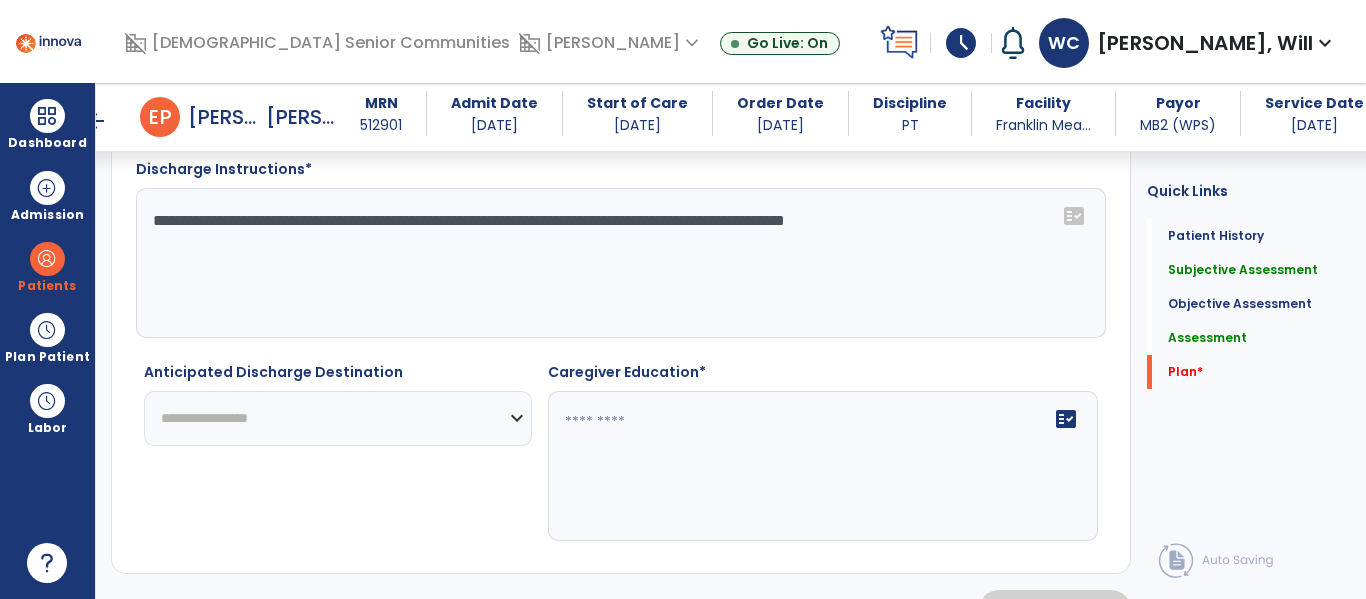 scroll, scrollTop: 3388, scrollLeft: 0, axis: vertical 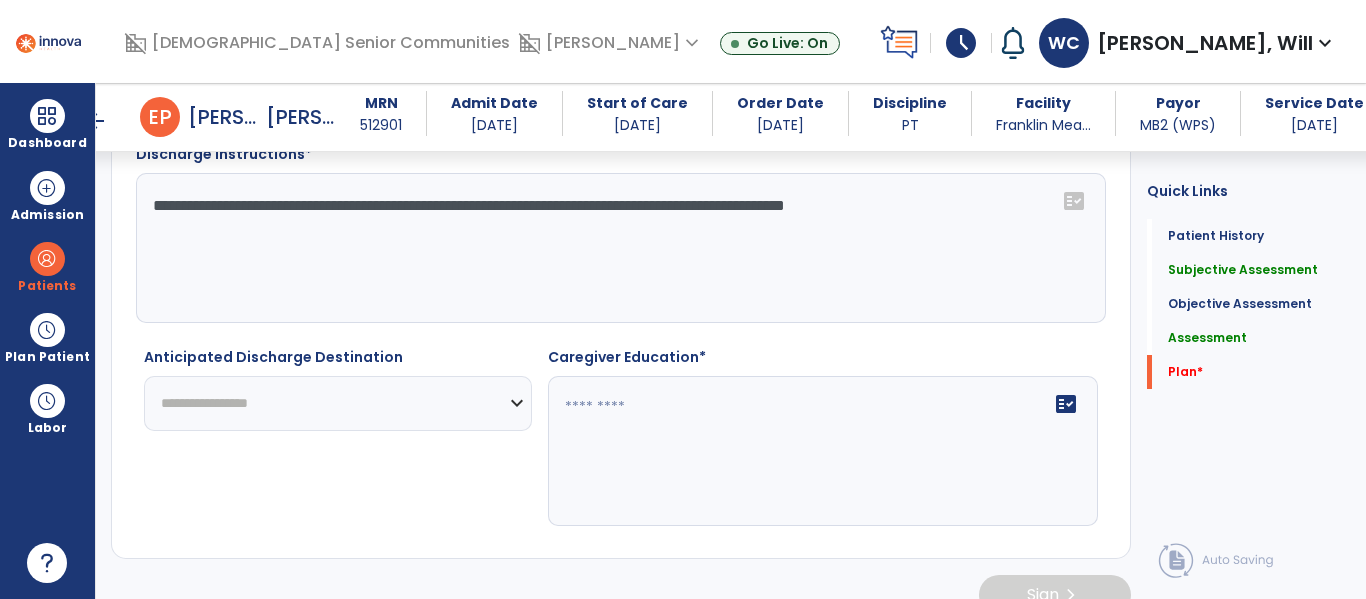 type on "**********" 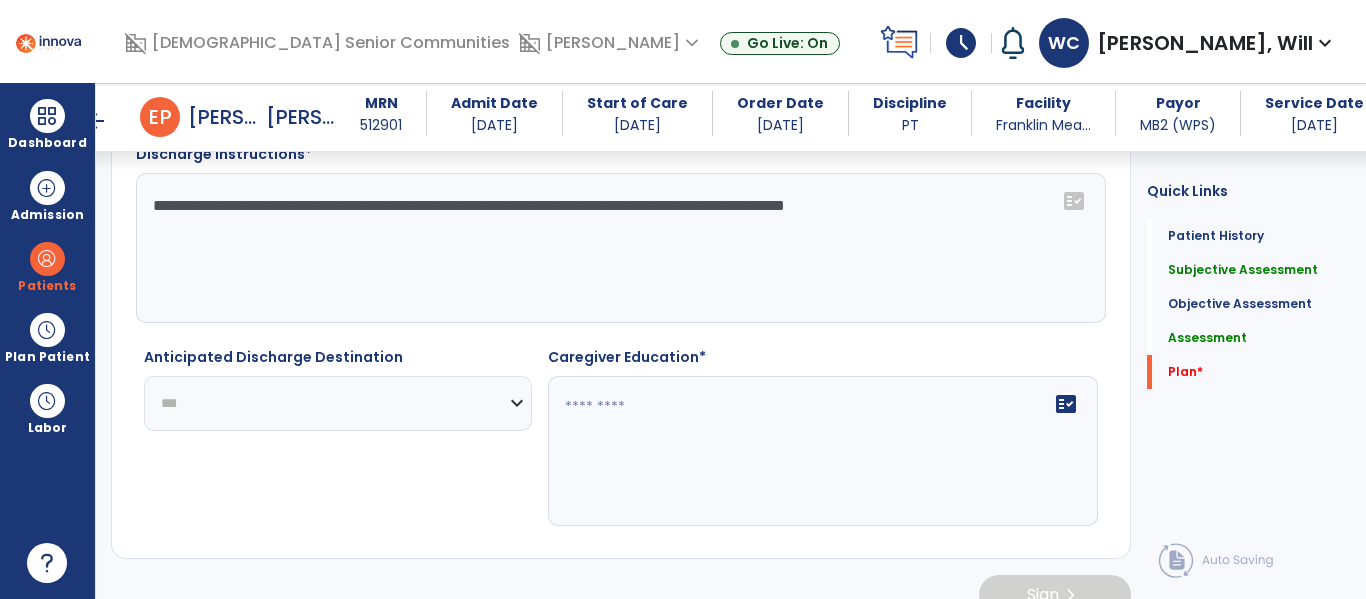 click on "**********" 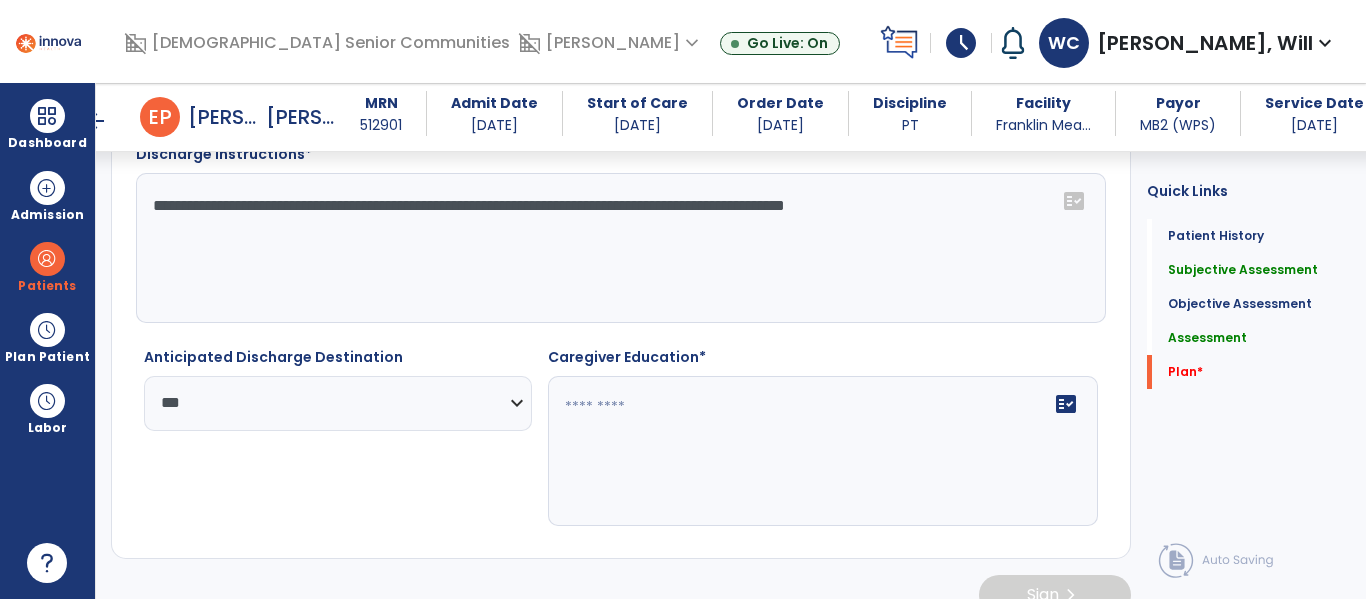 click on "fact_check" 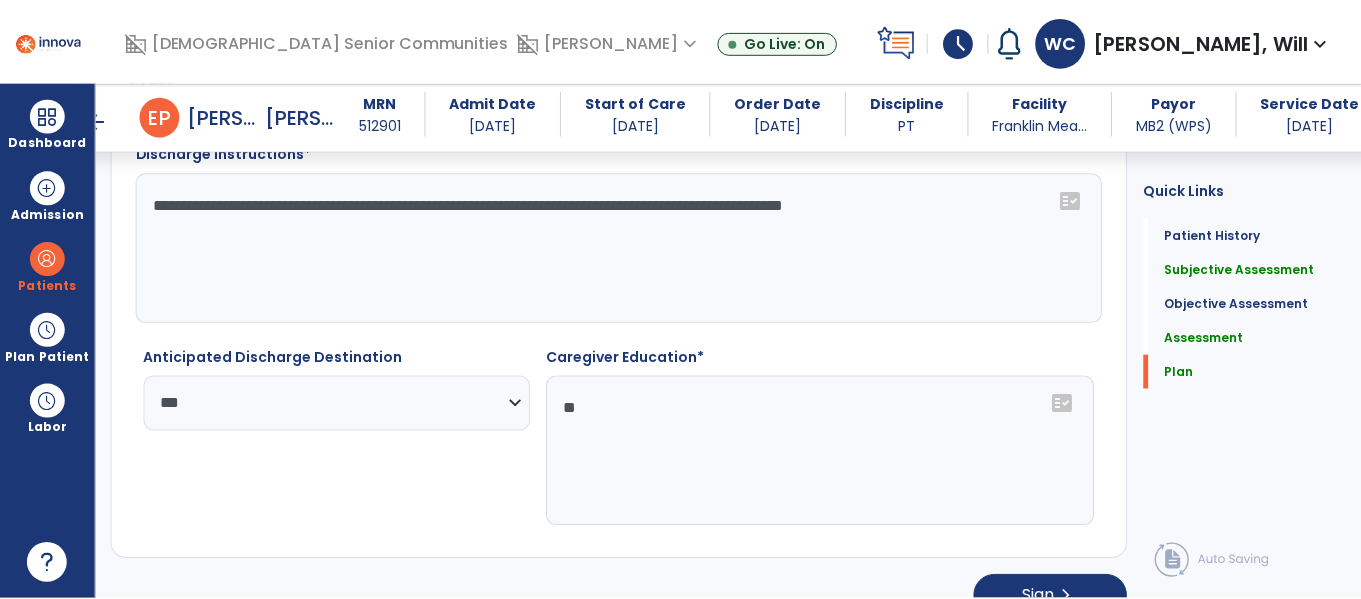 scroll, scrollTop: 3422, scrollLeft: 0, axis: vertical 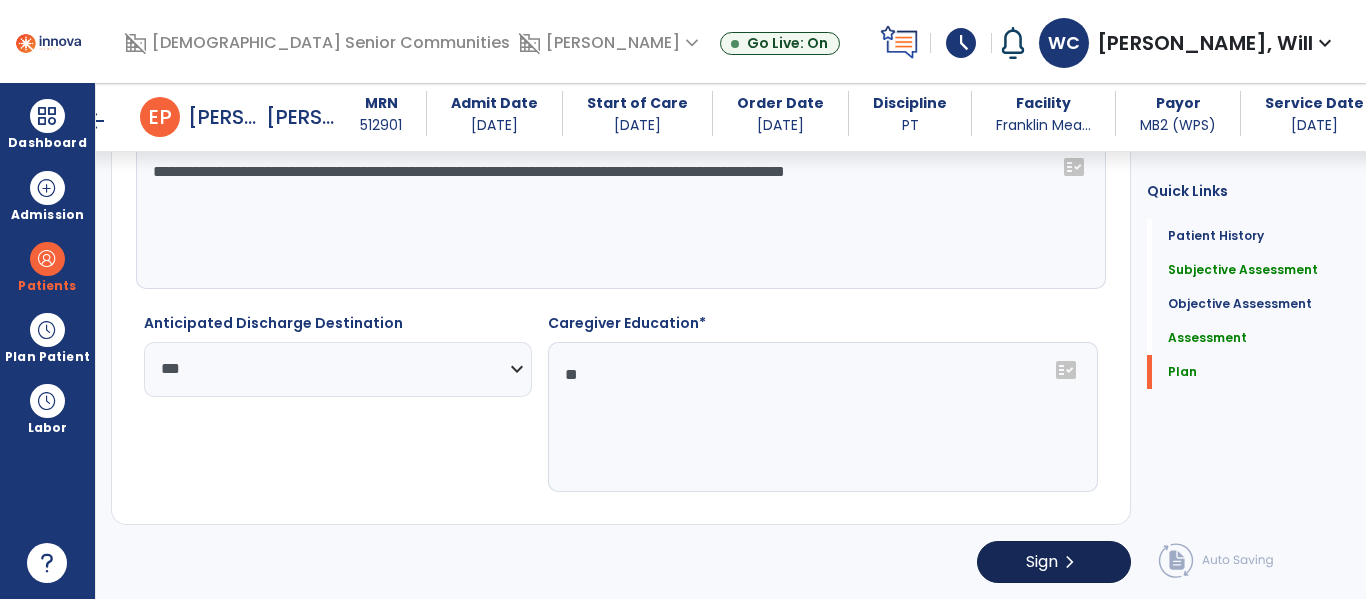 type on "**" 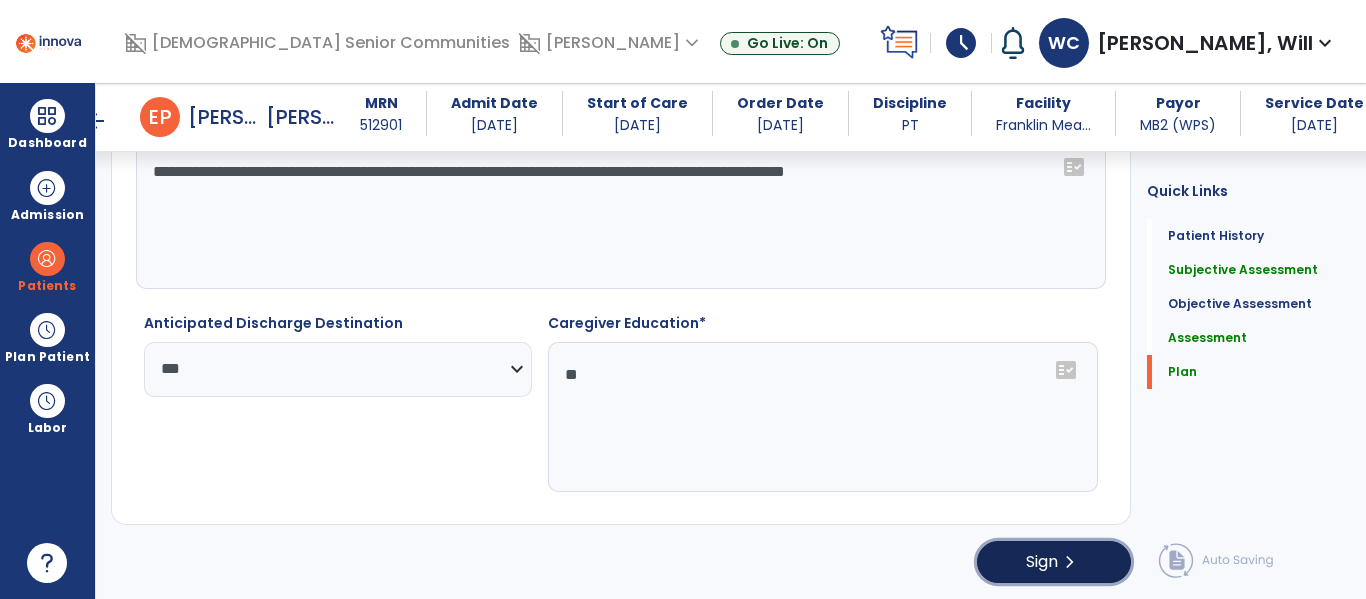click on "chevron_right" 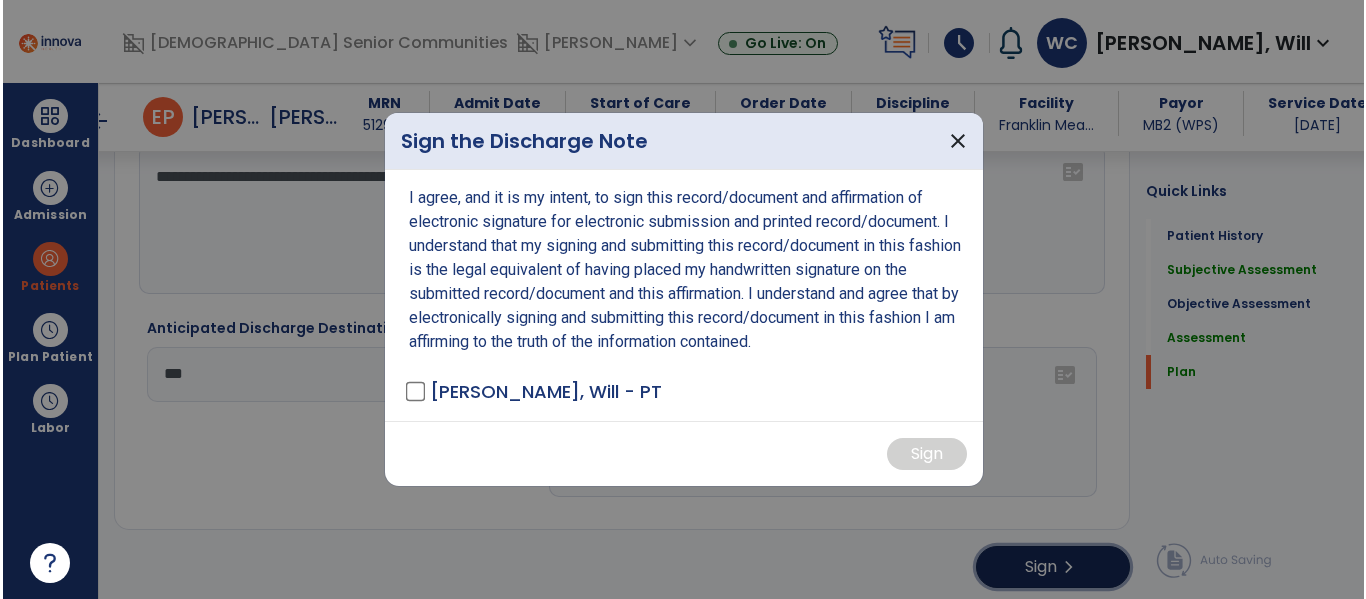 scroll, scrollTop: 3422, scrollLeft: 0, axis: vertical 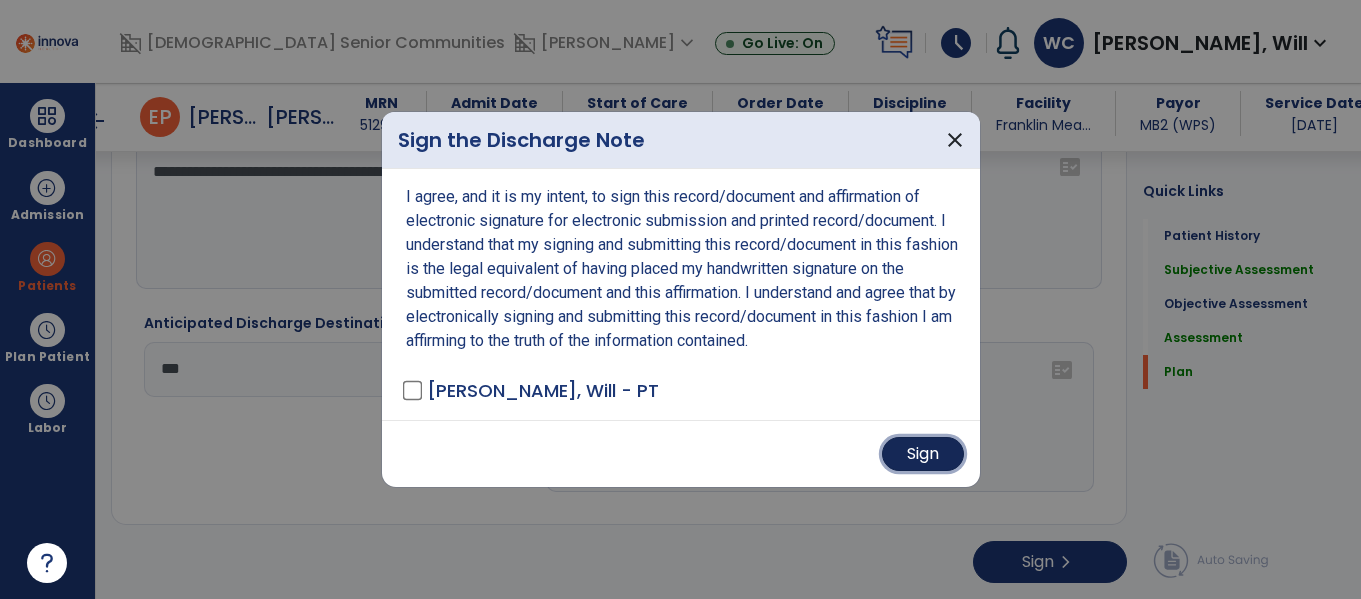 click on "Sign" at bounding box center [923, 454] 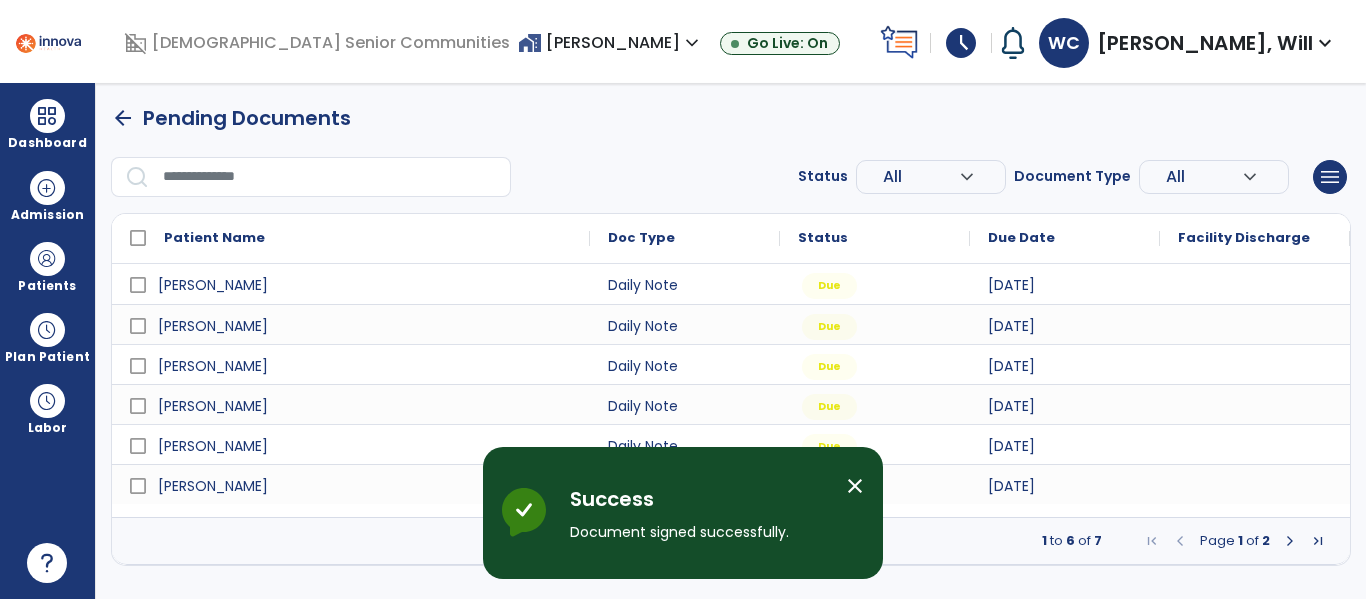 scroll, scrollTop: 0, scrollLeft: 0, axis: both 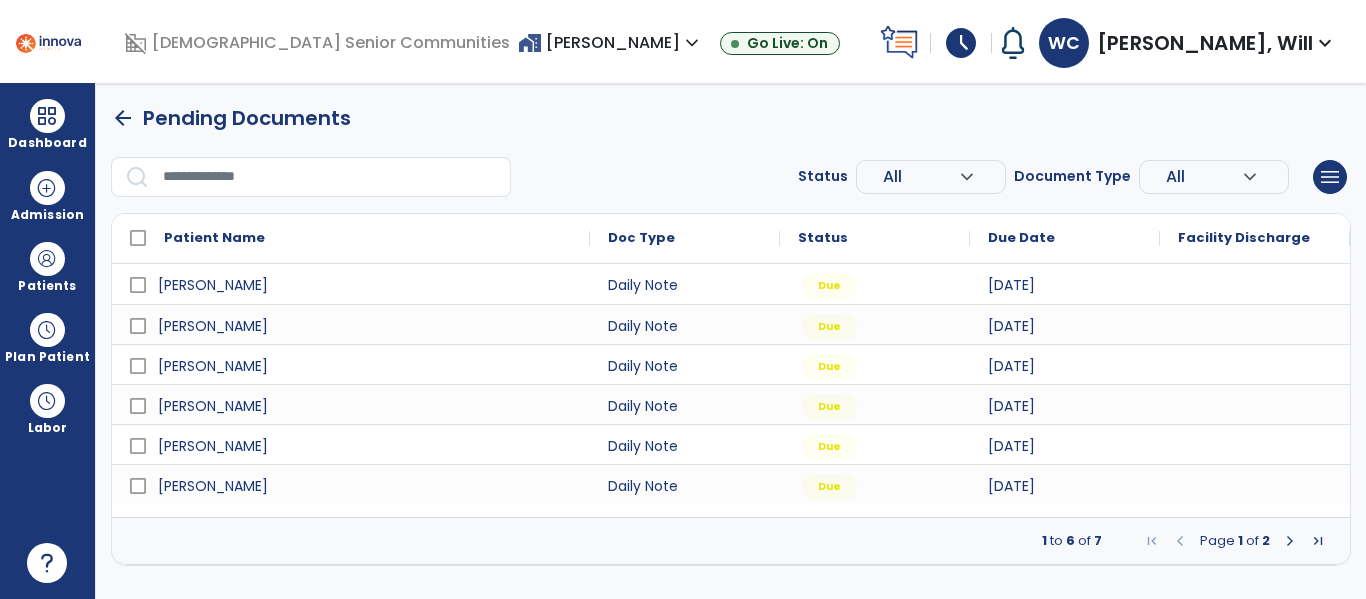 click at bounding box center [1290, 541] 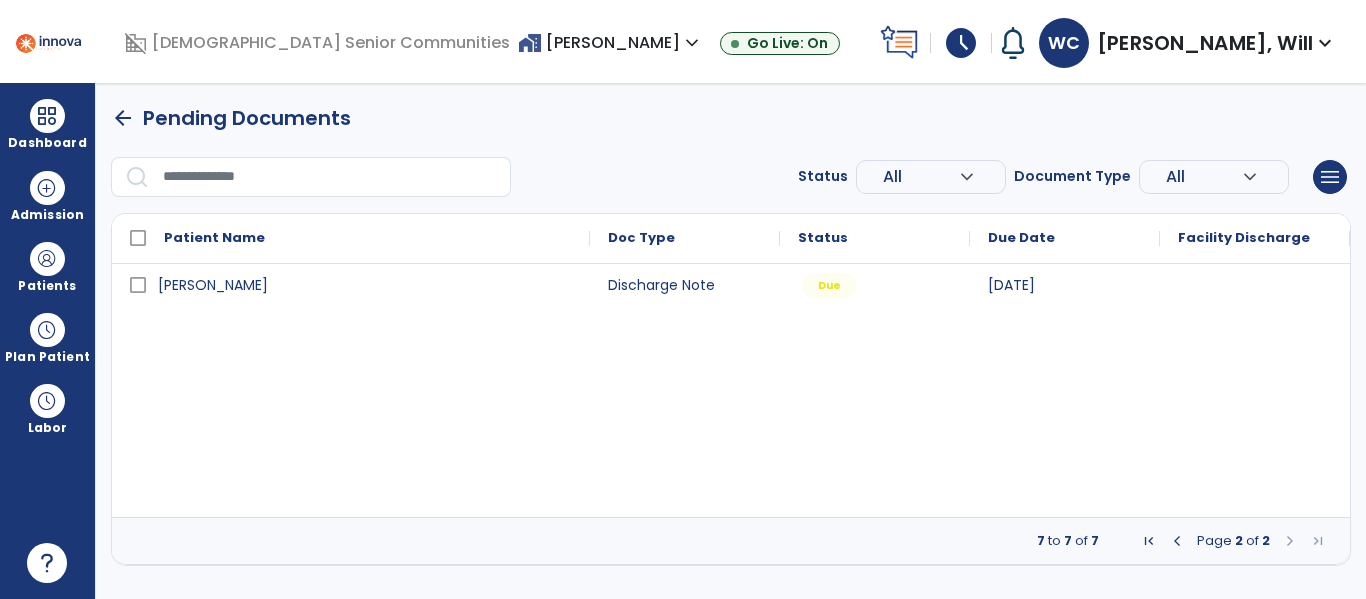 click at bounding box center (1177, 541) 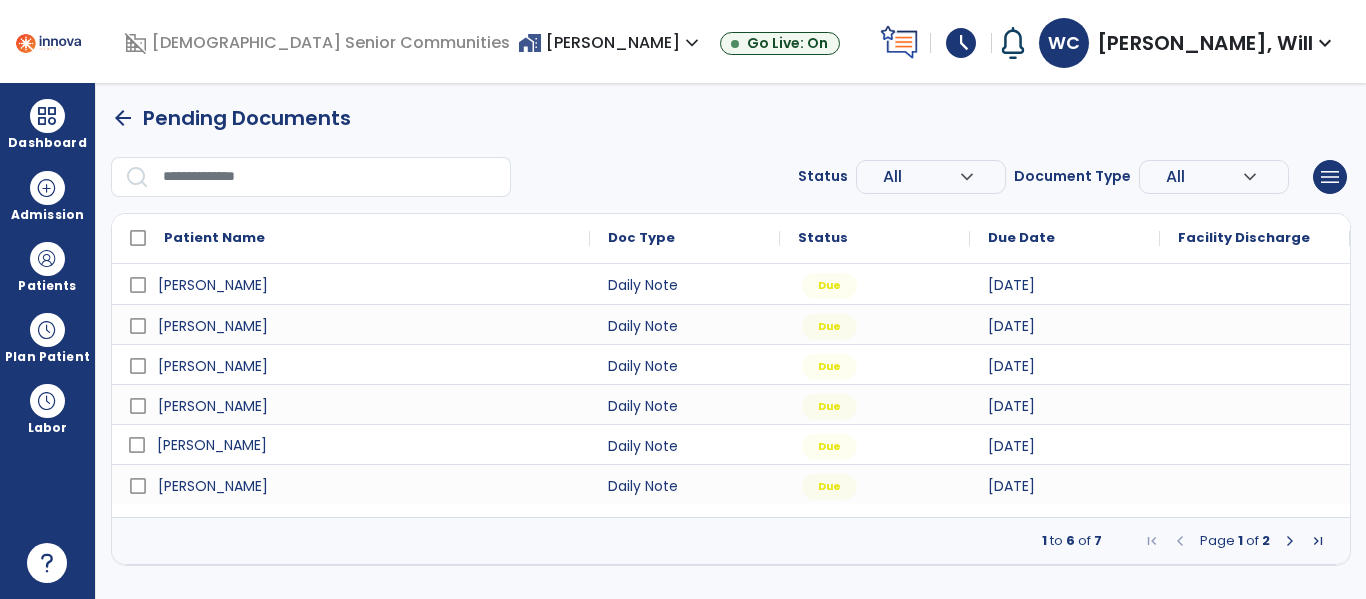 click on "[PERSON_NAME]" at bounding box center (212, 445) 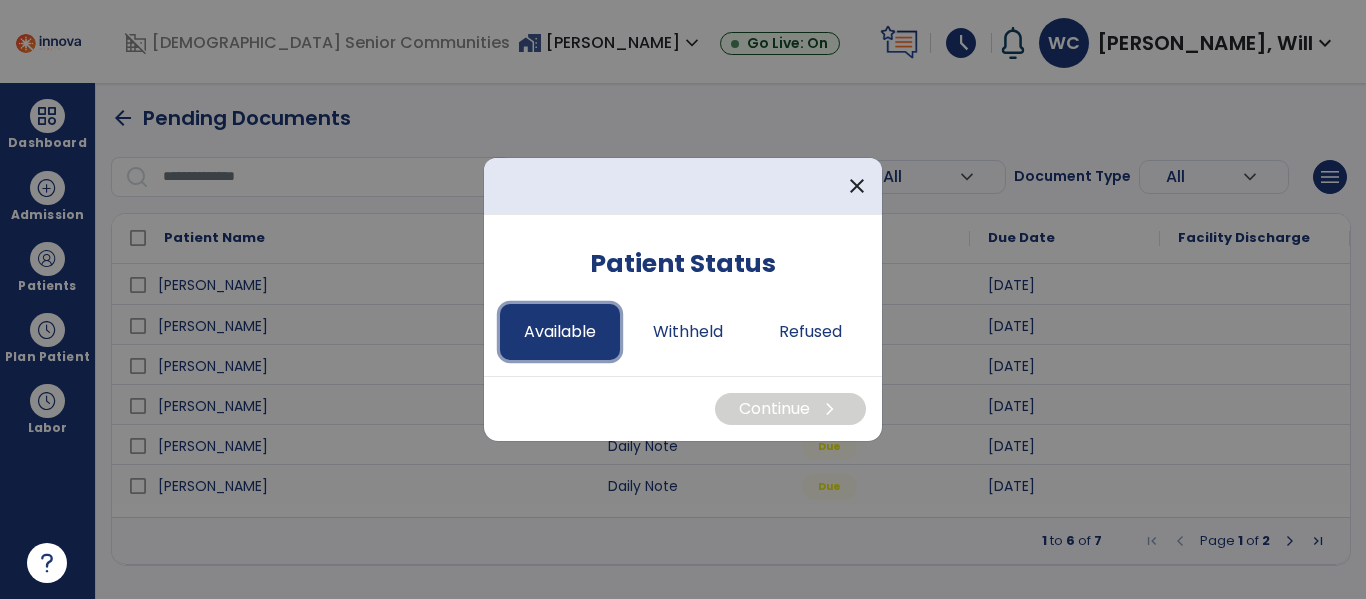 click on "Available" at bounding box center (560, 332) 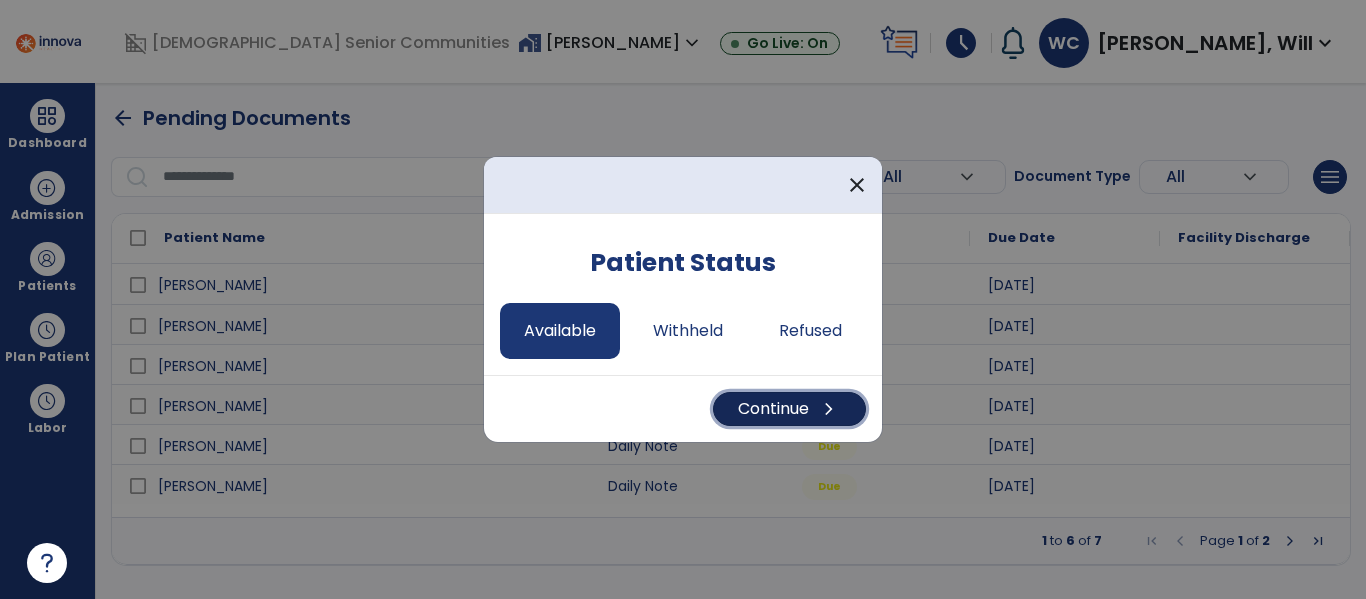 click on "Continue   chevron_right" at bounding box center (789, 409) 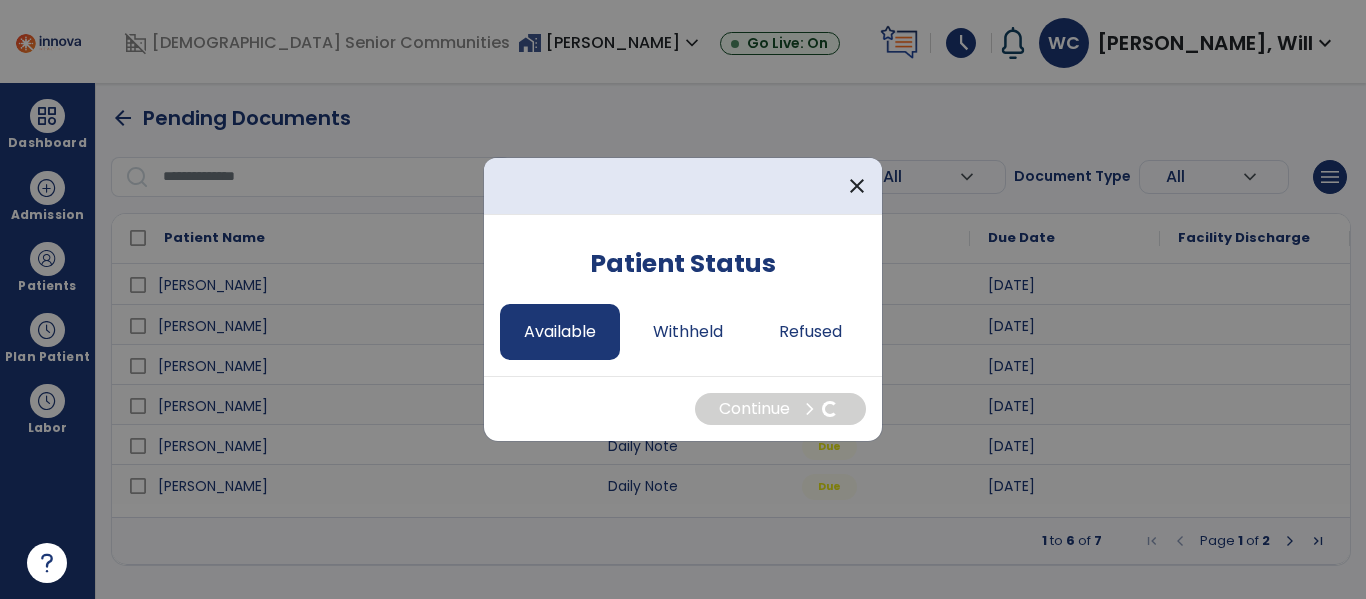 select on "*" 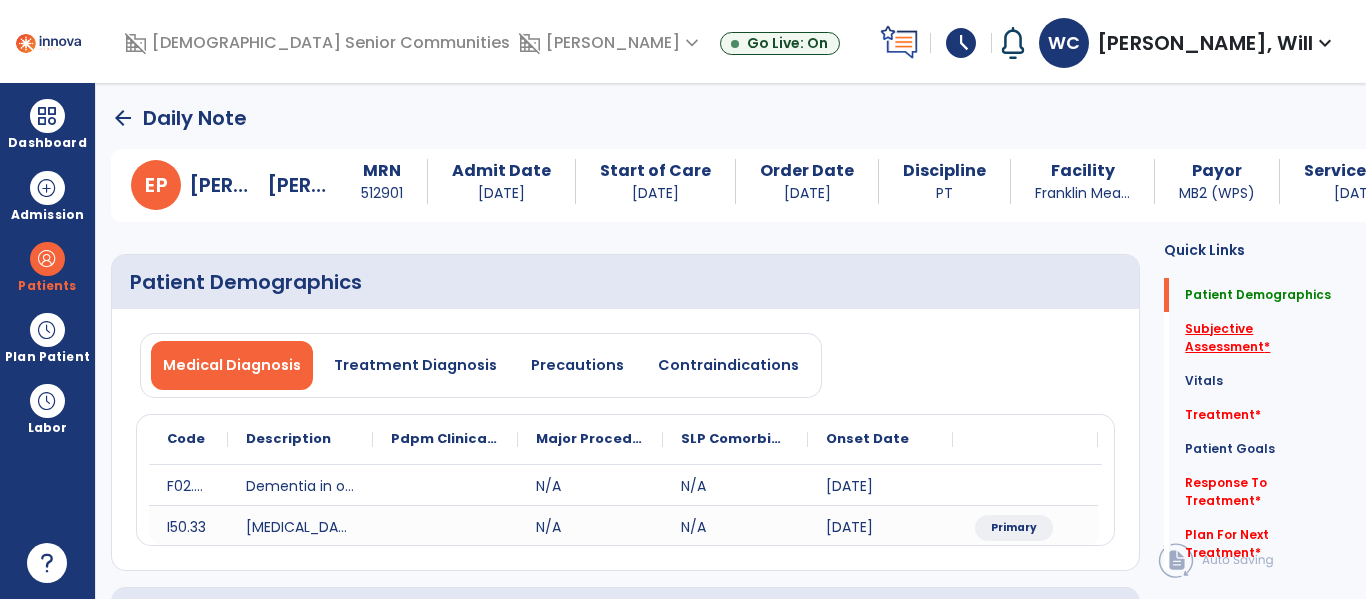 click on "Subjective Assessment   *" 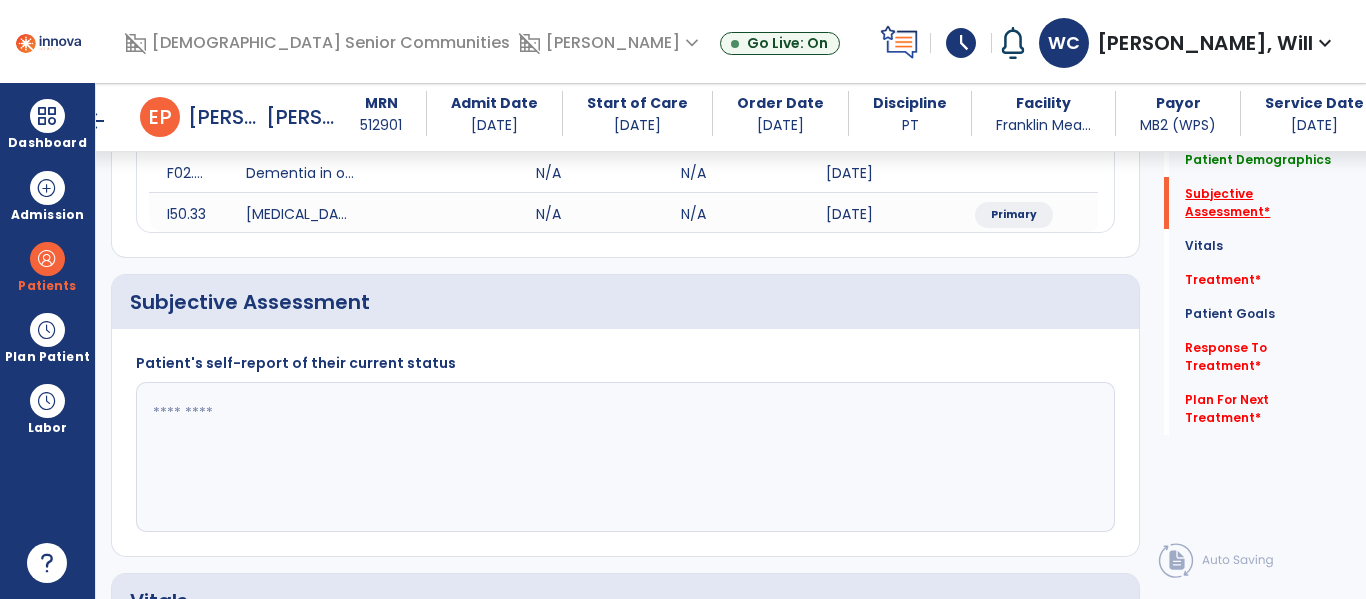 scroll, scrollTop: 387, scrollLeft: 0, axis: vertical 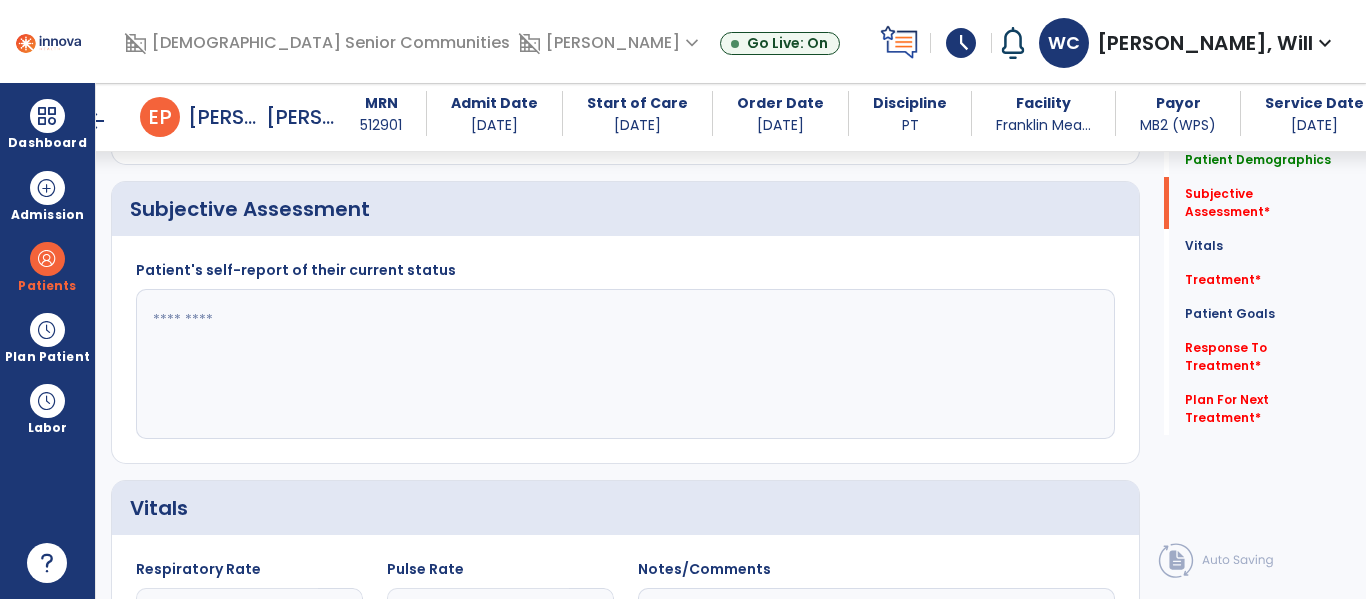 click 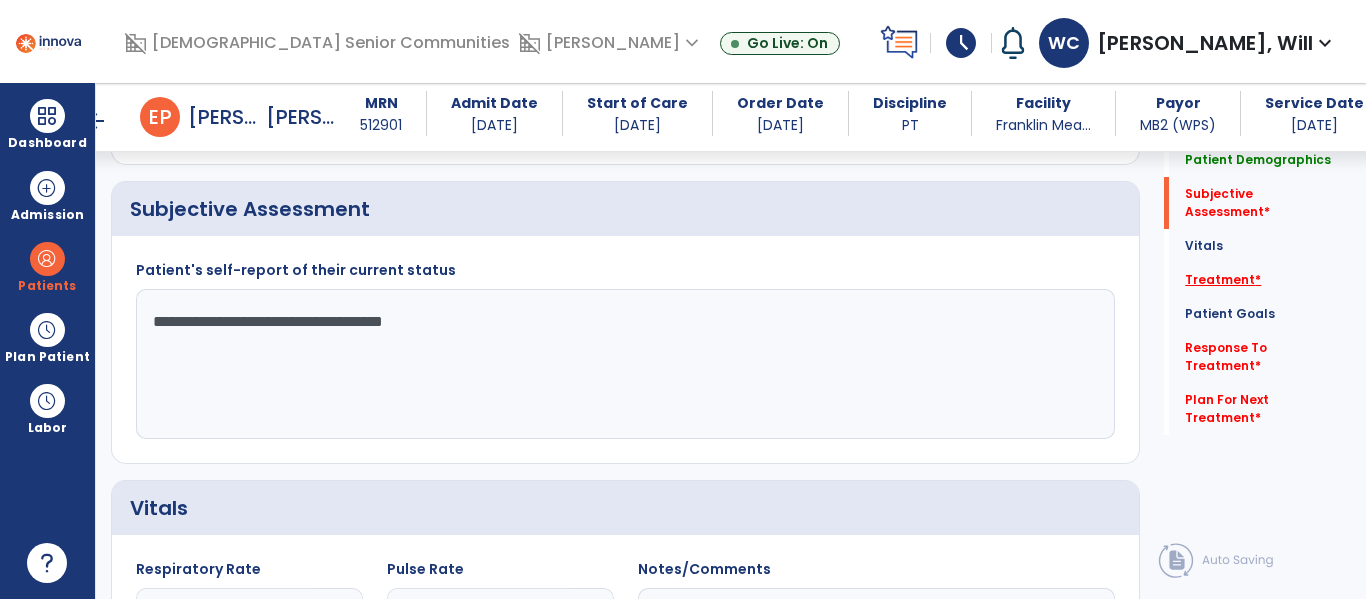 type on "**********" 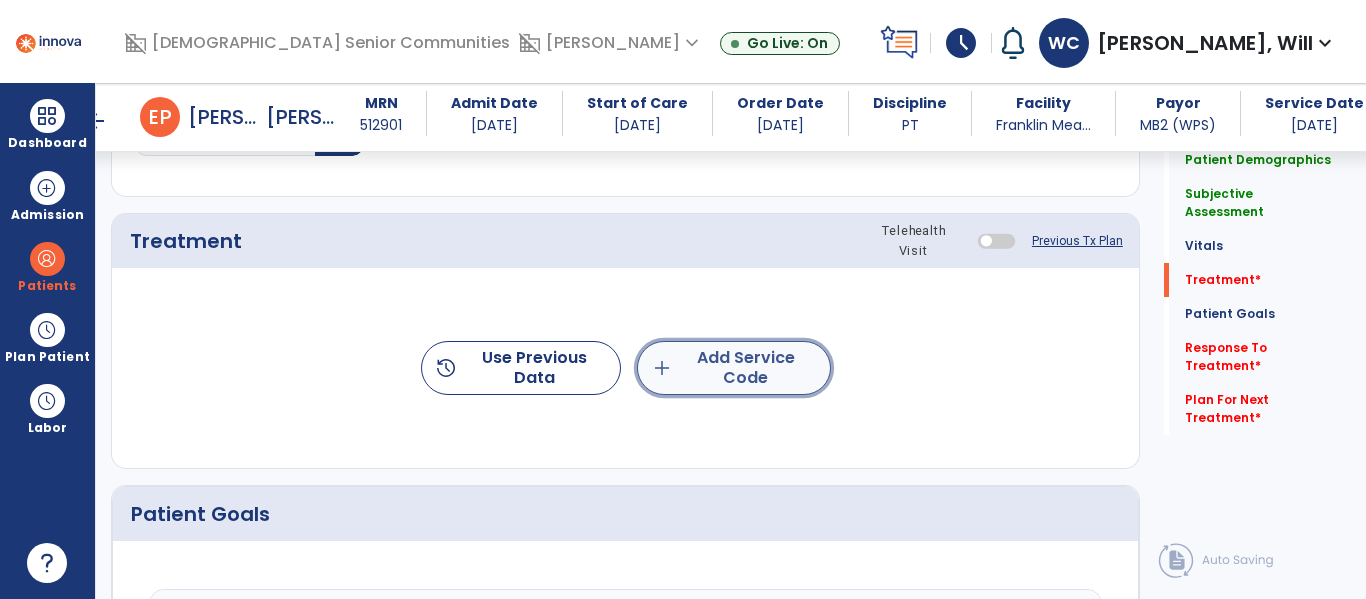 click on "add  Add Service Code" 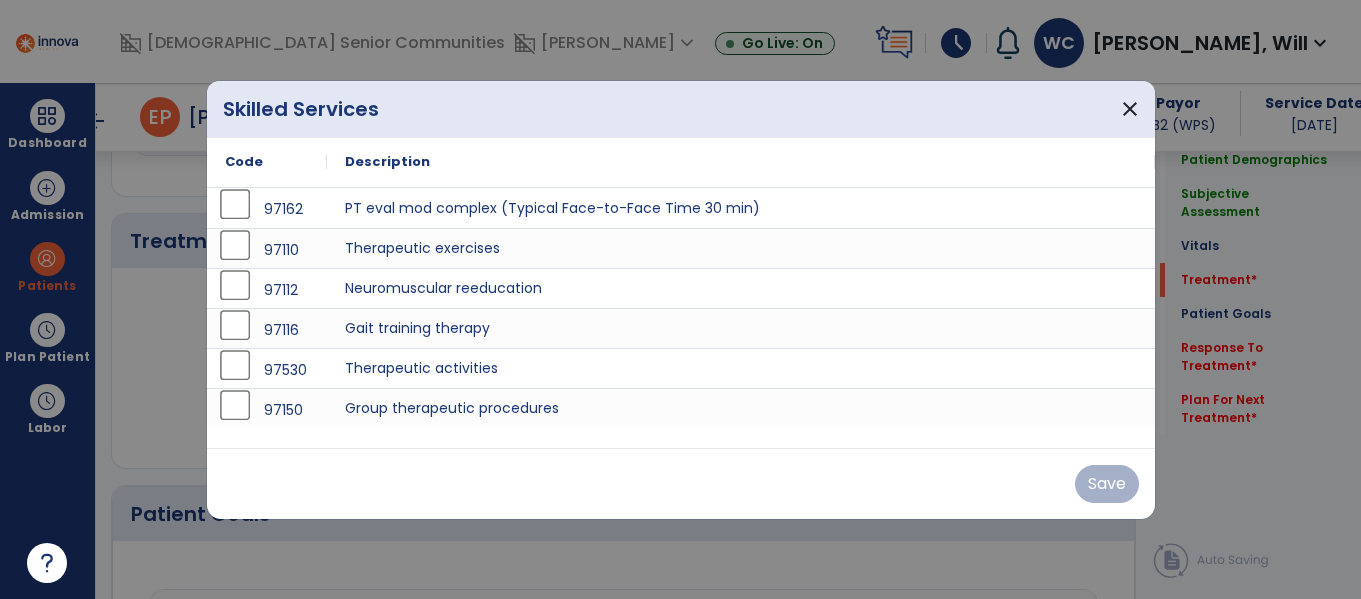 scroll, scrollTop: 1076, scrollLeft: 0, axis: vertical 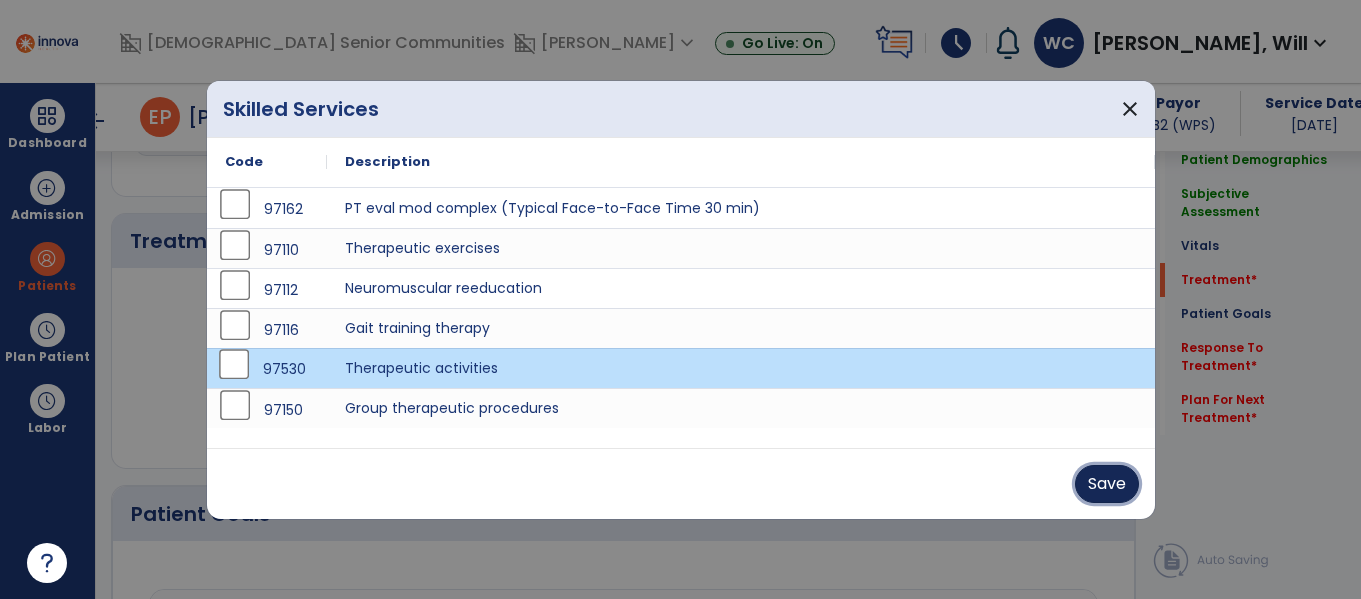 click on "Save" at bounding box center [1107, 484] 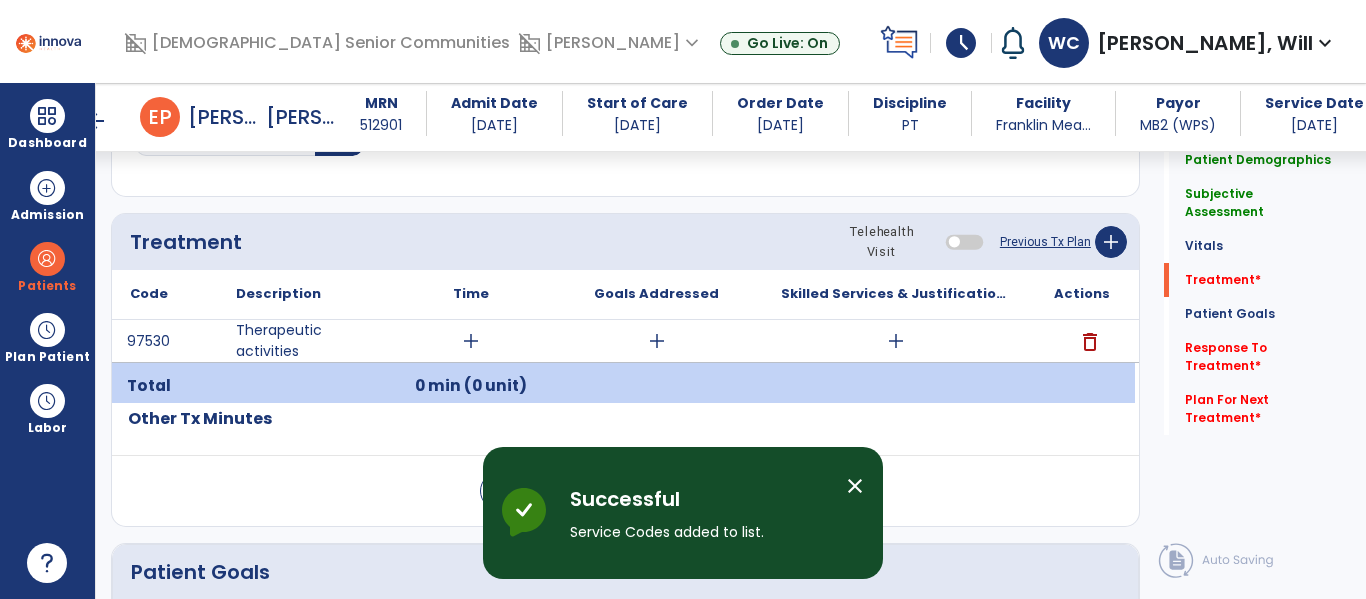 click on "add" at bounding box center (471, 341) 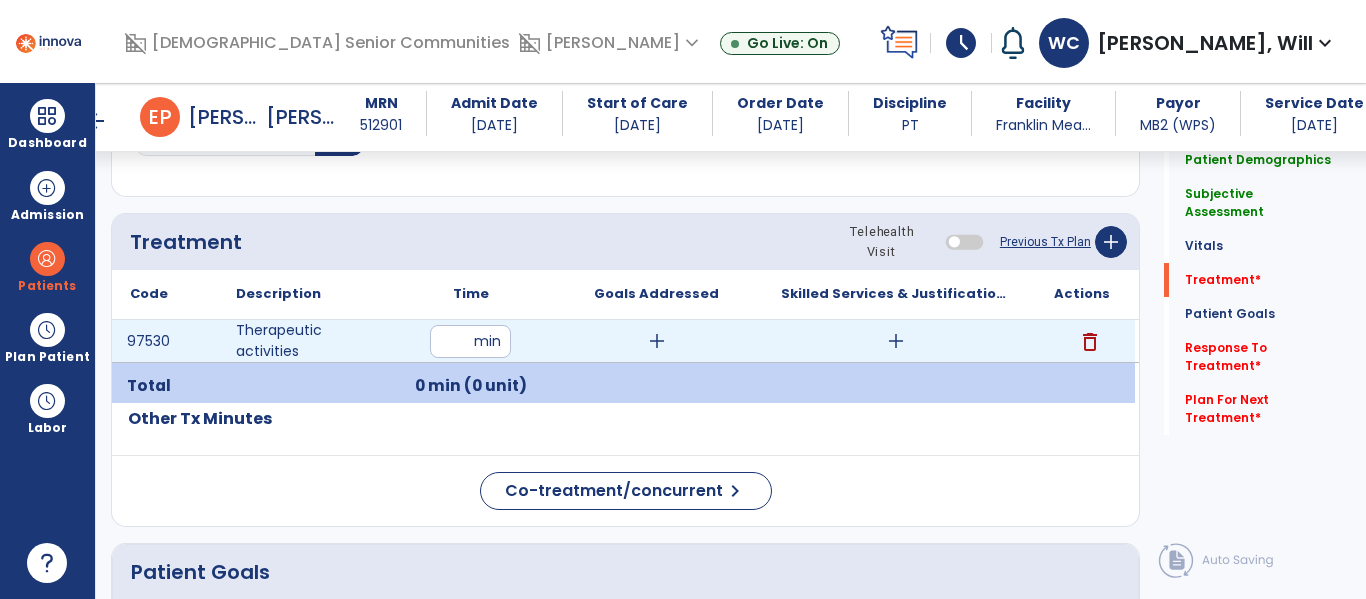 type on "**" 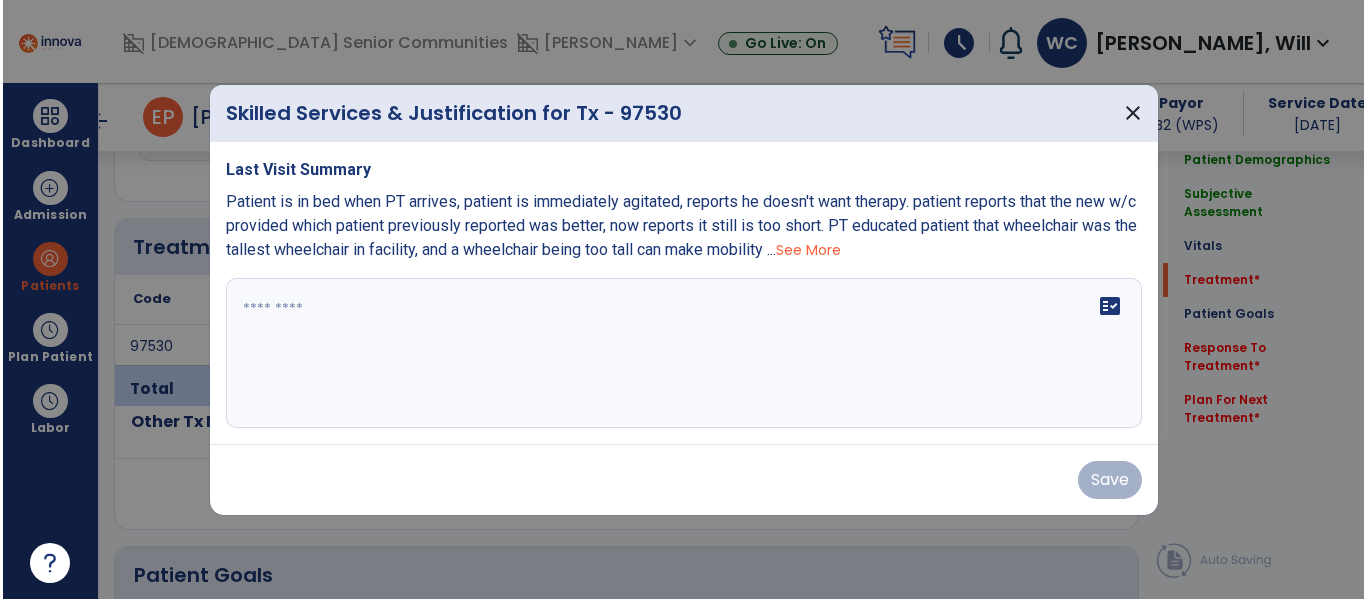 scroll, scrollTop: 1076, scrollLeft: 0, axis: vertical 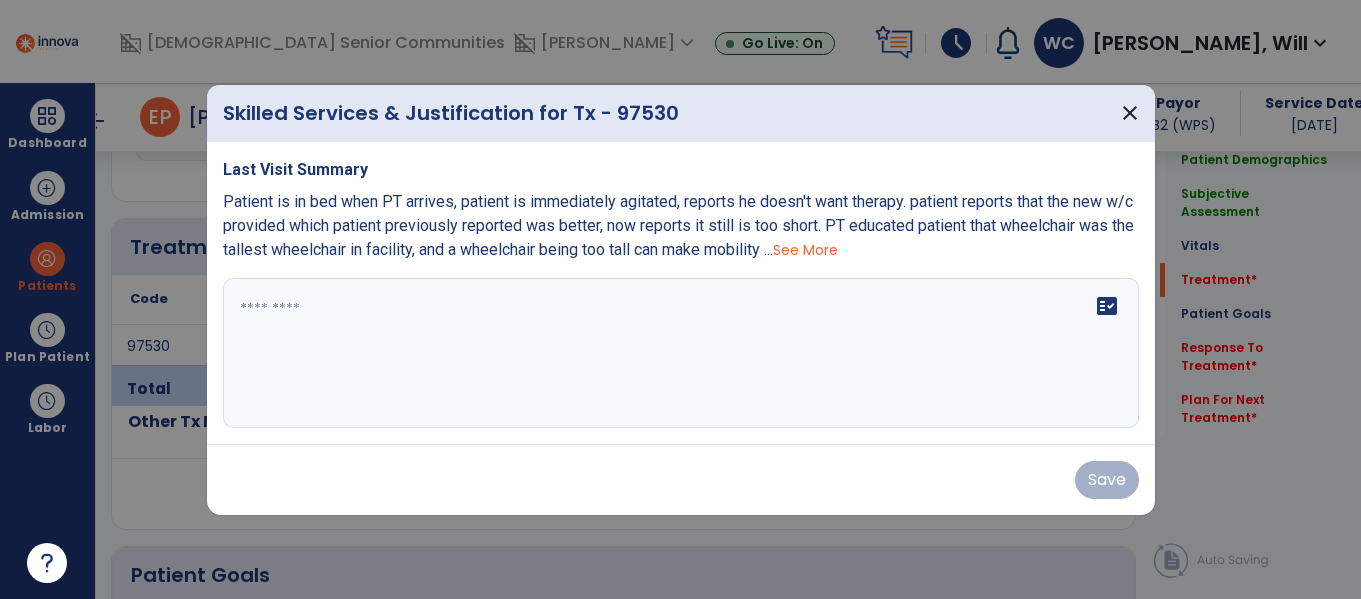 click on "fact_check" at bounding box center [681, 353] 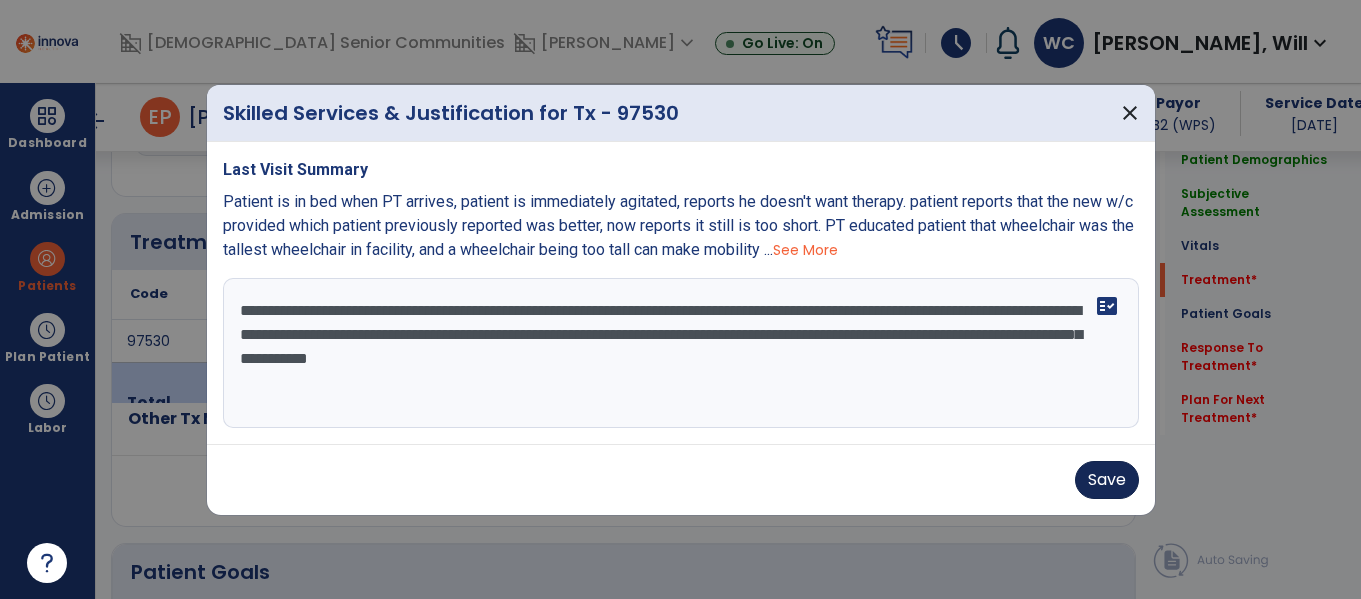 type on "**********" 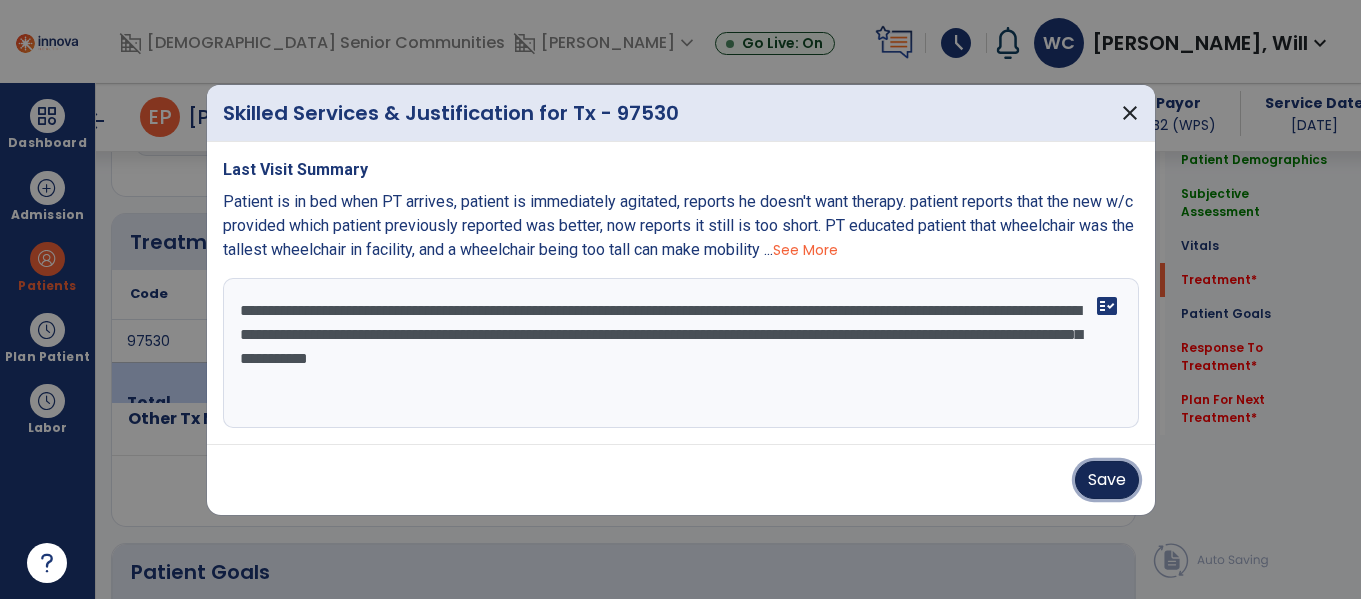 click on "Save" at bounding box center [1107, 480] 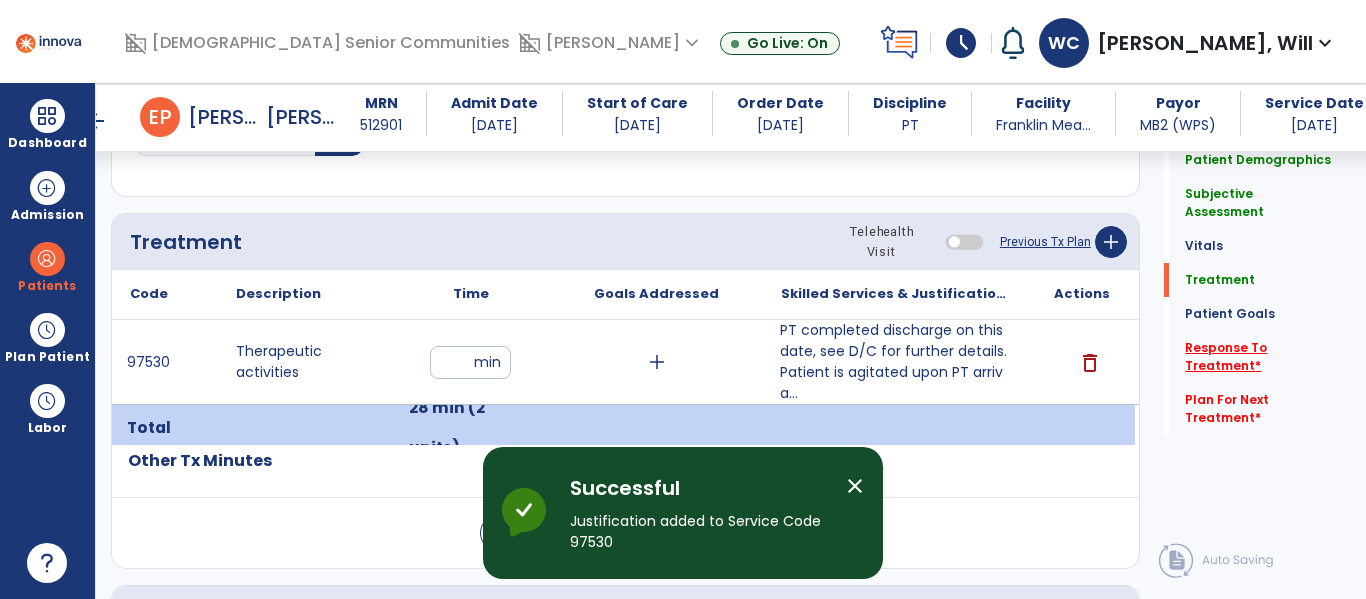 click on "Response To Treatment   *" 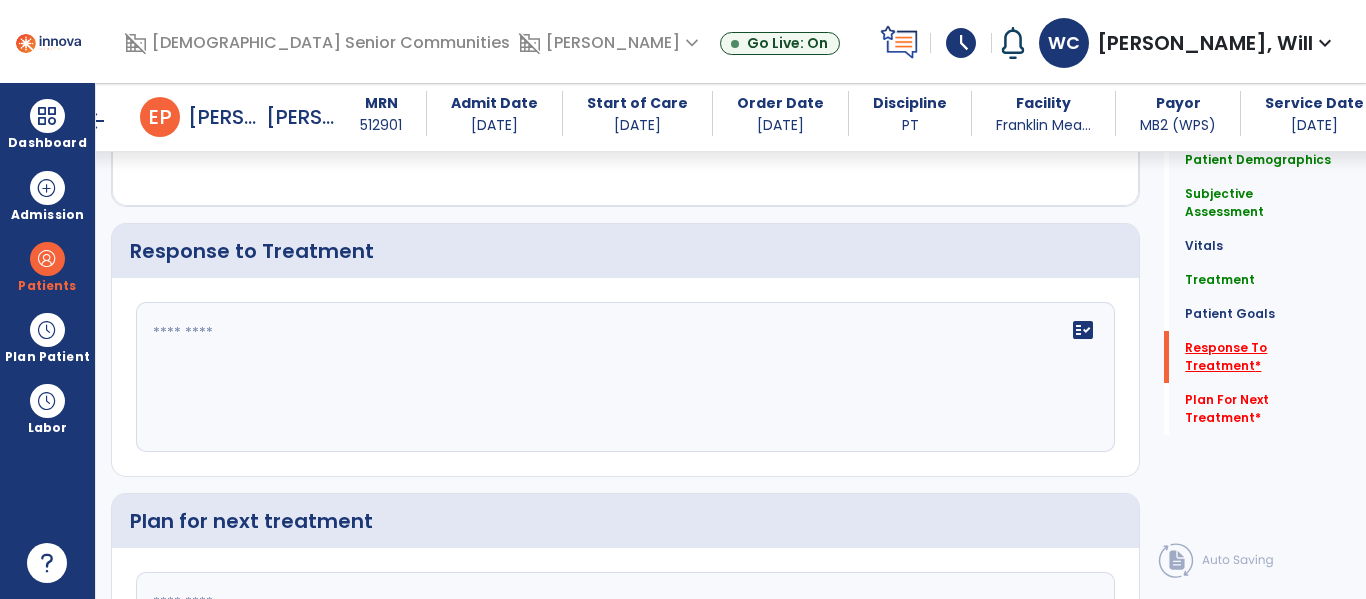 scroll, scrollTop: 3061, scrollLeft: 0, axis: vertical 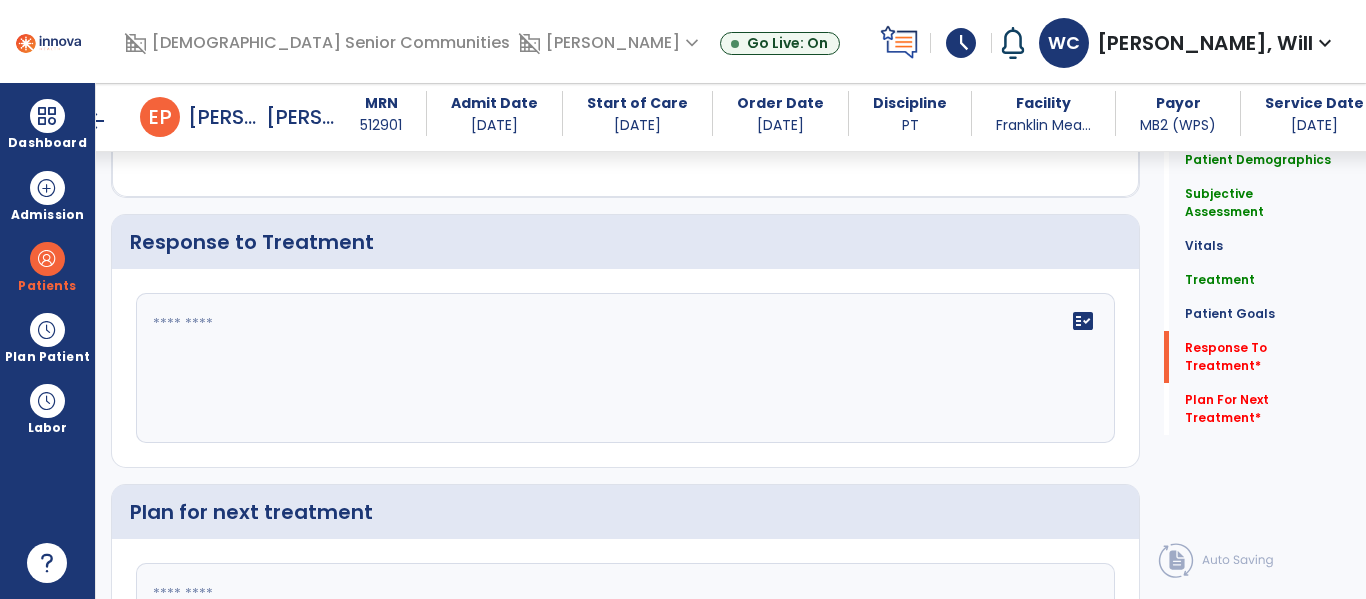 click on "fact_check" 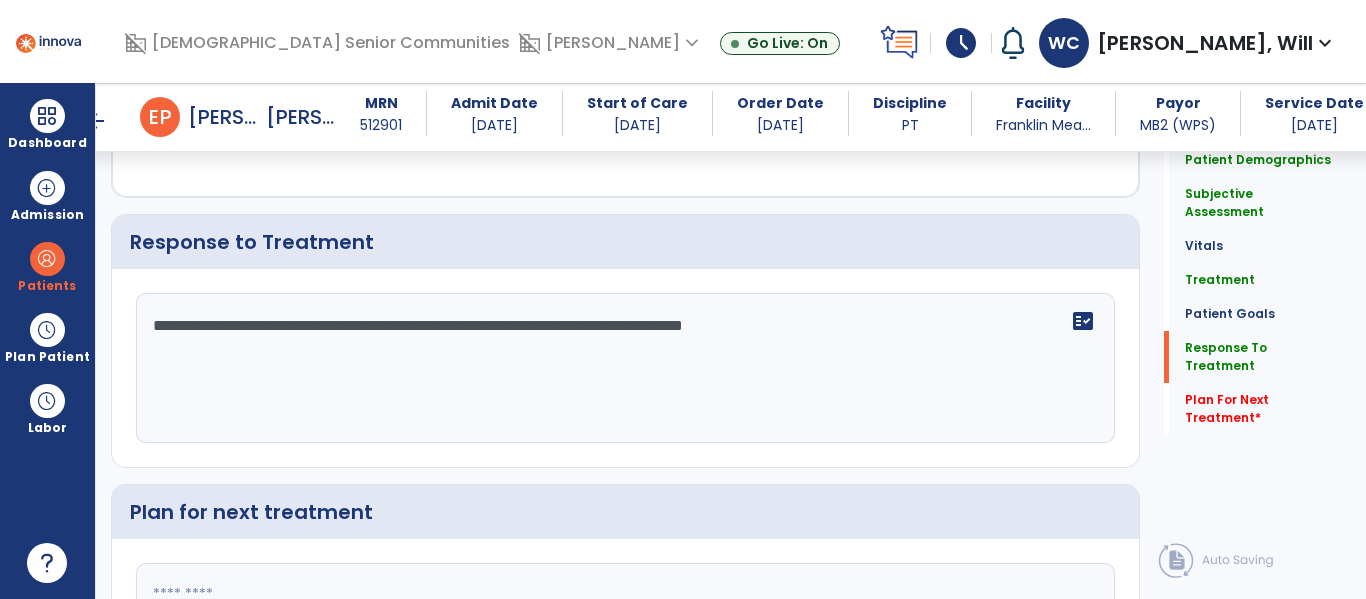 scroll, scrollTop: 3266, scrollLeft: 0, axis: vertical 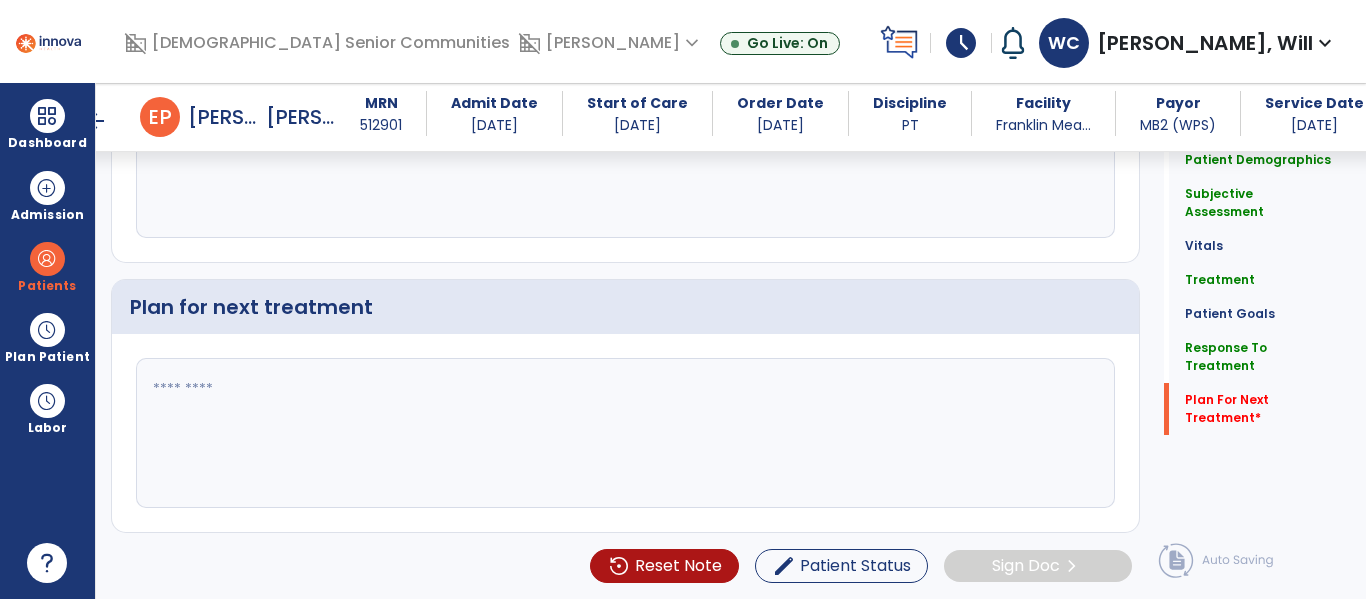 type on "**********" 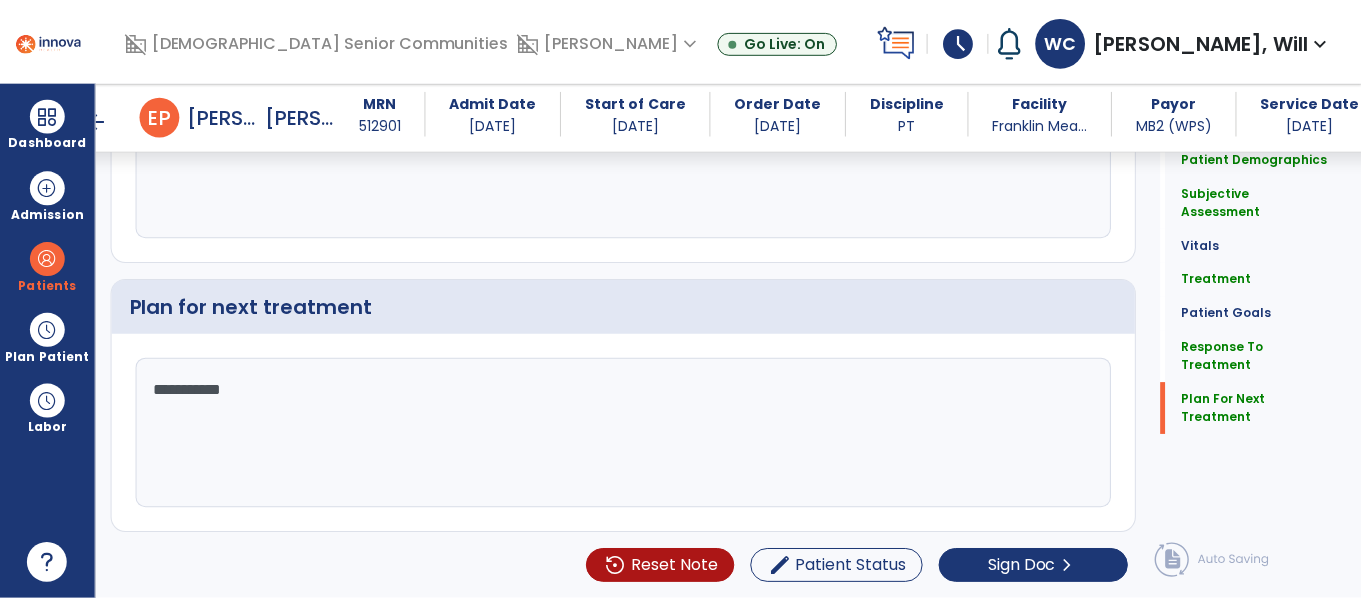 scroll, scrollTop: 3266, scrollLeft: 0, axis: vertical 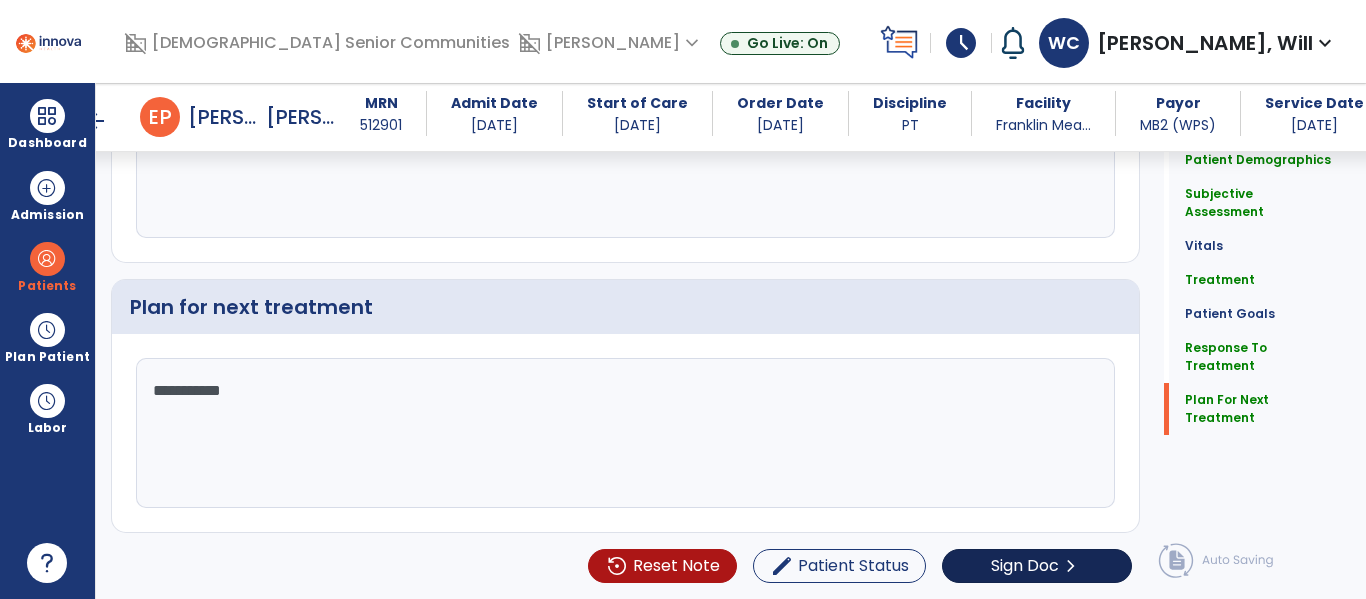 type on "**********" 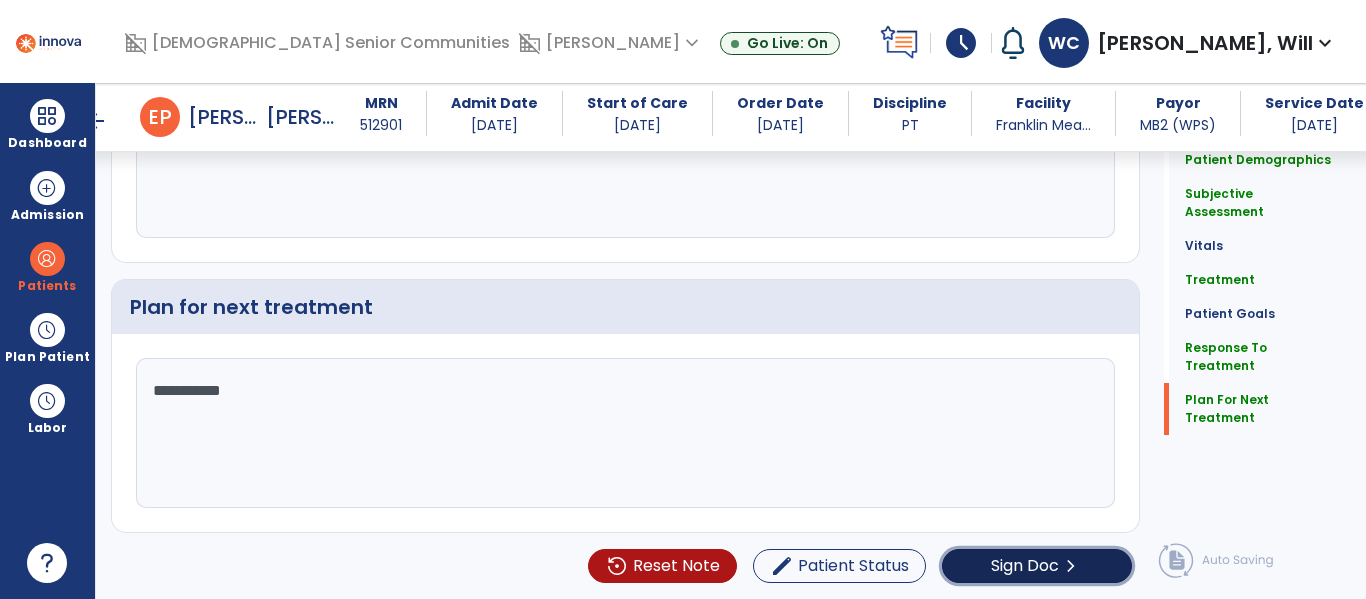 click on "Sign Doc" 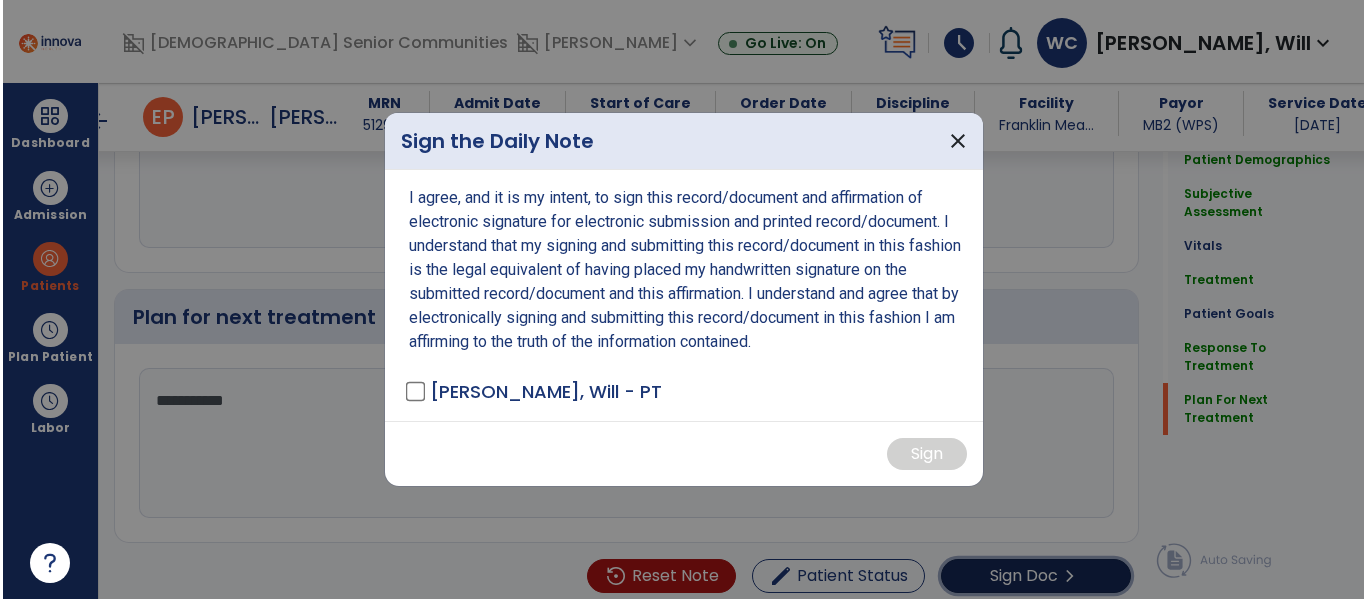 scroll, scrollTop: 3266, scrollLeft: 0, axis: vertical 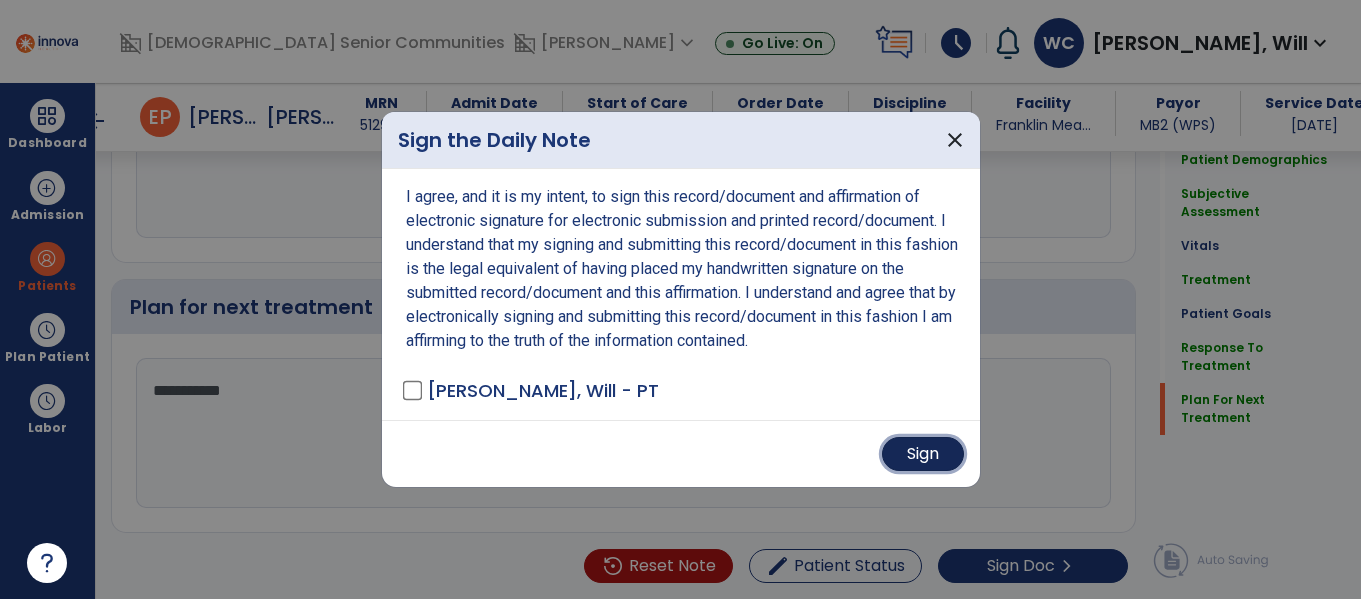 click on "Sign" at bounding box center [923, 454] 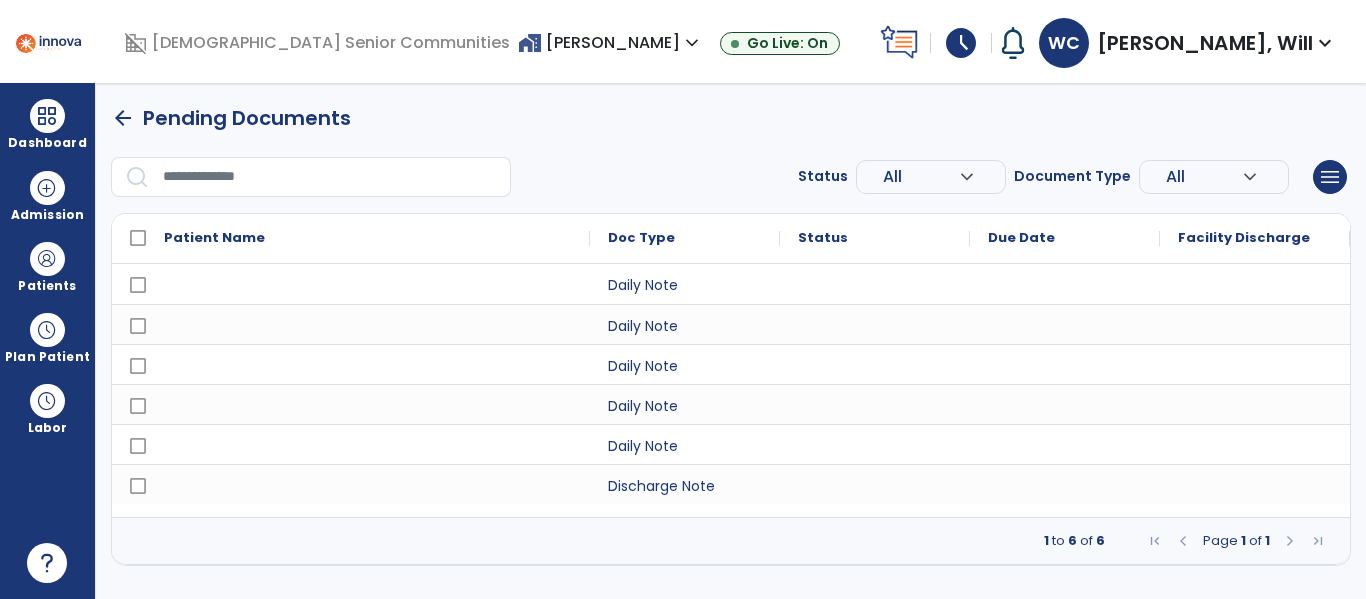 scroll, scrollTop: 0, scrollLeft: 0, axis: both 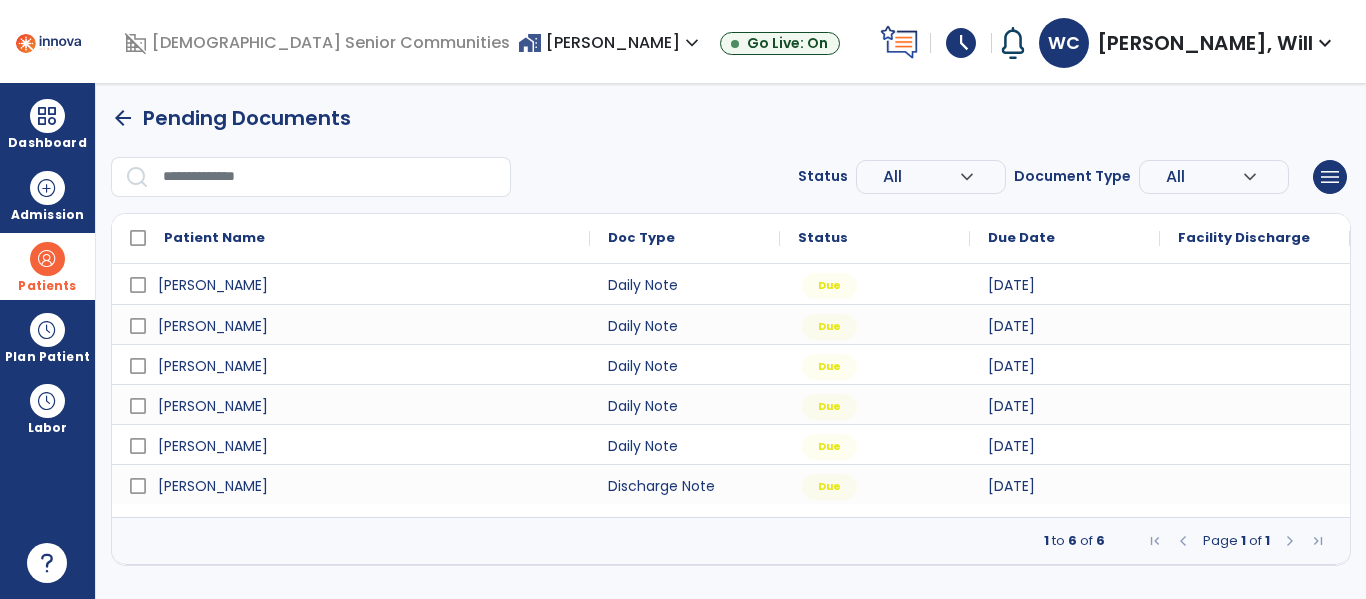 click on "Patients" at bounding box center [47, 286] 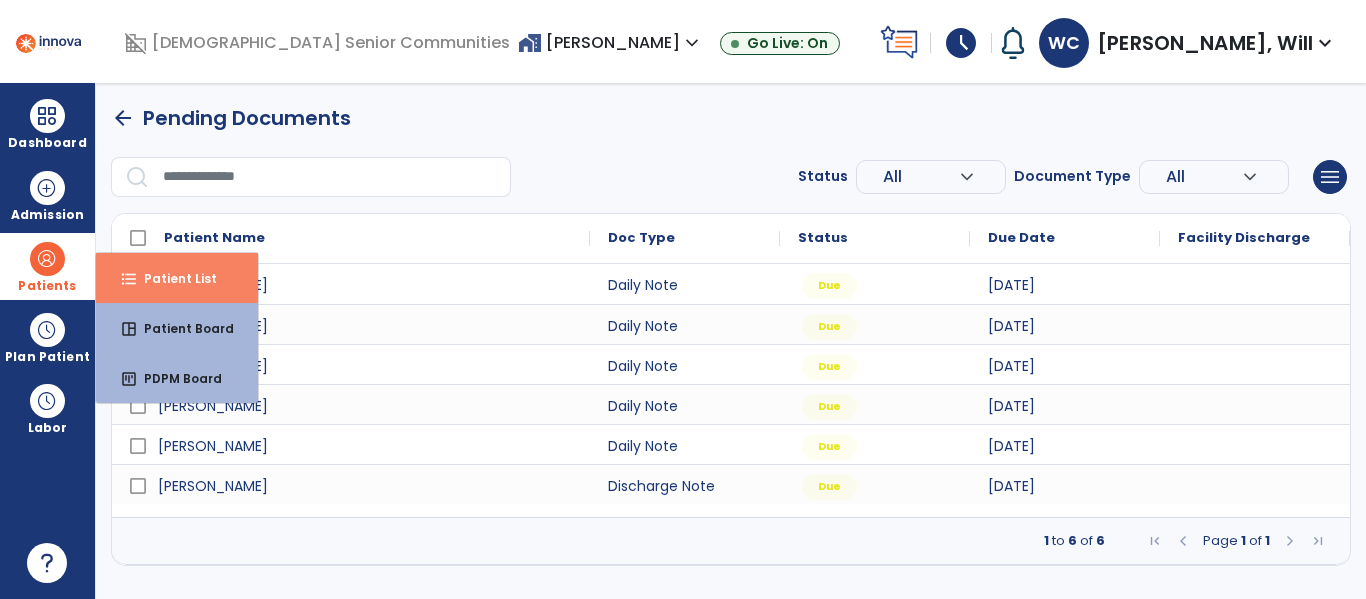 click on "Patient List" at bounding box center (172, 278) 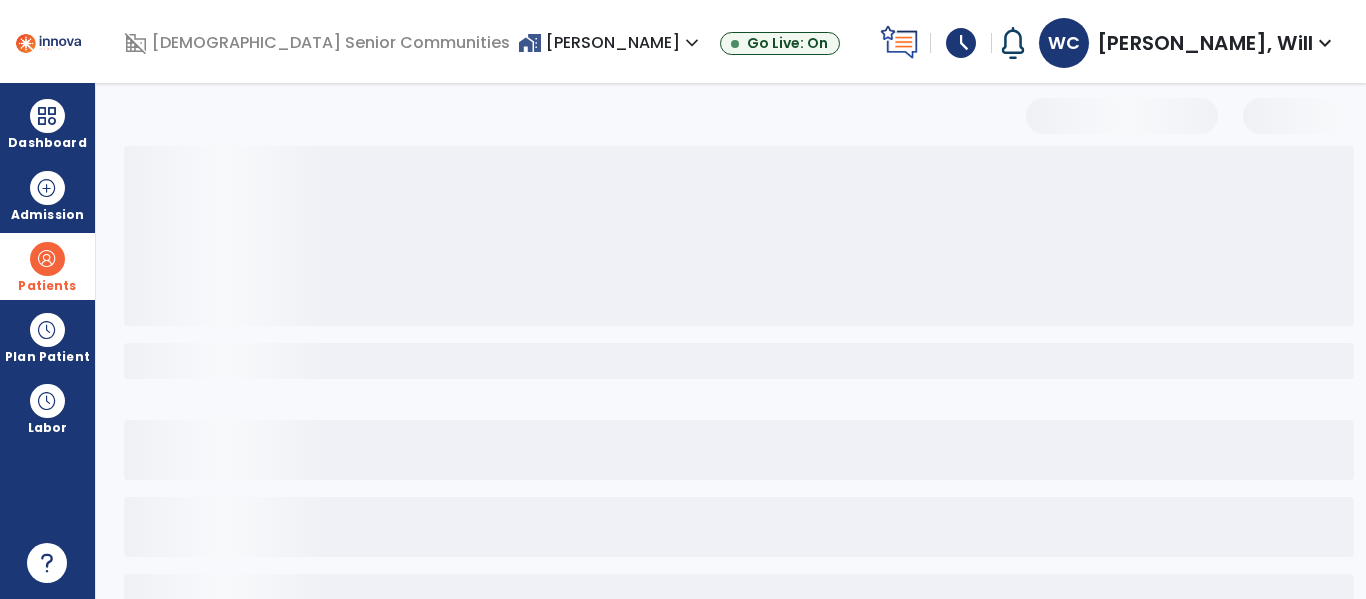 select on "***" 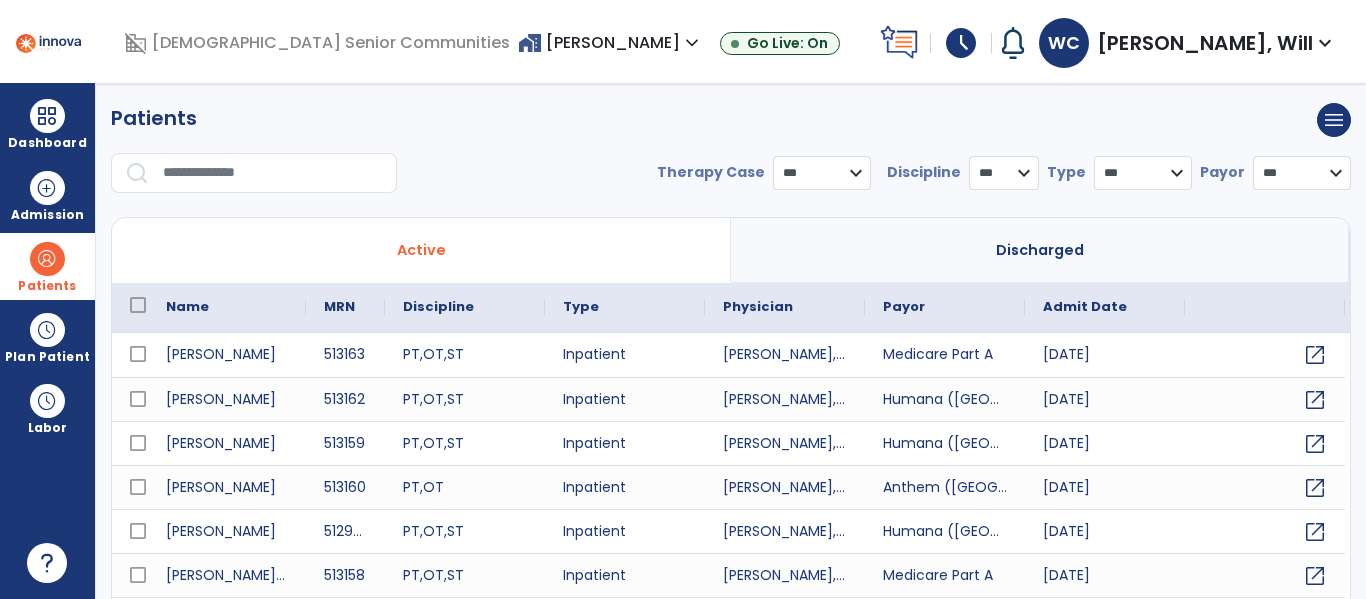 click at bounding box center (273, 173) 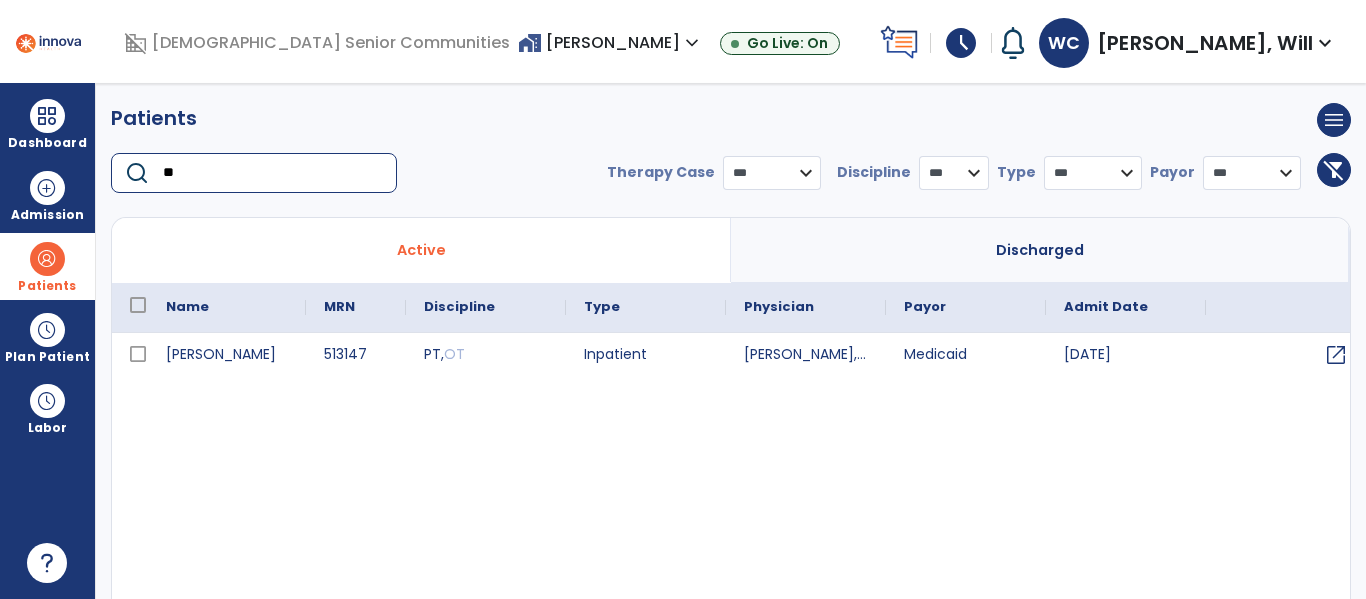 type on "**" 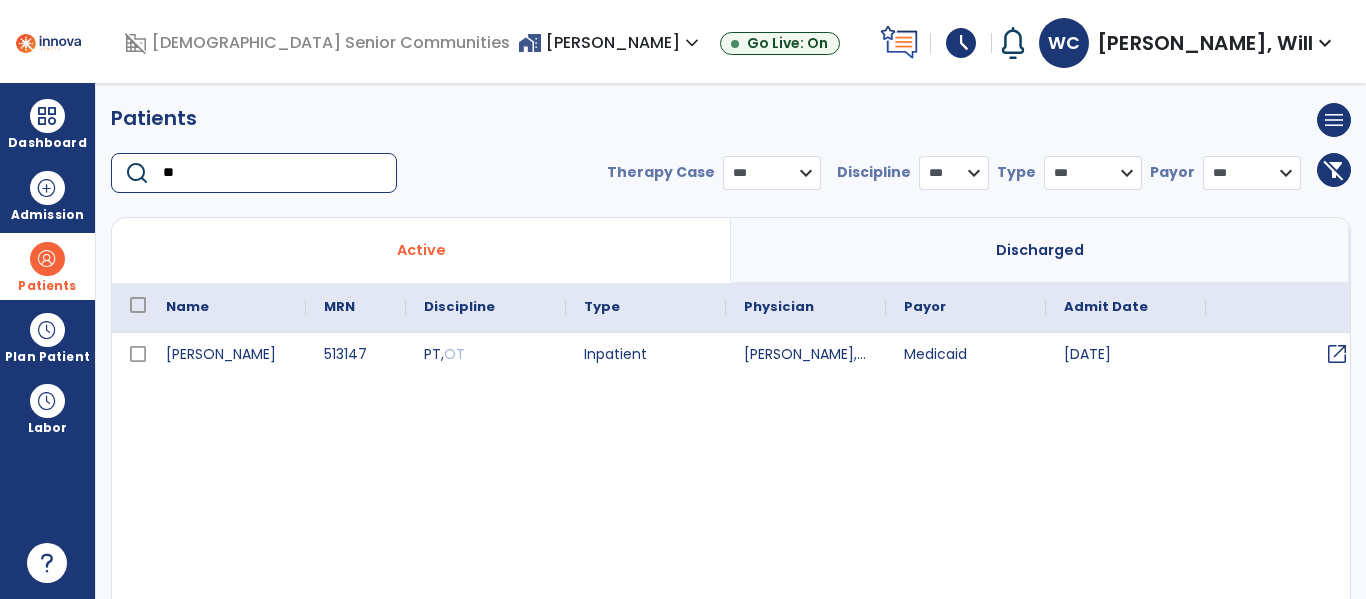 click on "open_in_new" at bounding box center [1337, 354] 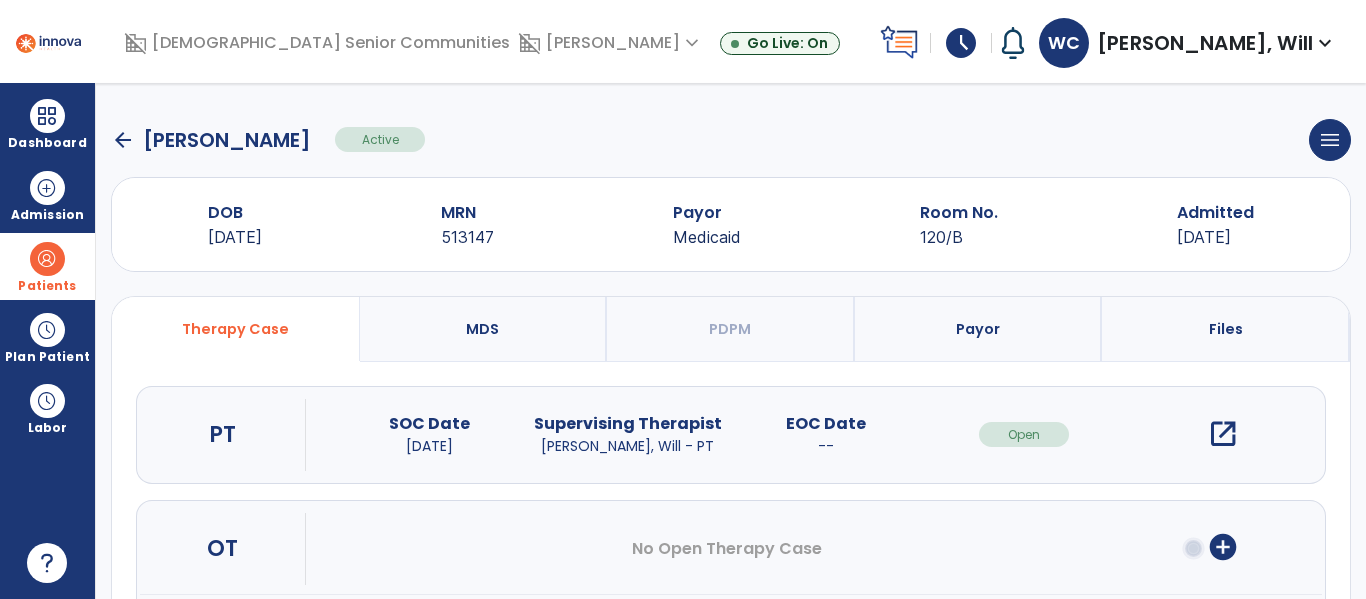 click on "open_in_new" at bounding box center (1223, 434) 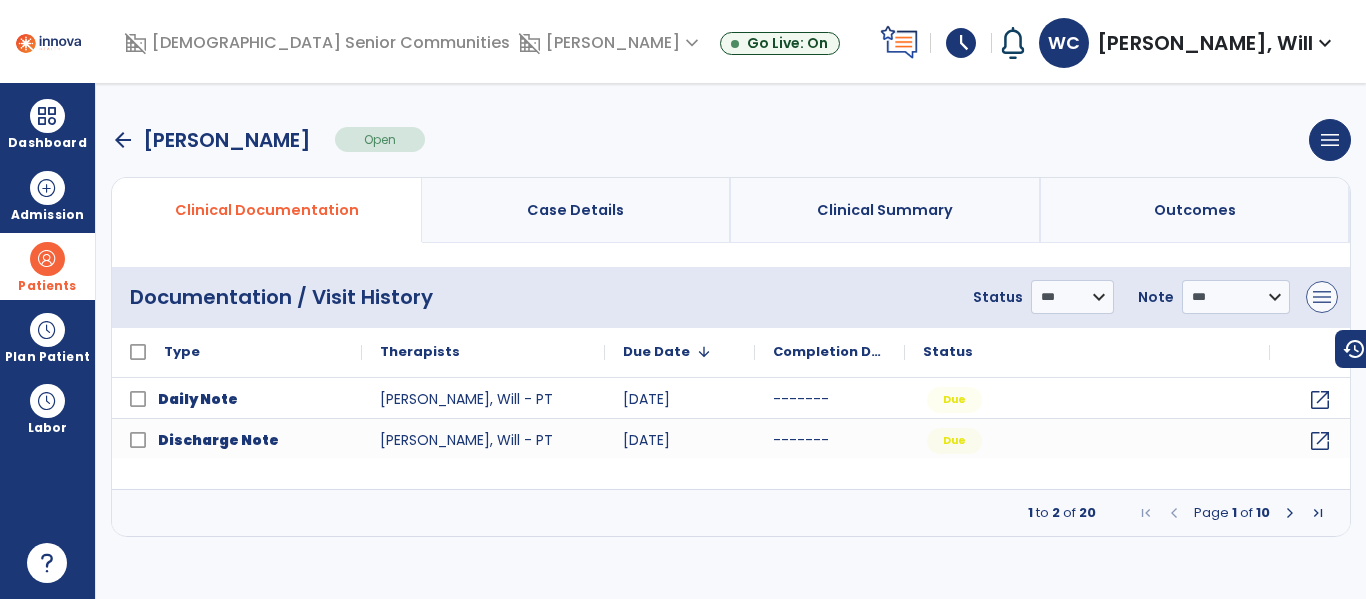 click on "menu" at bounding box center [1322, 297] 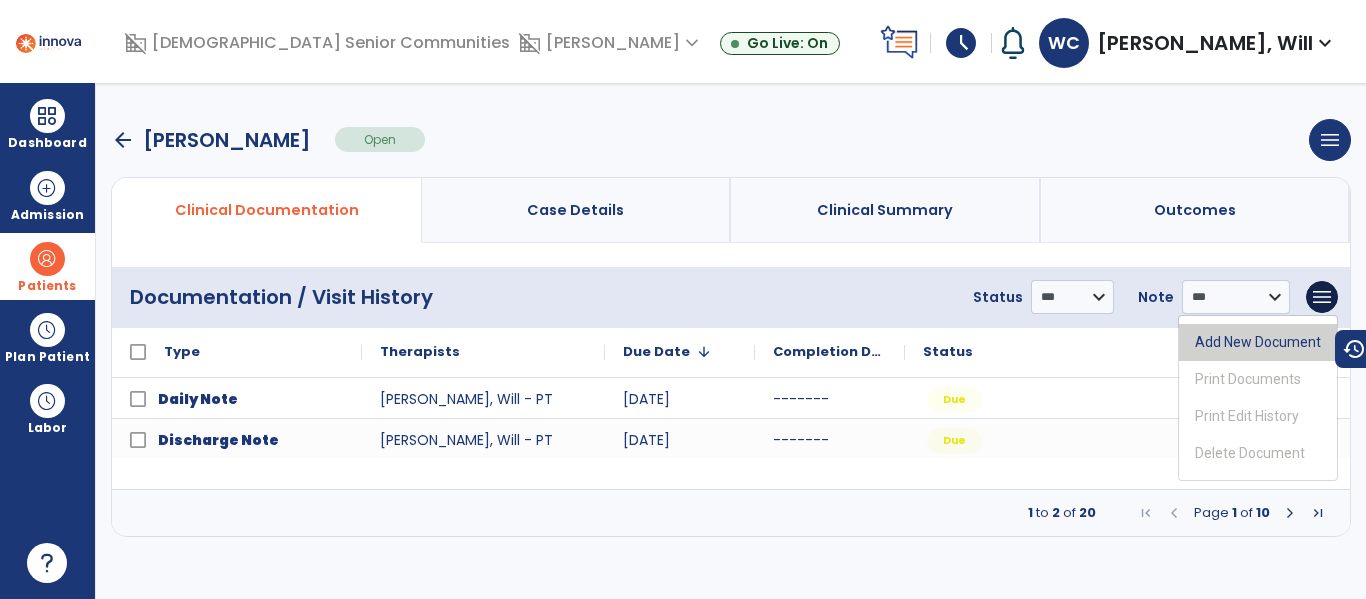 click on "Add New Document" at bounding box center [1258, 342] 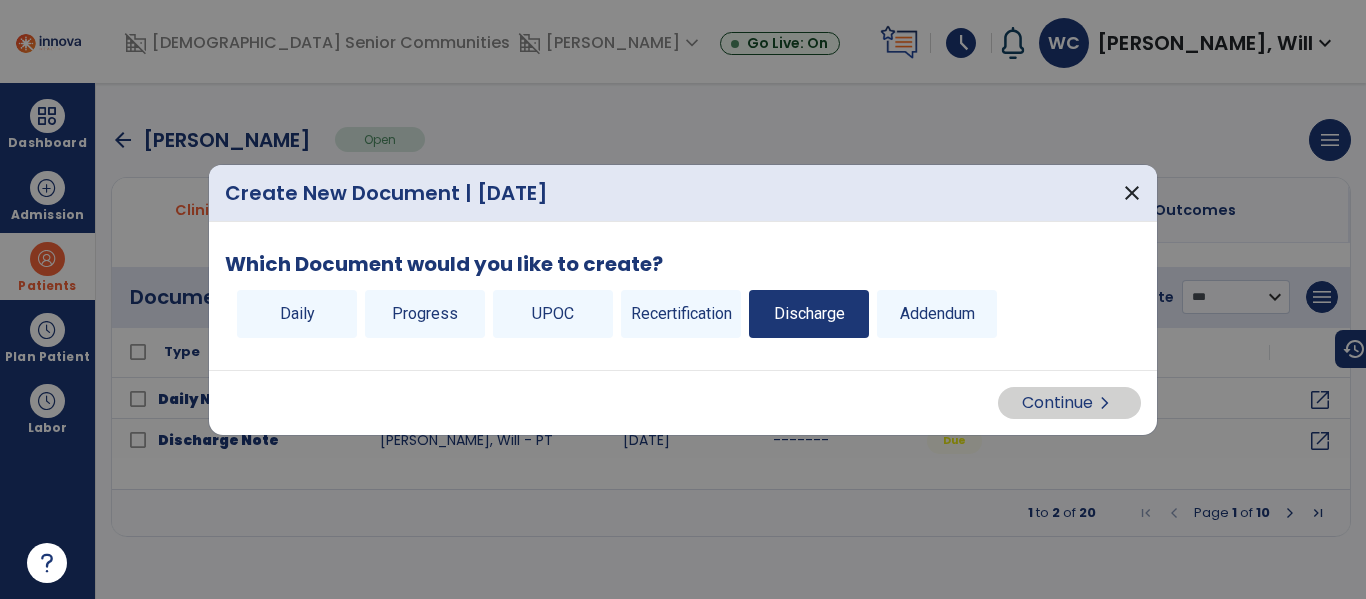 click on "Discharge" at bounding box center [809, 314] 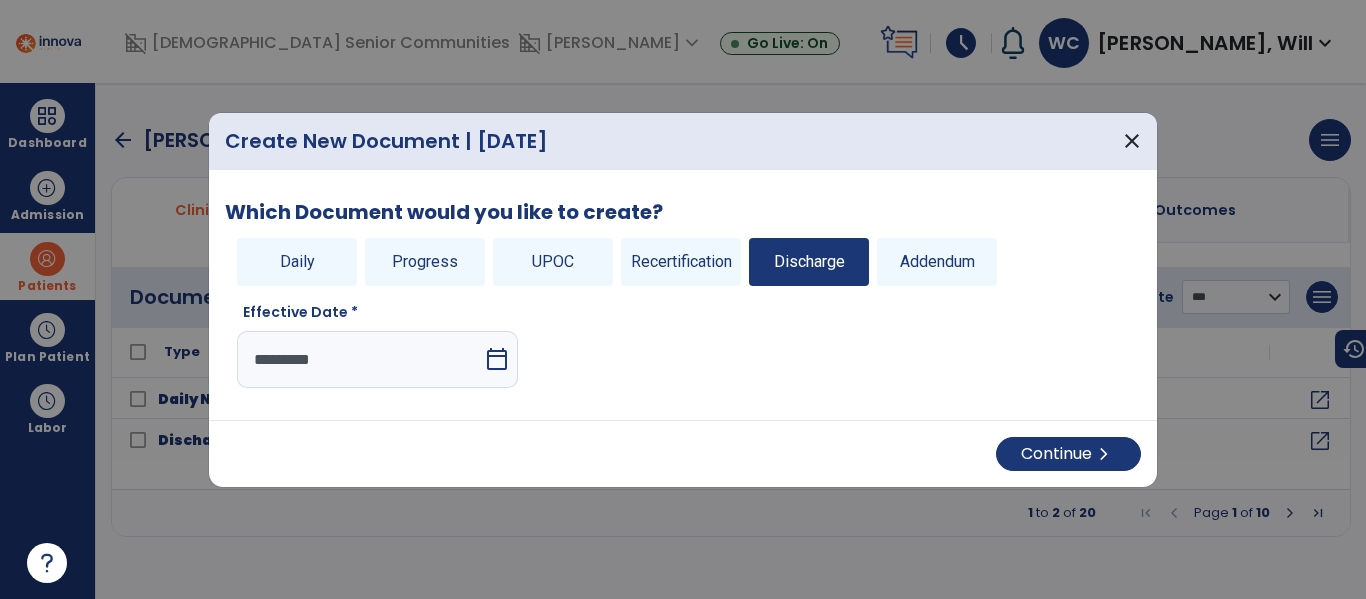 click on "calendar_today" at bounding box center (497, 359) 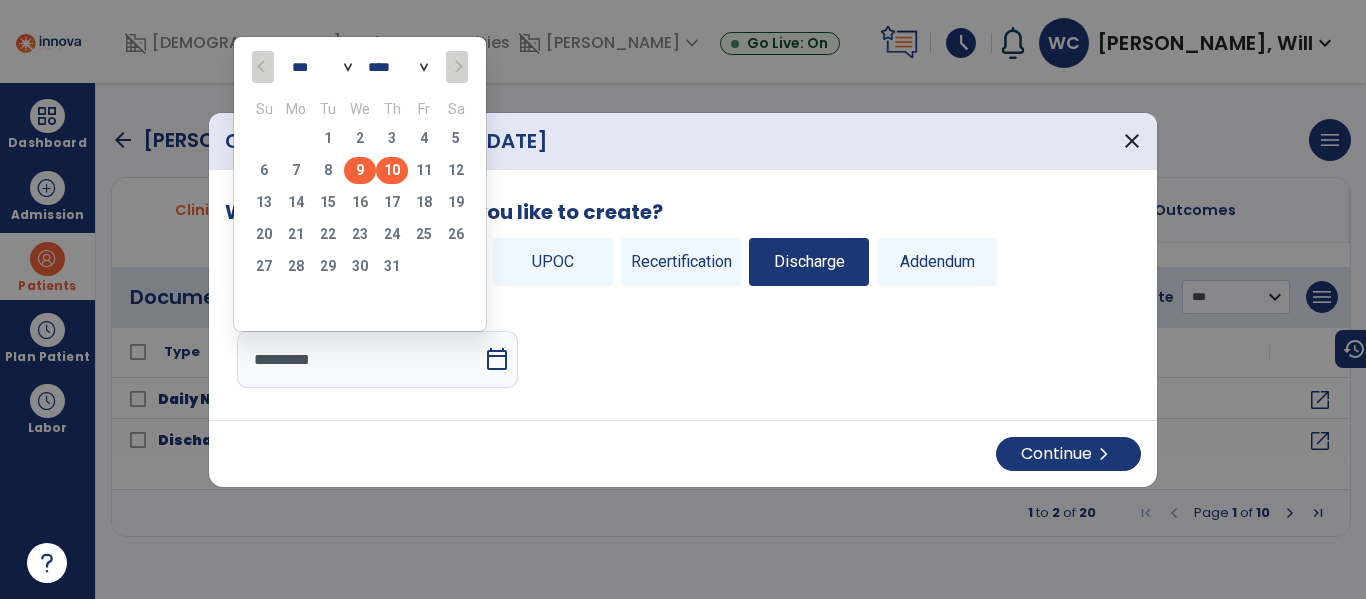 click on "9" 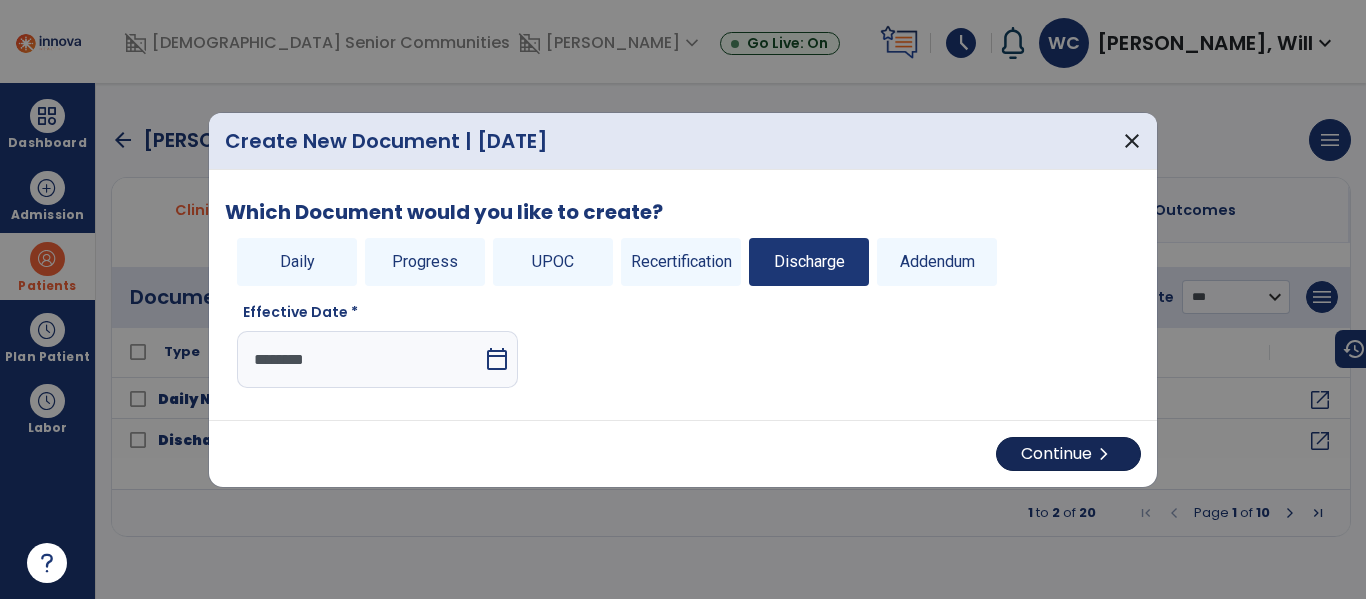click on "chevron_right" at bounding box center [1104, 454] 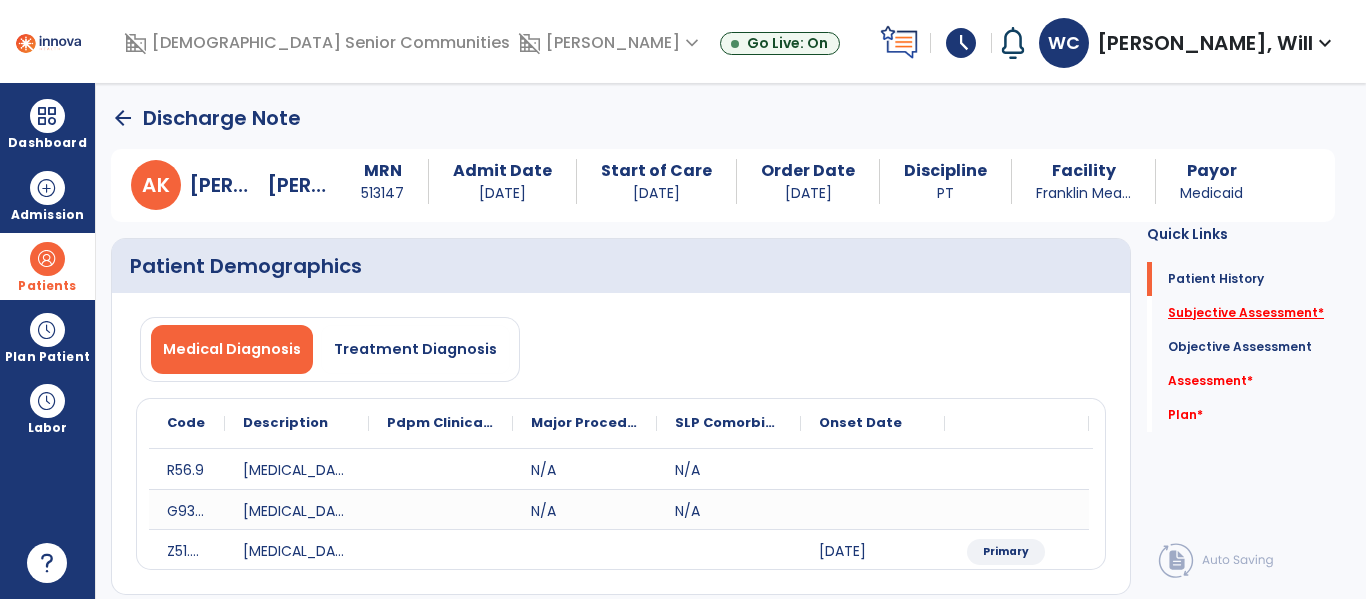 click on "Subjective Assessment   *" 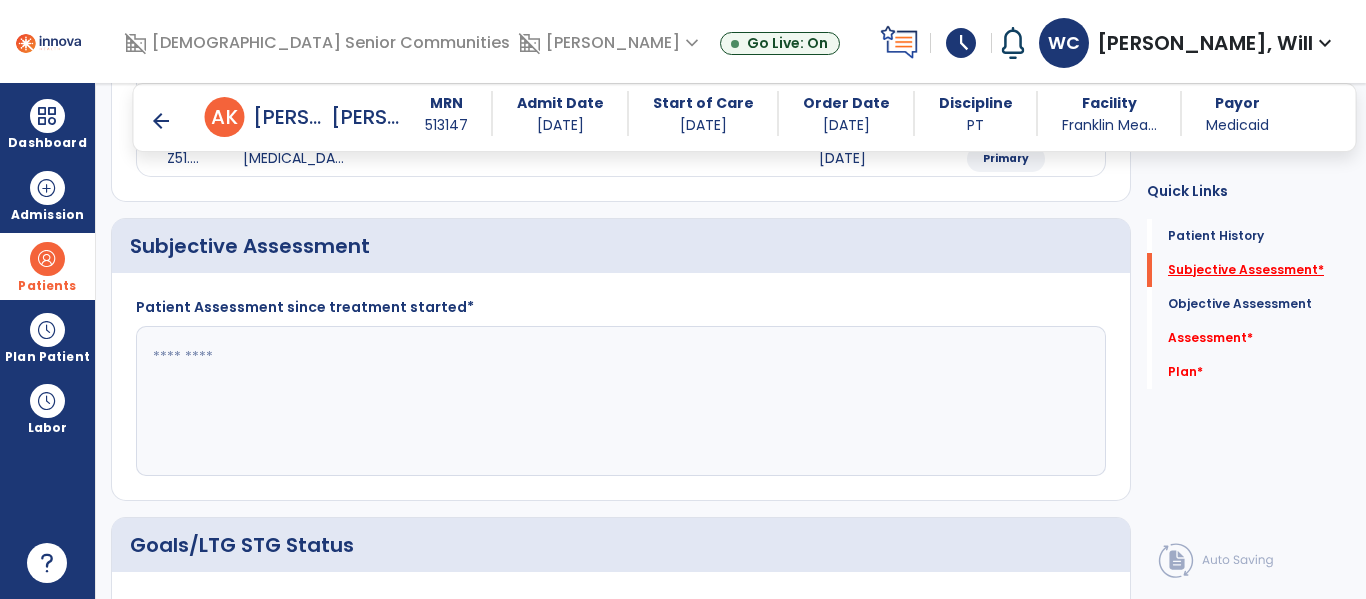 scroll, scrollTop: 411, scrollLeft: 0, axis: vertical 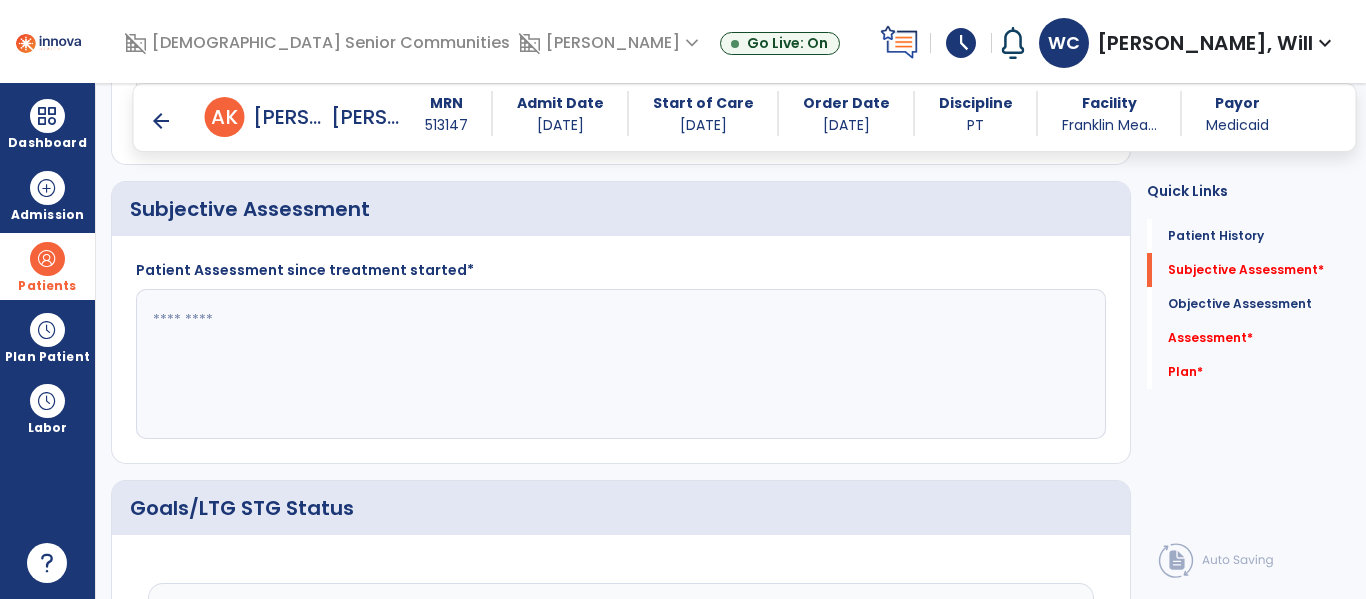 click 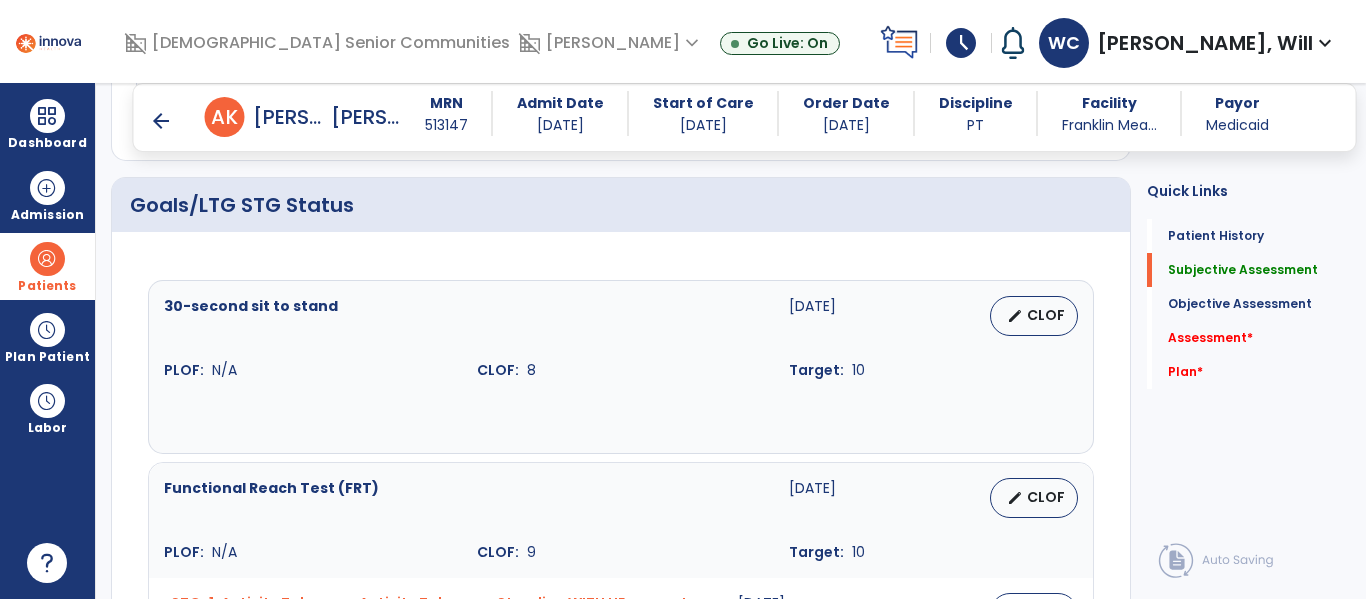 scroll, scrollTop: 722, scrollLeft: 0, axis: vertical 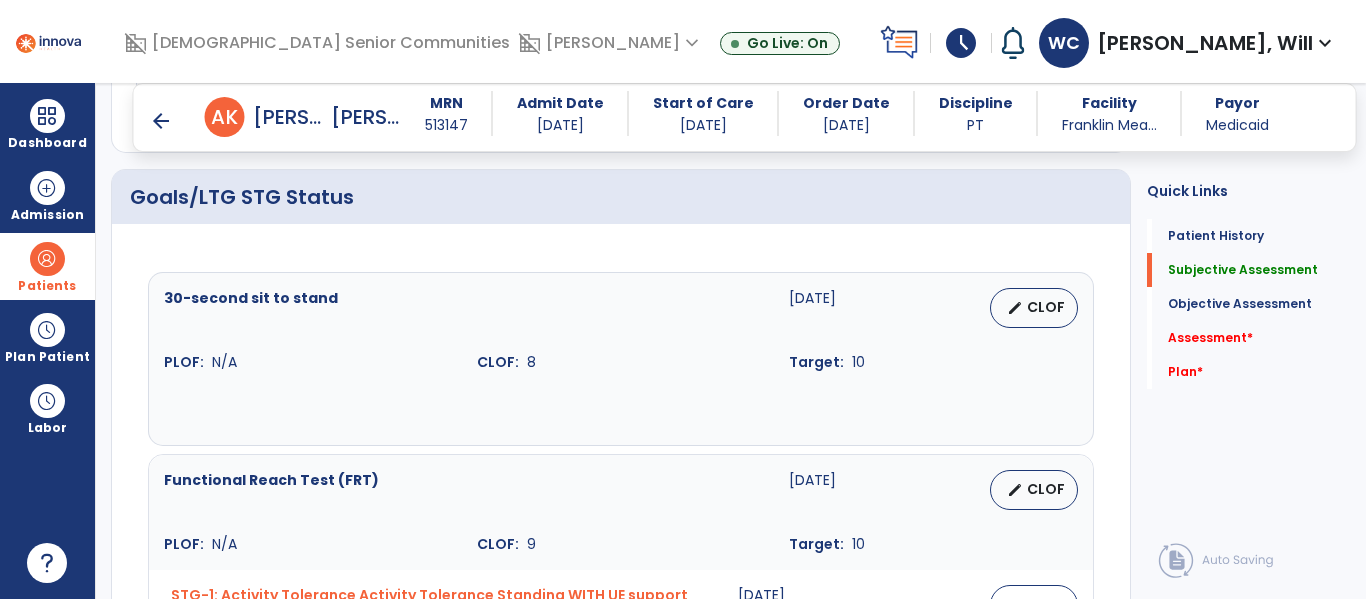 type on "**********" 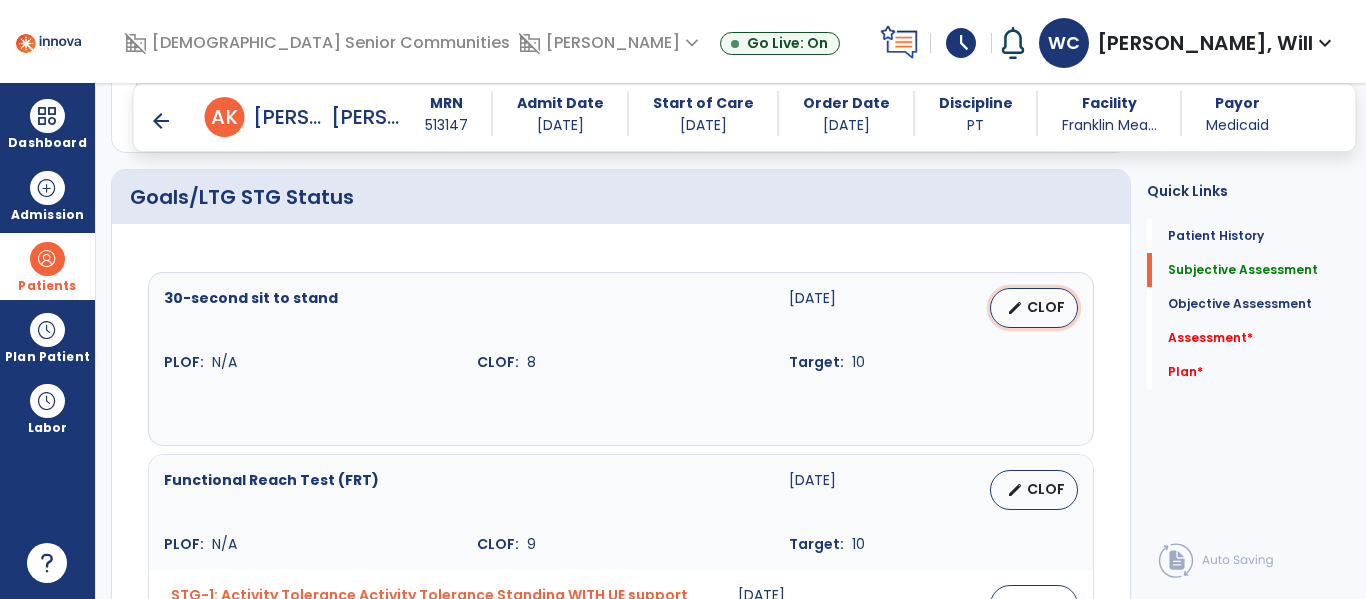 click on "CLOF" at bounding box center (1046, 307) 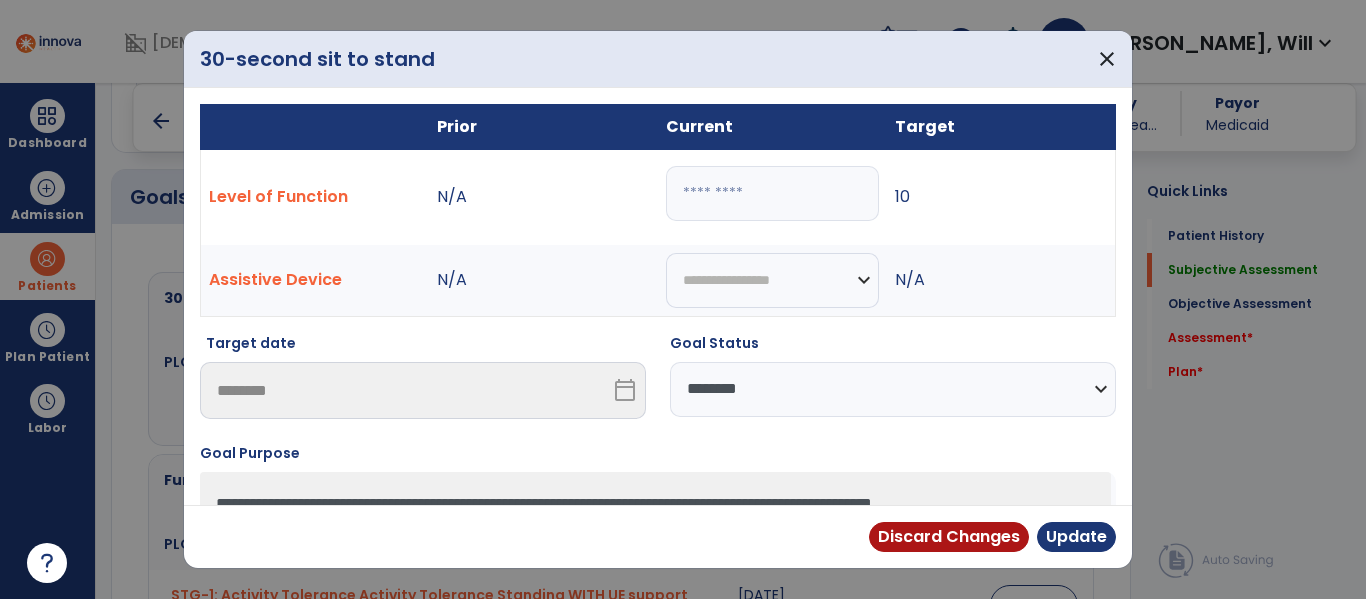 click on "**********" at bounding box center (893, 389) 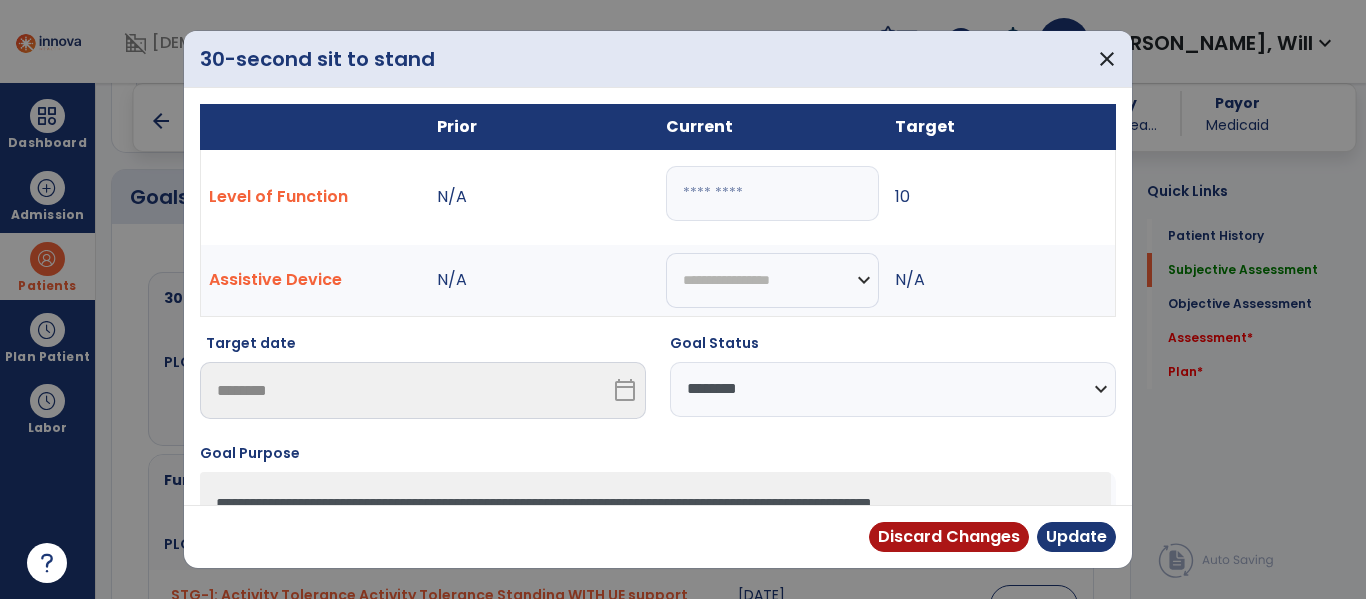 select on "**********" 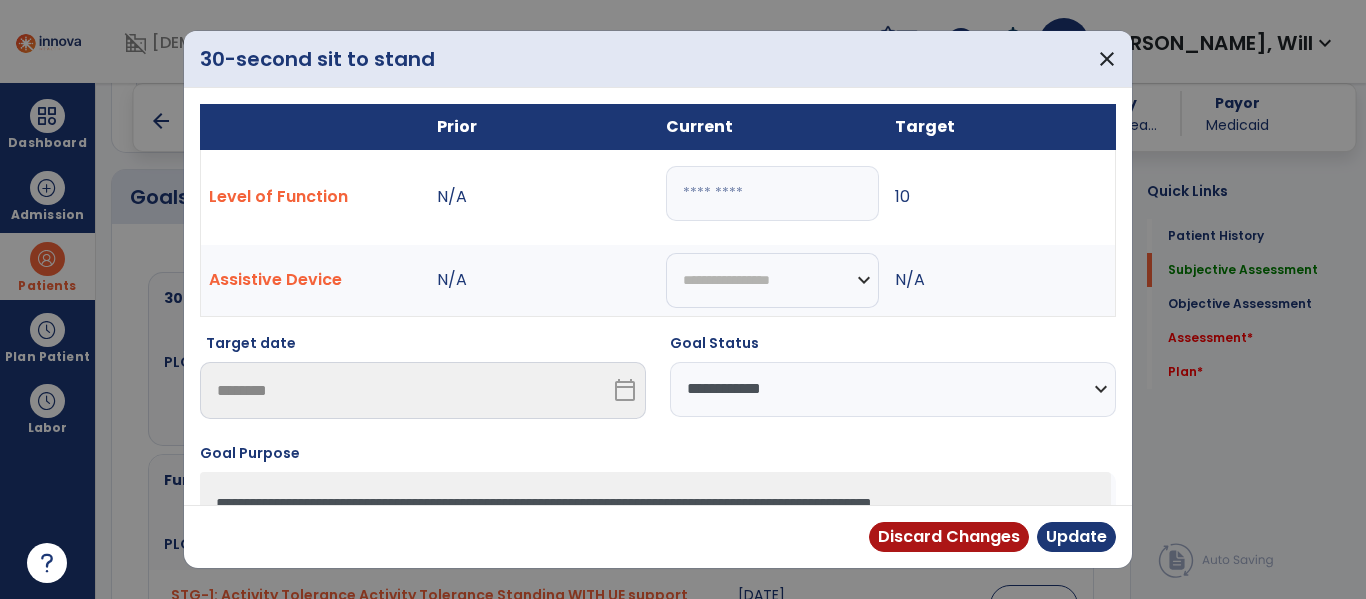 click on "**********" at bounding box center (893, 389) 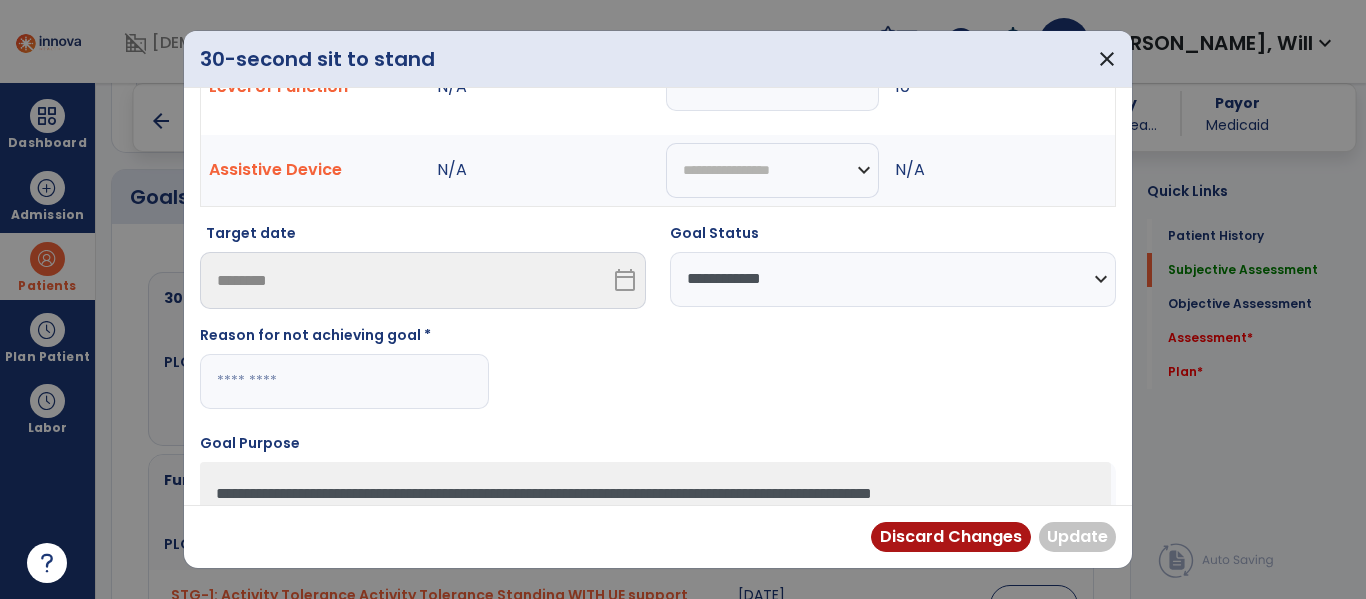 scroll, scrollTop: 117, scrollLeft: 0, axis: vertical 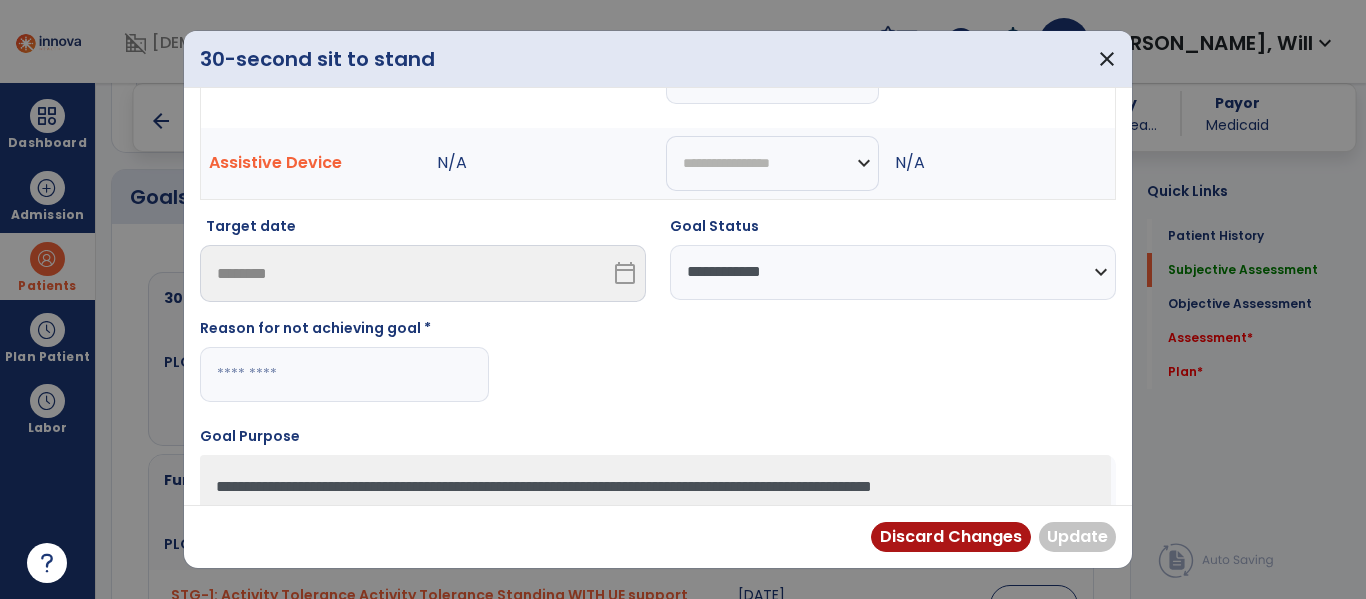 click at bounding box center [344, 374] 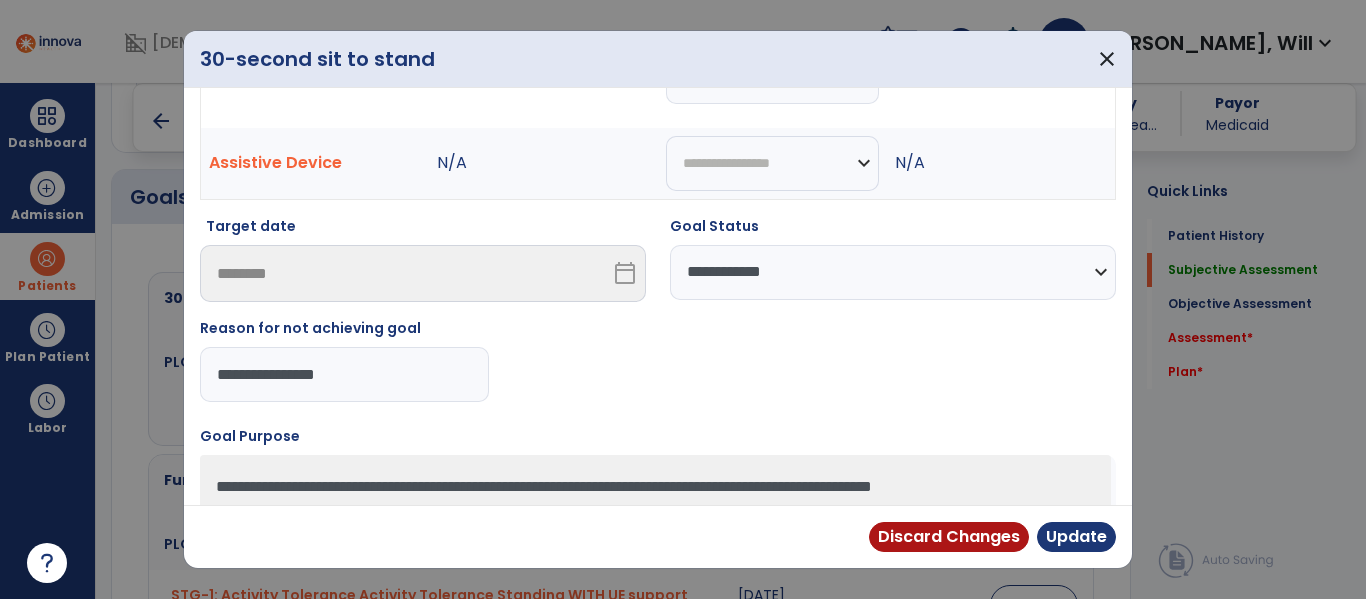 type on "**********" 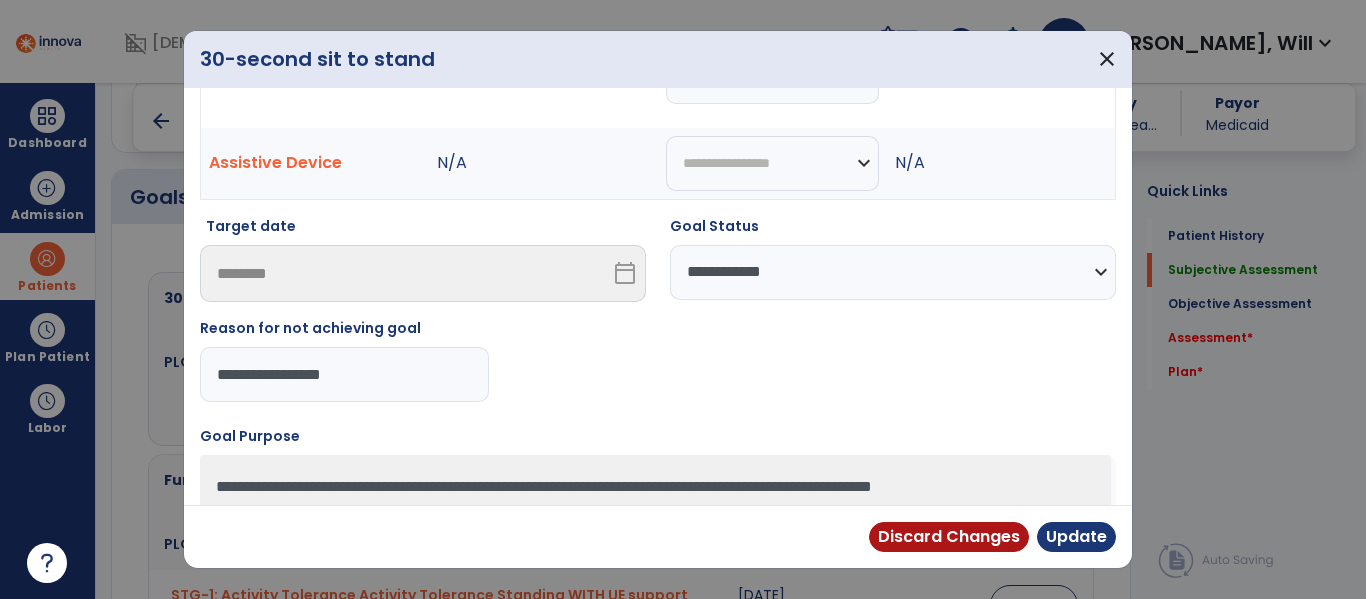 click on "**********" at bounding box center (344, 374) 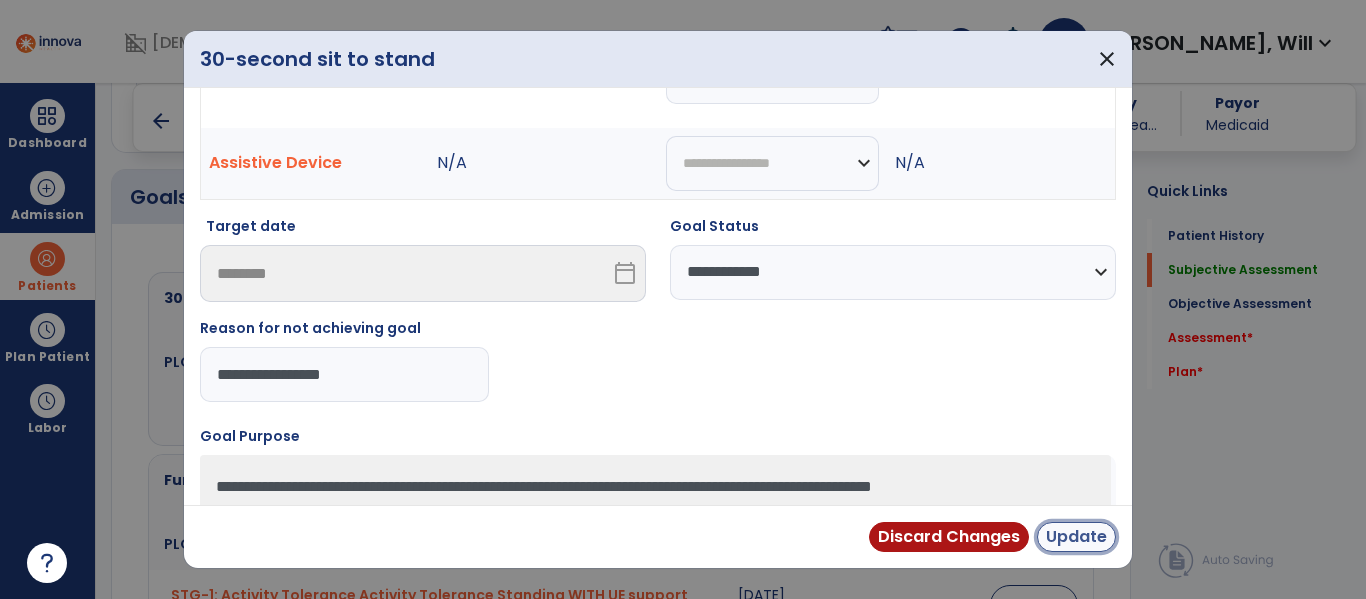 click on "Update" at bounding box center [1076, 537] 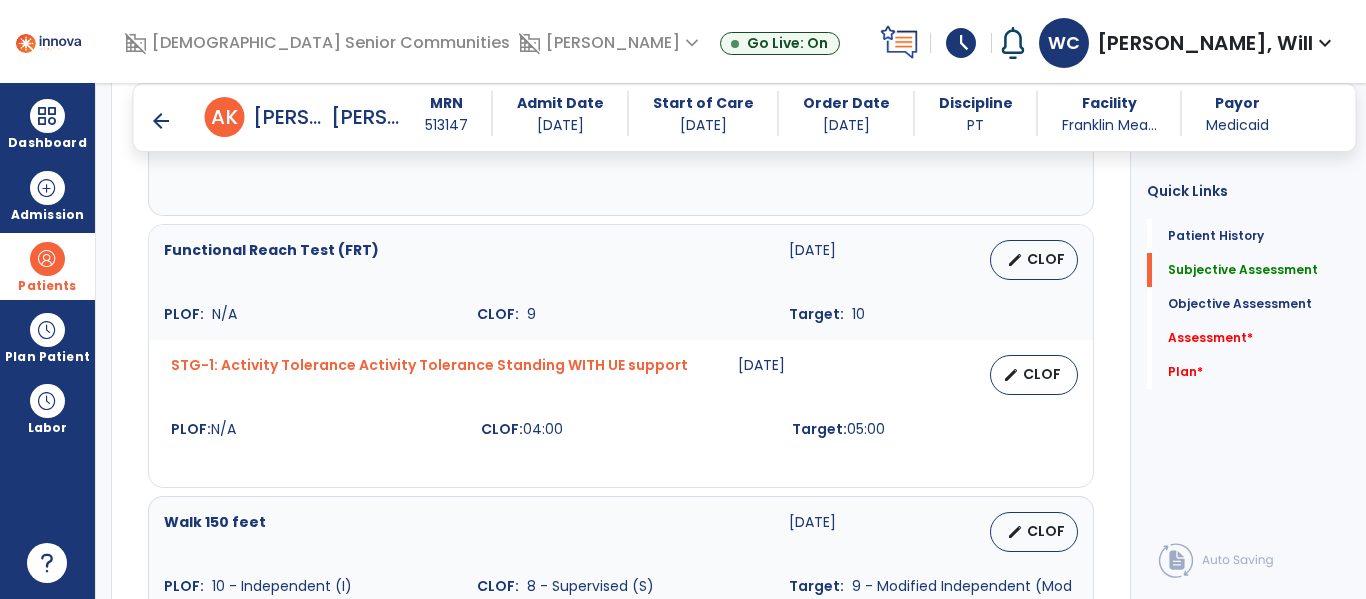 scroll, scrollTop: 953, scrollLeft: 0, axis: vertical 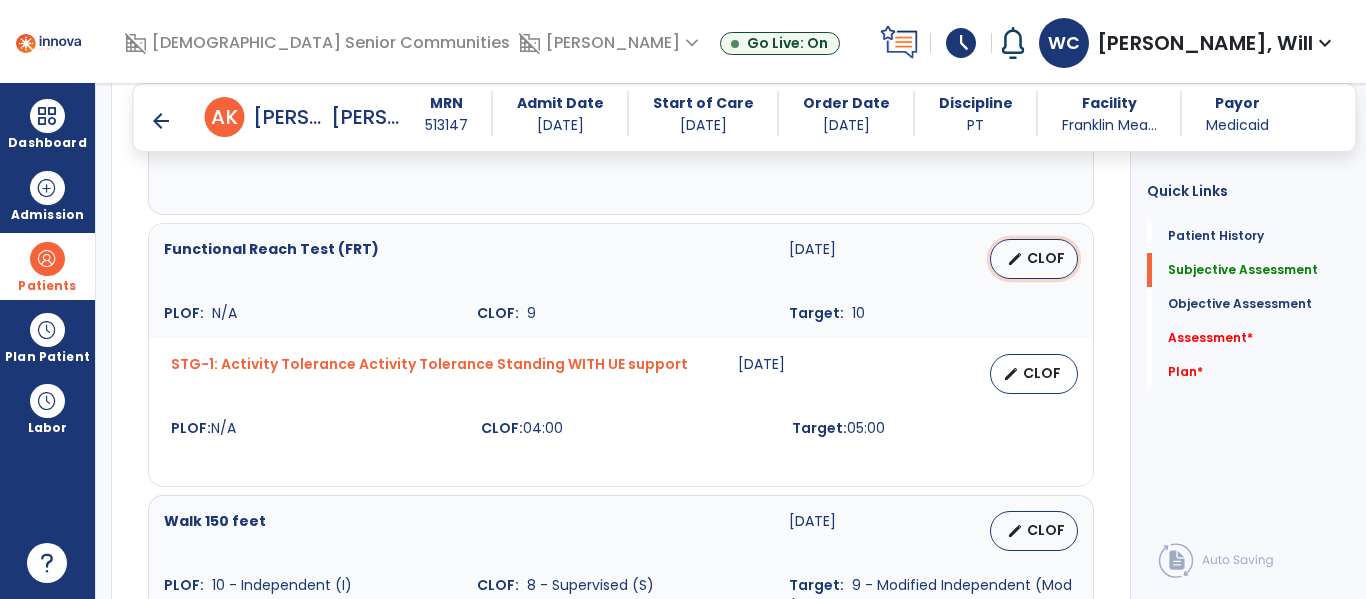 click on "CLOF" at bounding box center (1046, 258) 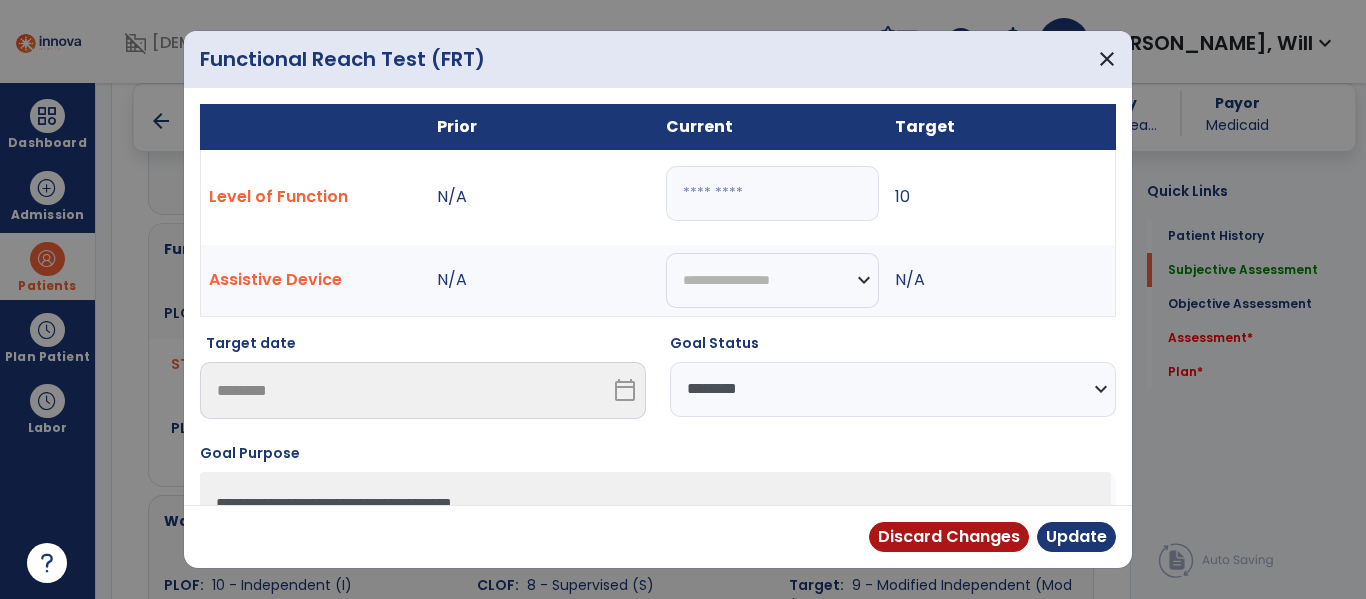 click on "**********" at bounding box center [893, 389] 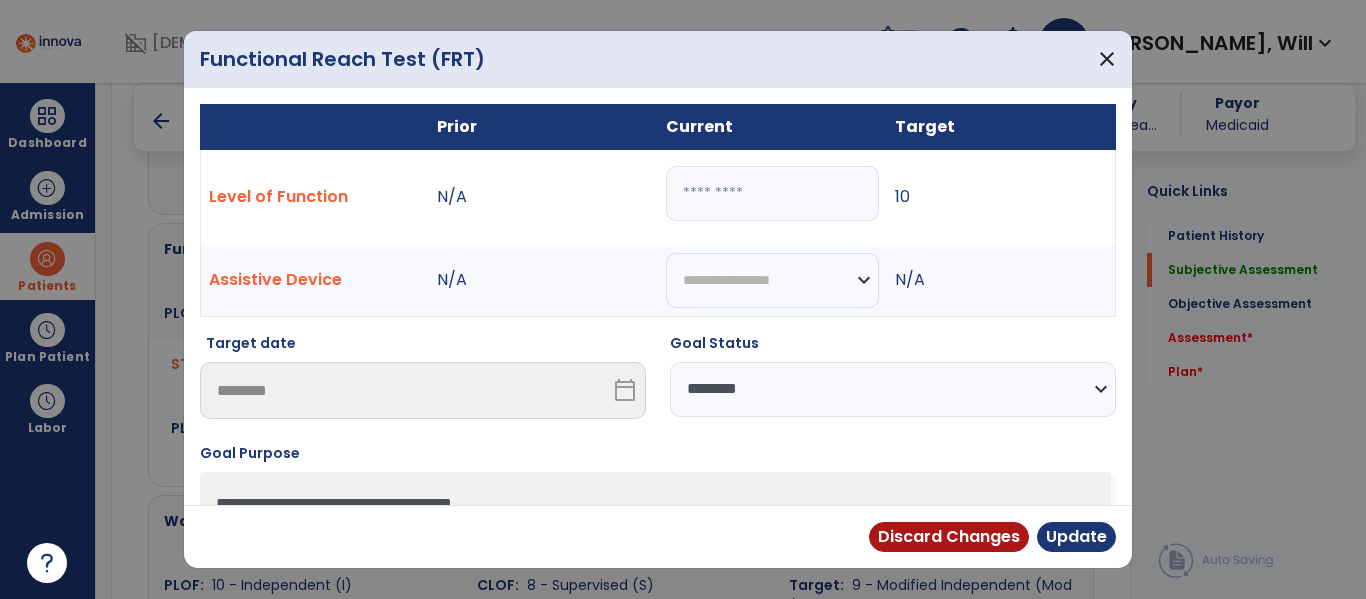select on "**********" 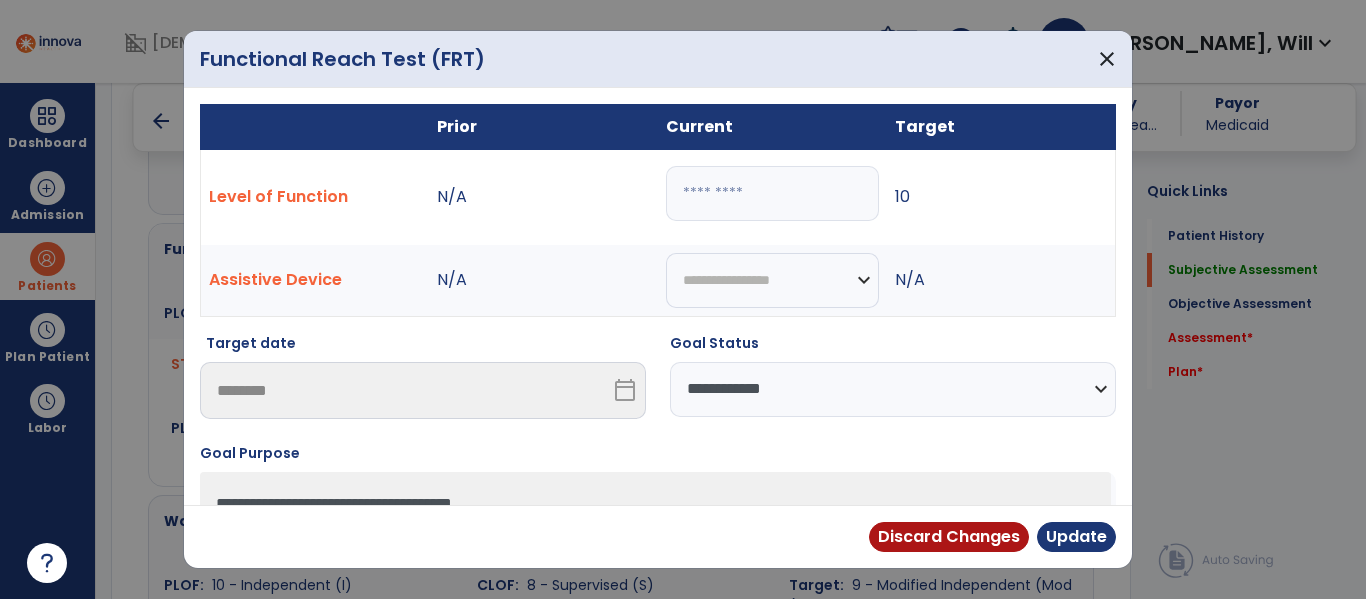 click on "**********" at bounding box center (893, 389) 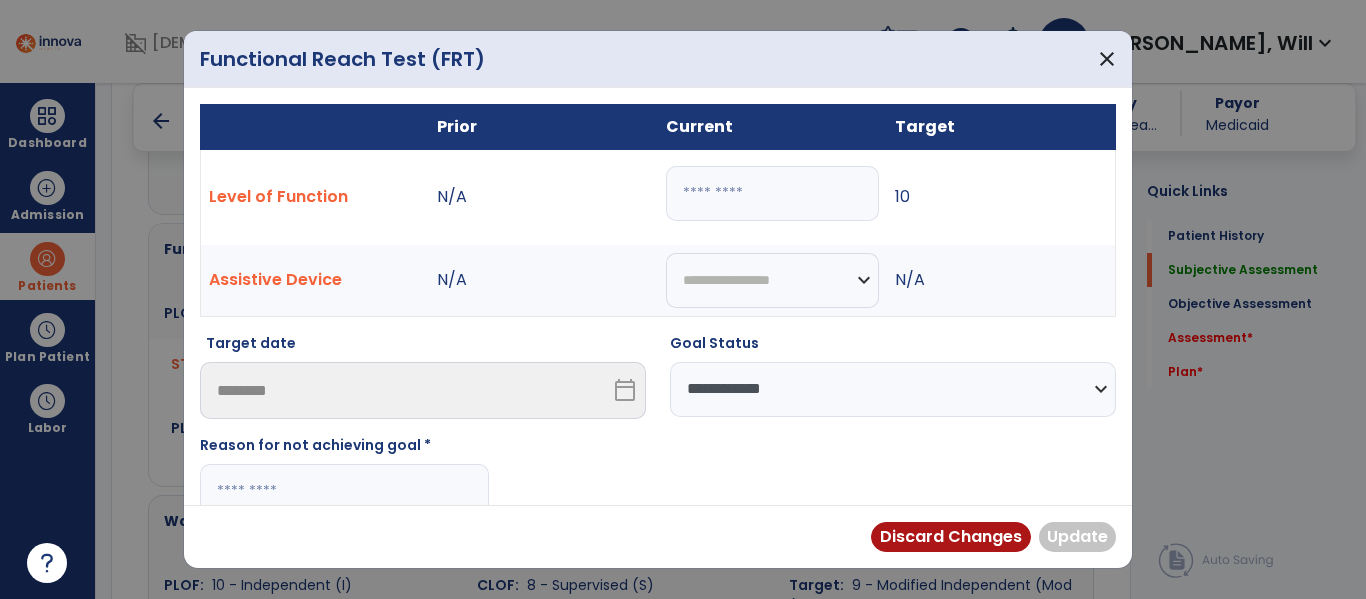 click at bounding box center [344, 491] 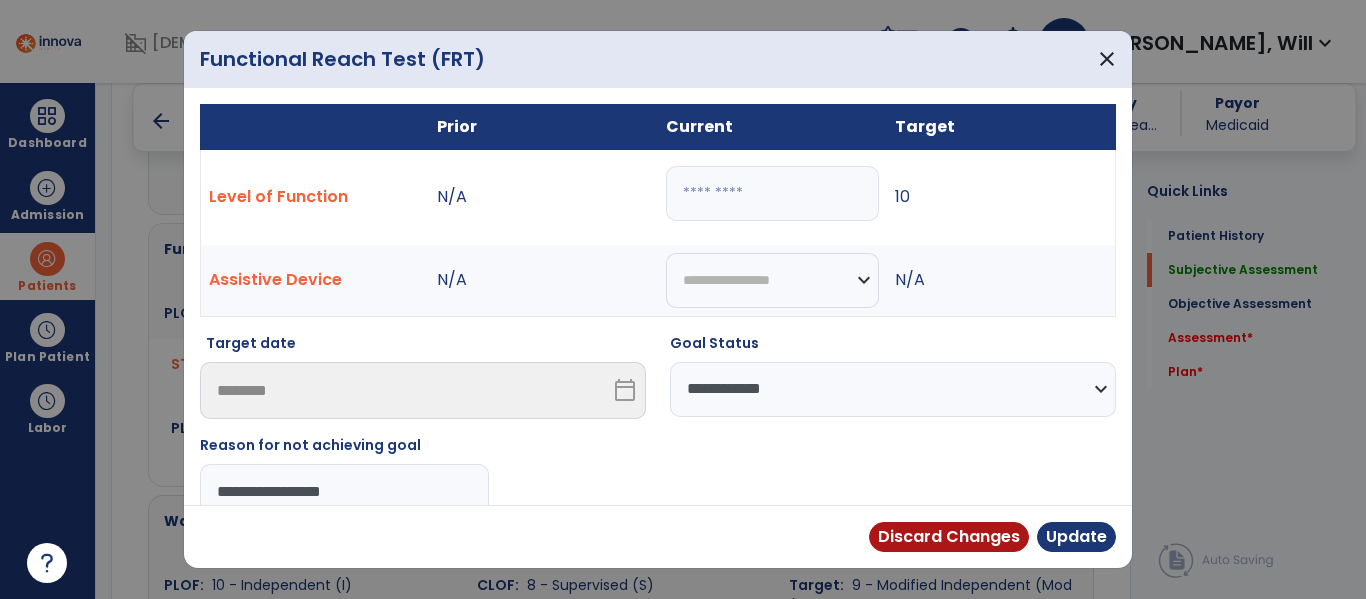 type on "**********" 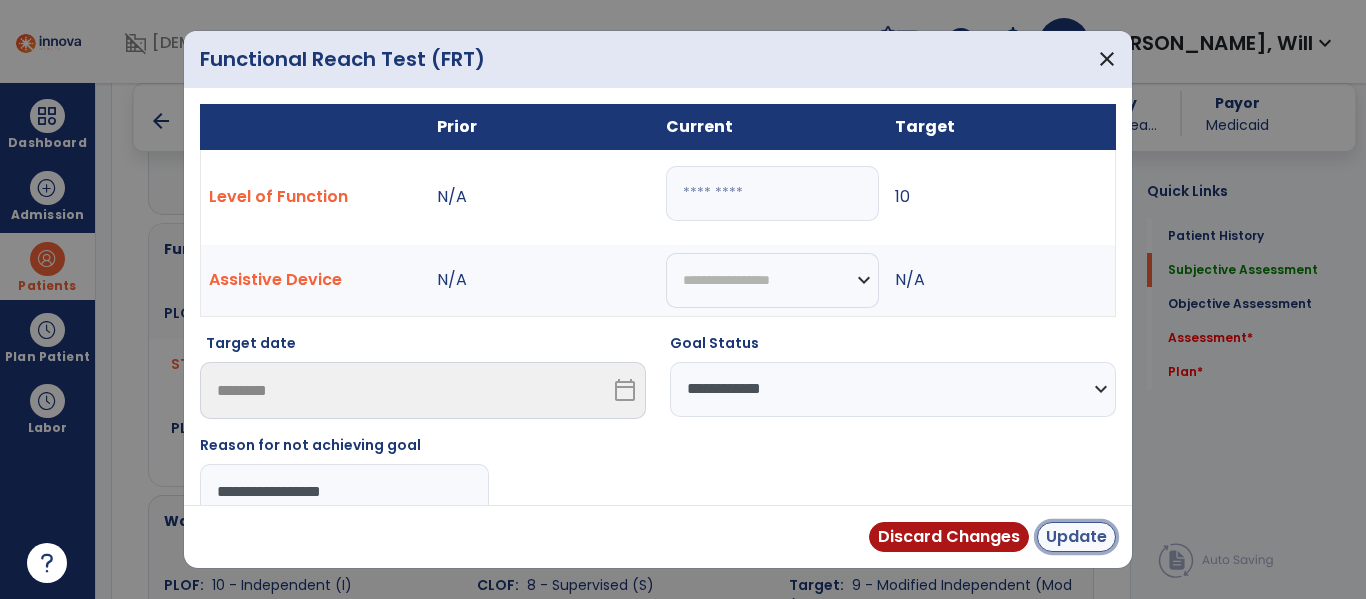 click on "Update" at bounding box center [1076, 537] 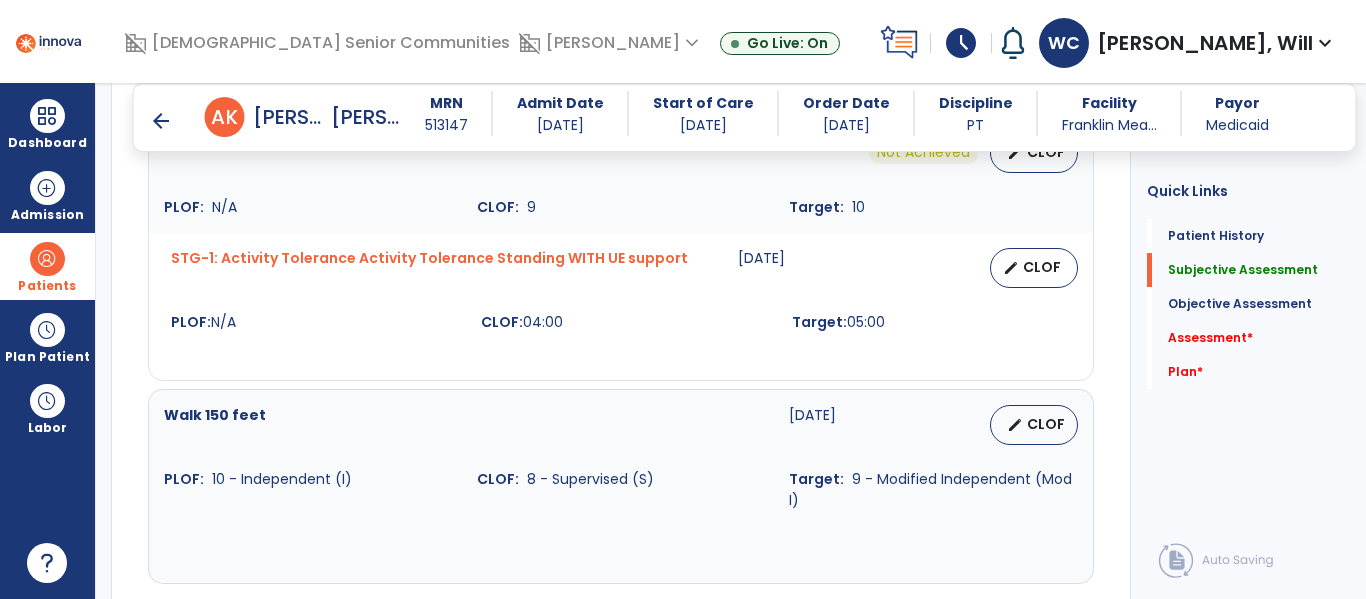 scroll, scrollTop: 1066, scrollLeft: 0, axis: vertical 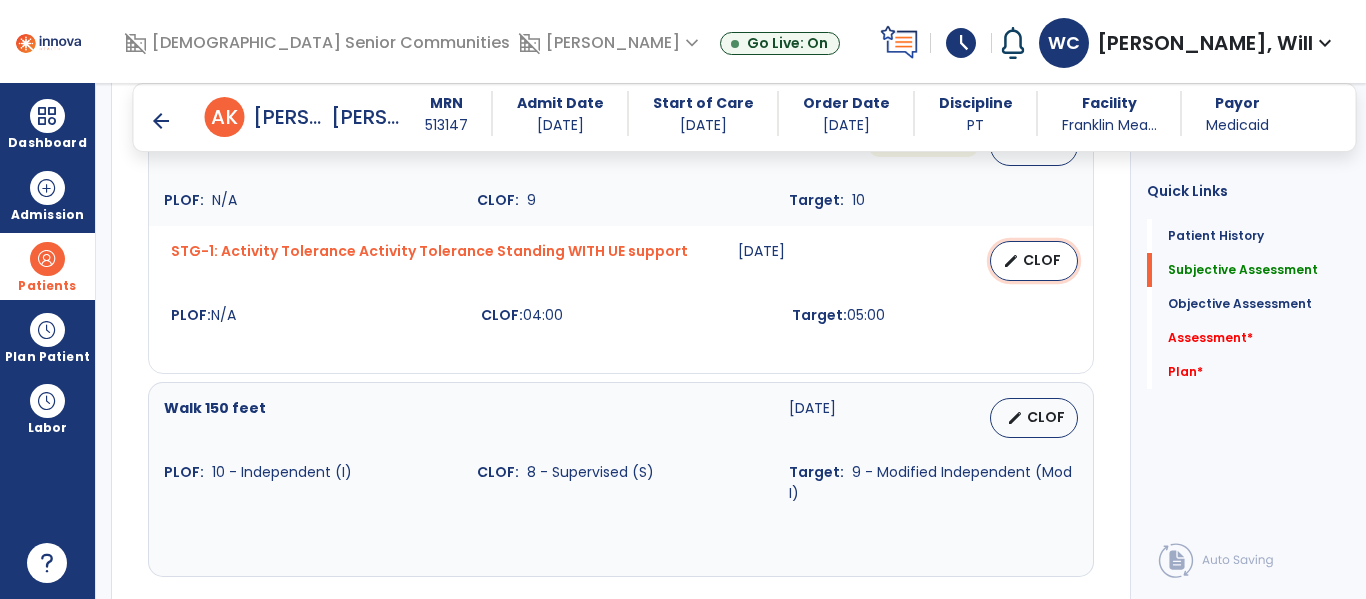 click on "edit   CLOF" at bounding box center (1034, 261) 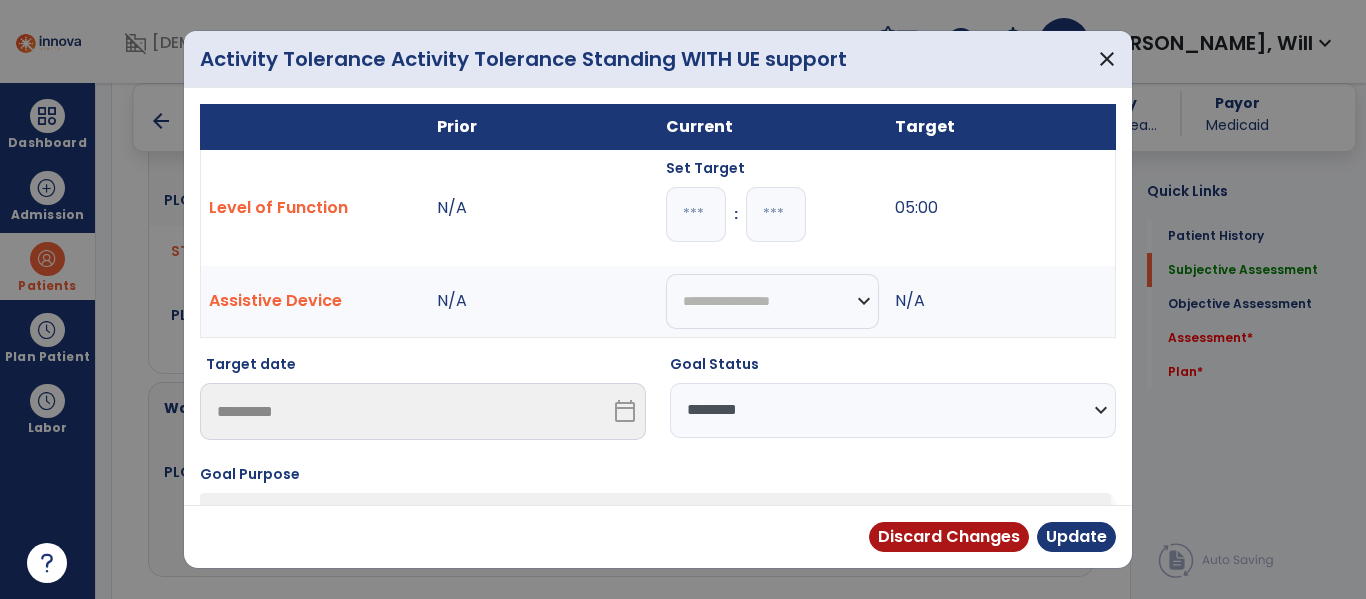 click on "**********" at bounding box center [893, 410] 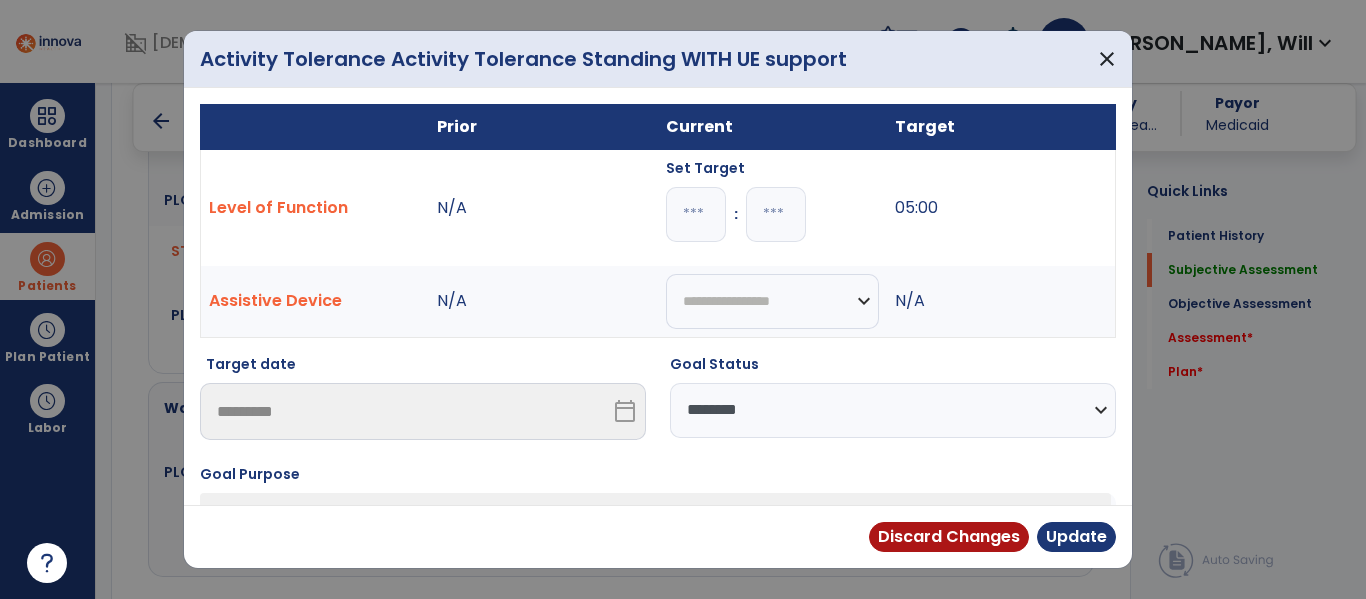 select on "**********" 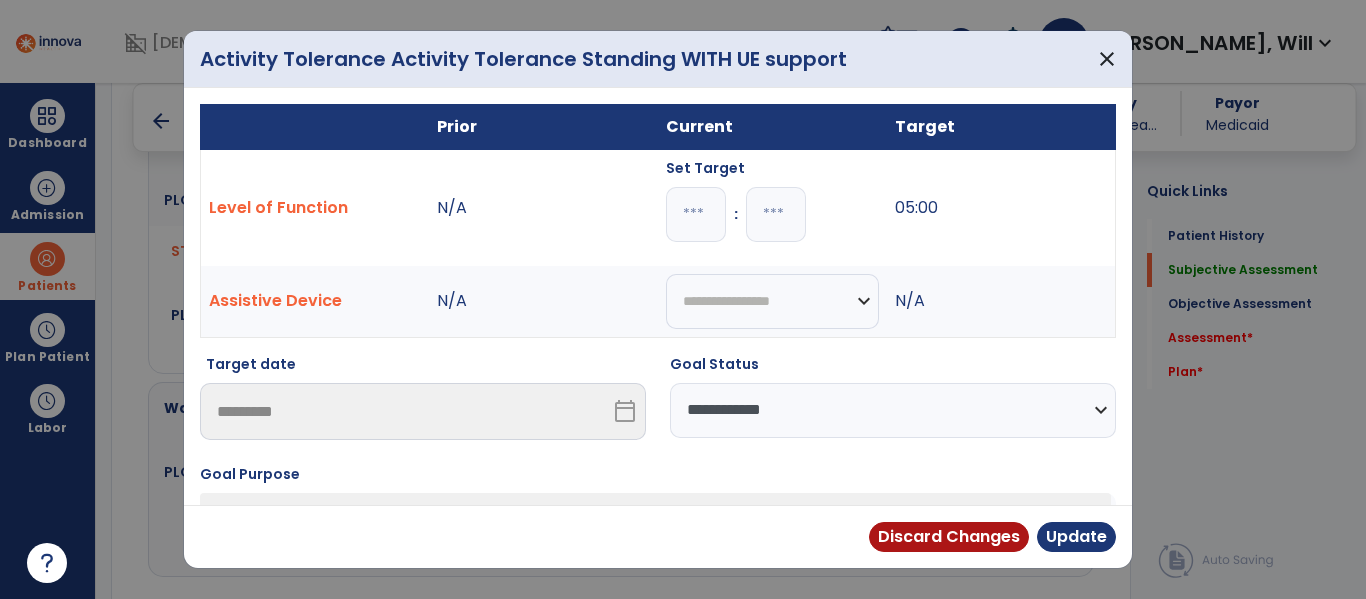 click on "**********" at bounding box center [893, 410] 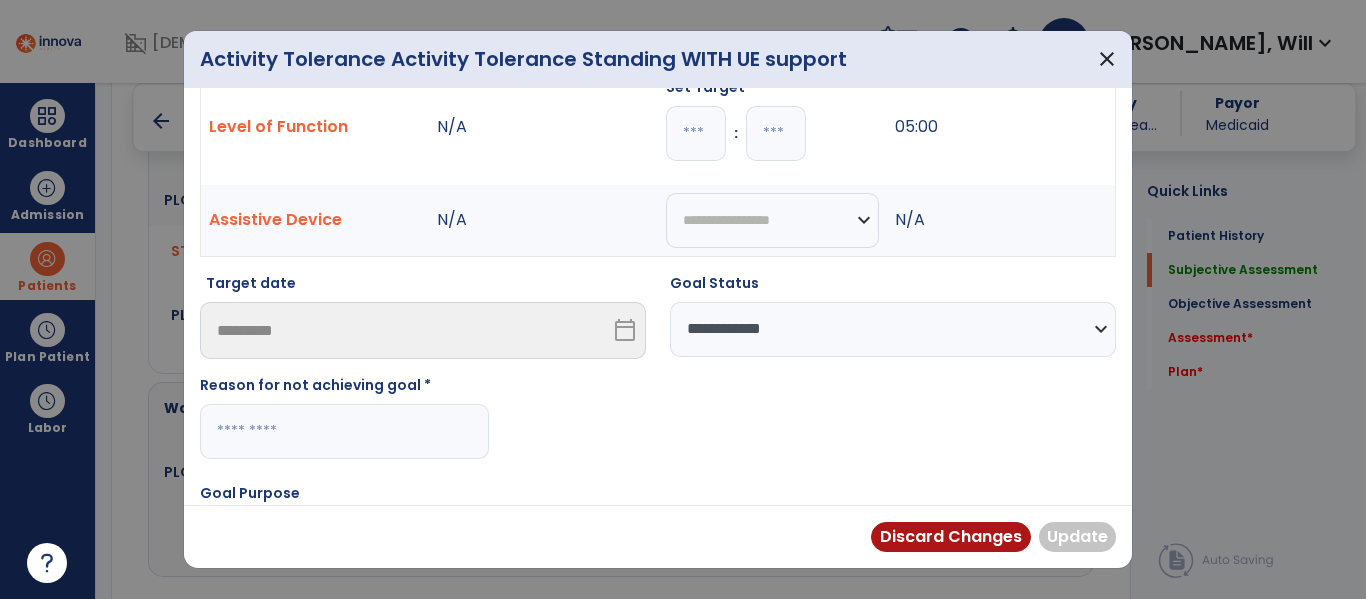 scroll, scrollTop: 82, scrollLeft: 0, axis: vertical 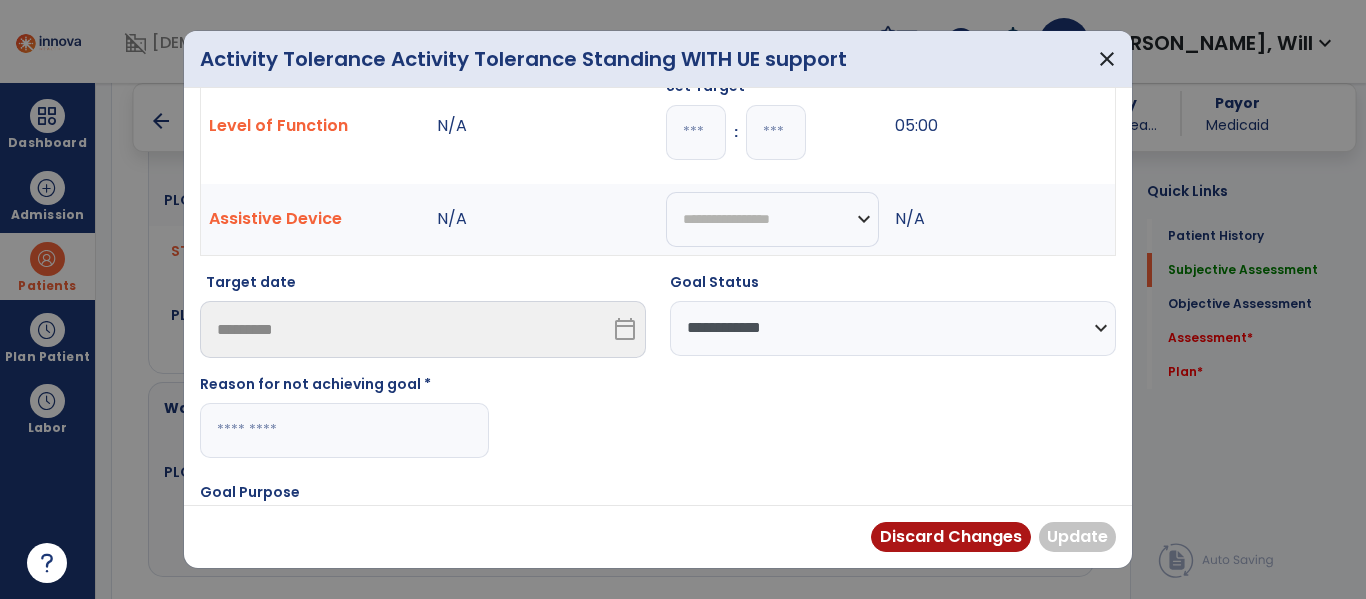 click at bounding box center [344, 430] 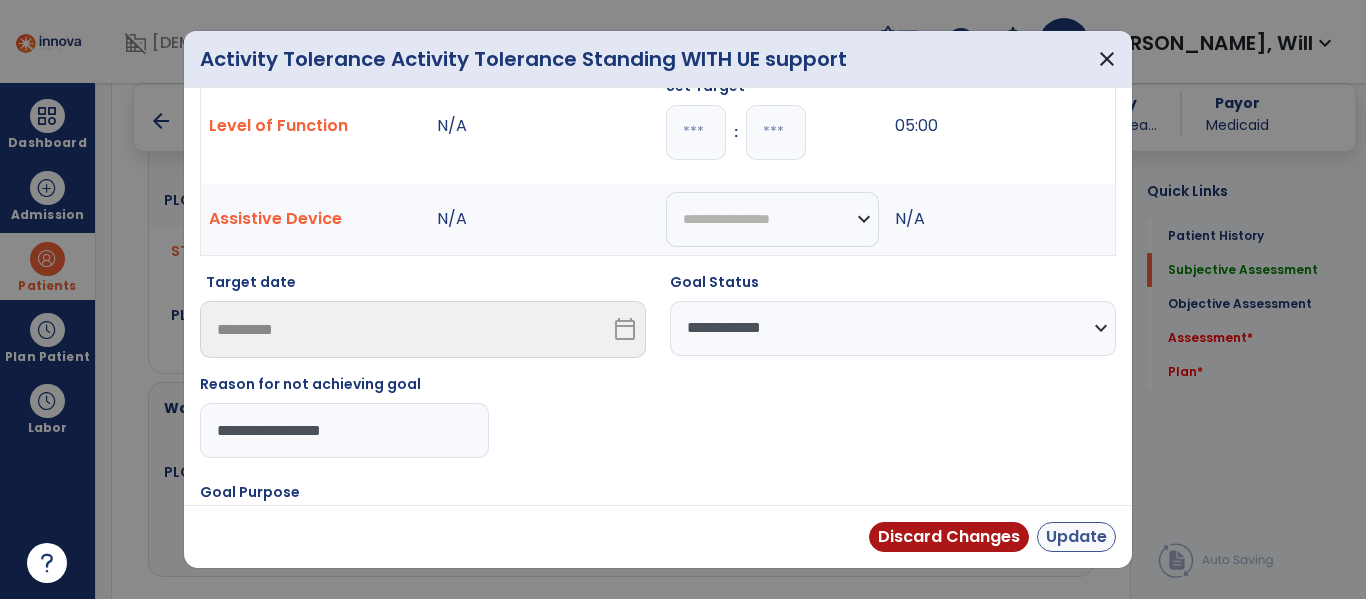 click on "Update" at bounding box center (1076, 537) 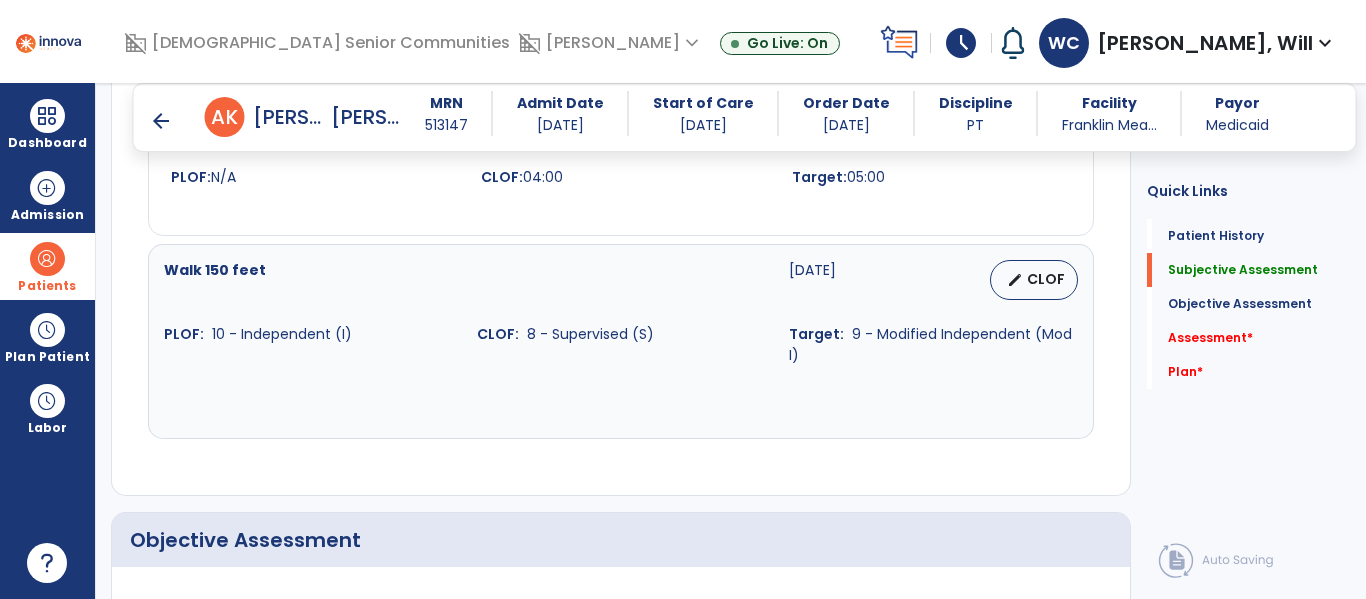 scroll, scrollTop: 1235, scrollLeft: 0, axis: vertical 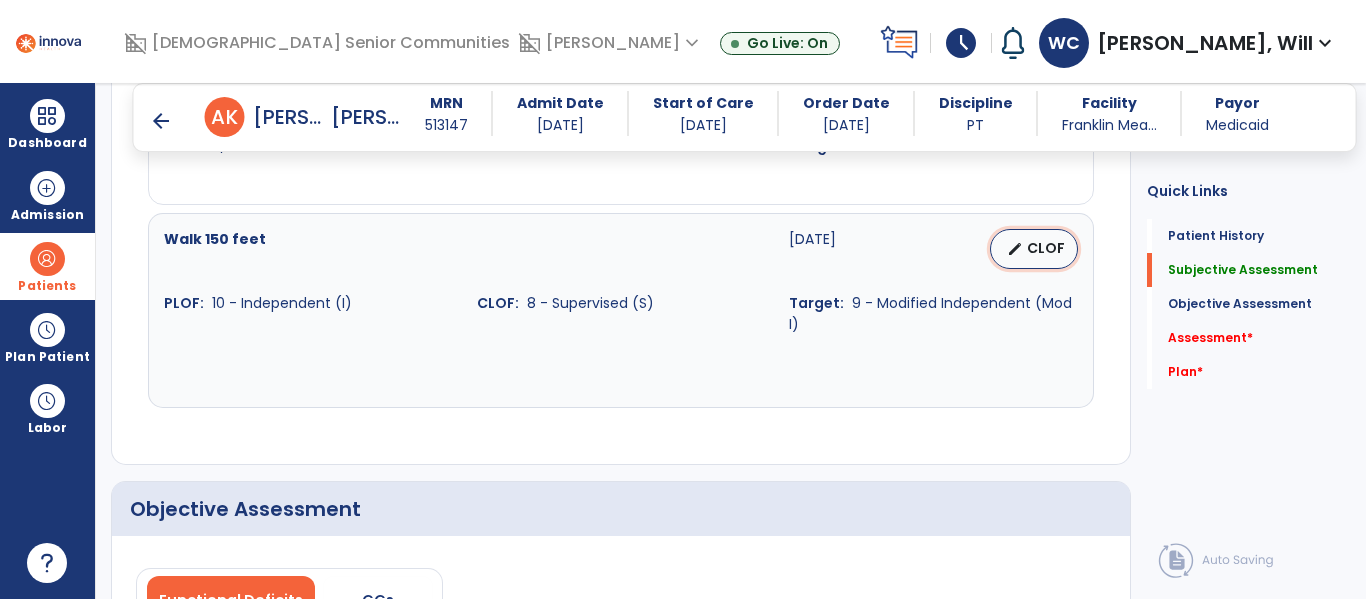 click on "CLOF" at bounding box center [1046, 248] 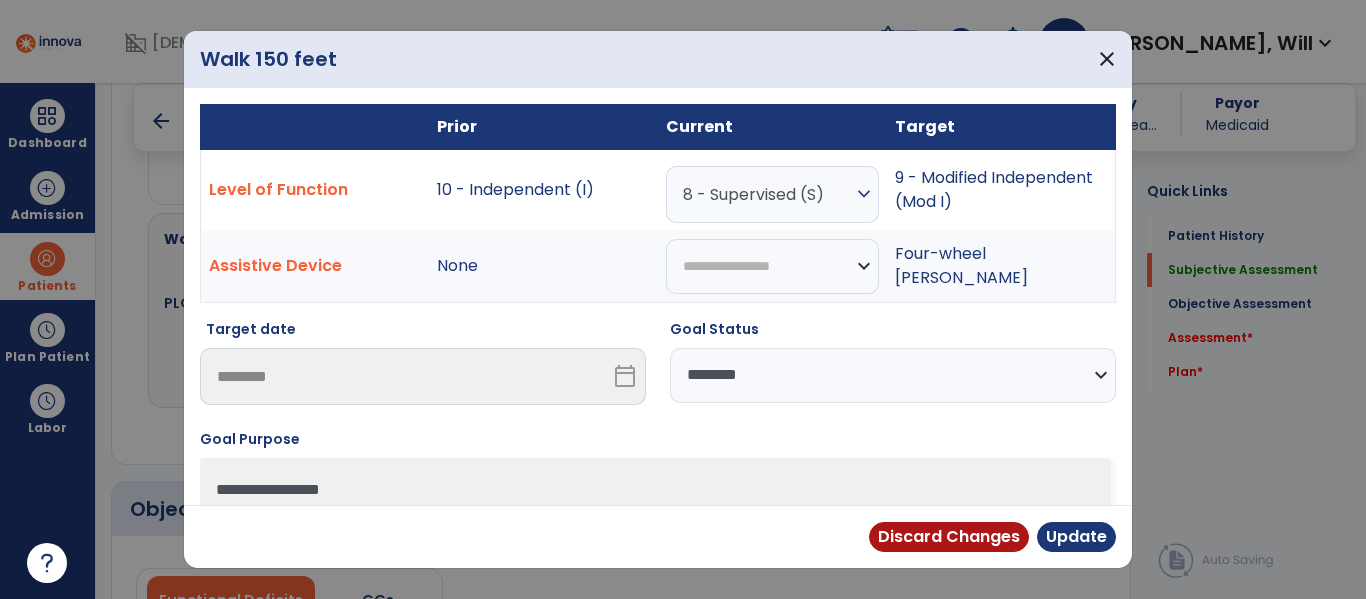 click on "**********" at bounding box center (893, 375) 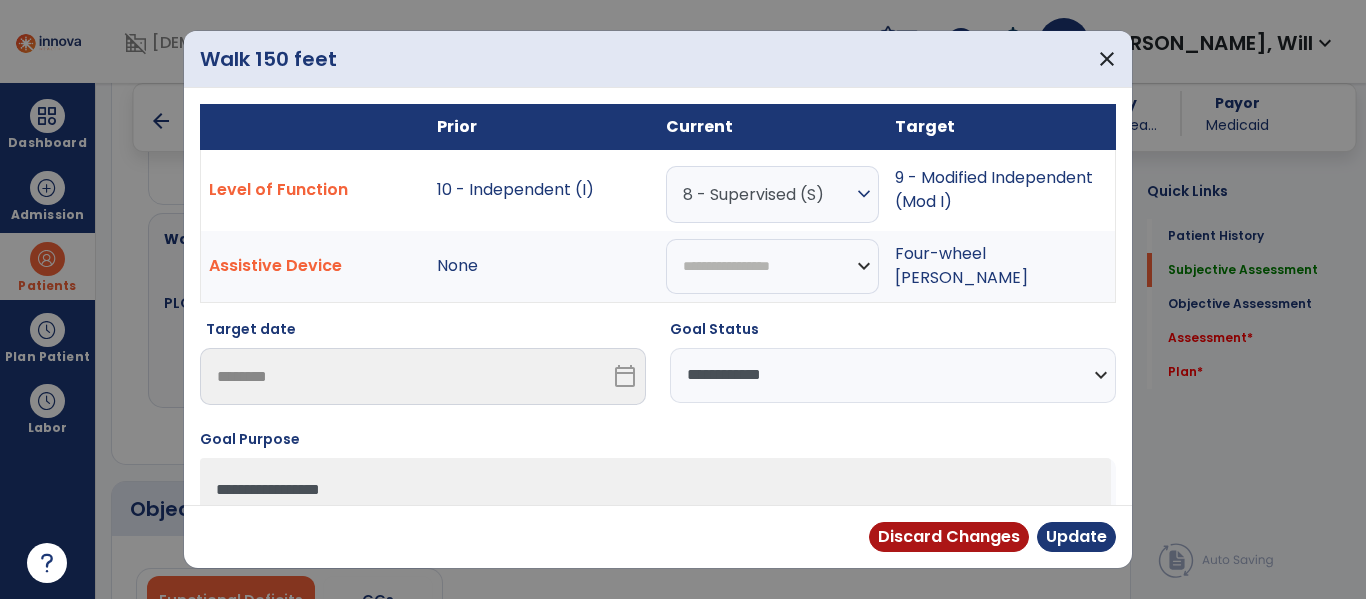 click on "**********" at bounding box center (893, 375) 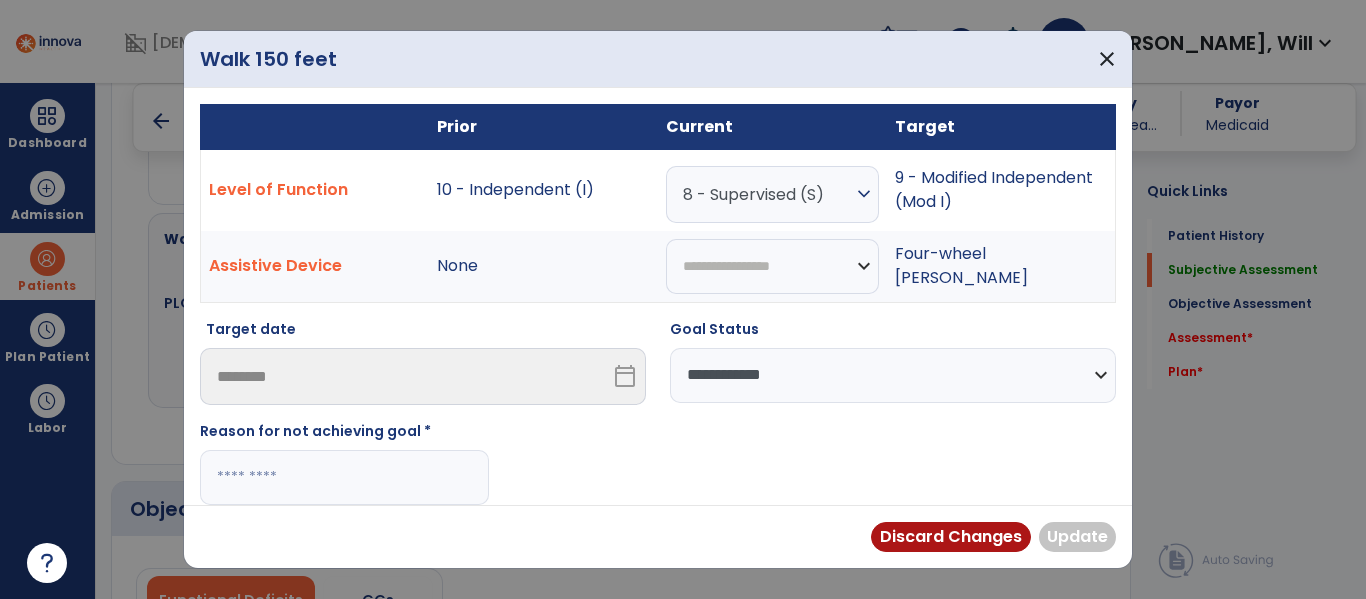 click at bounding box center [344, 477] 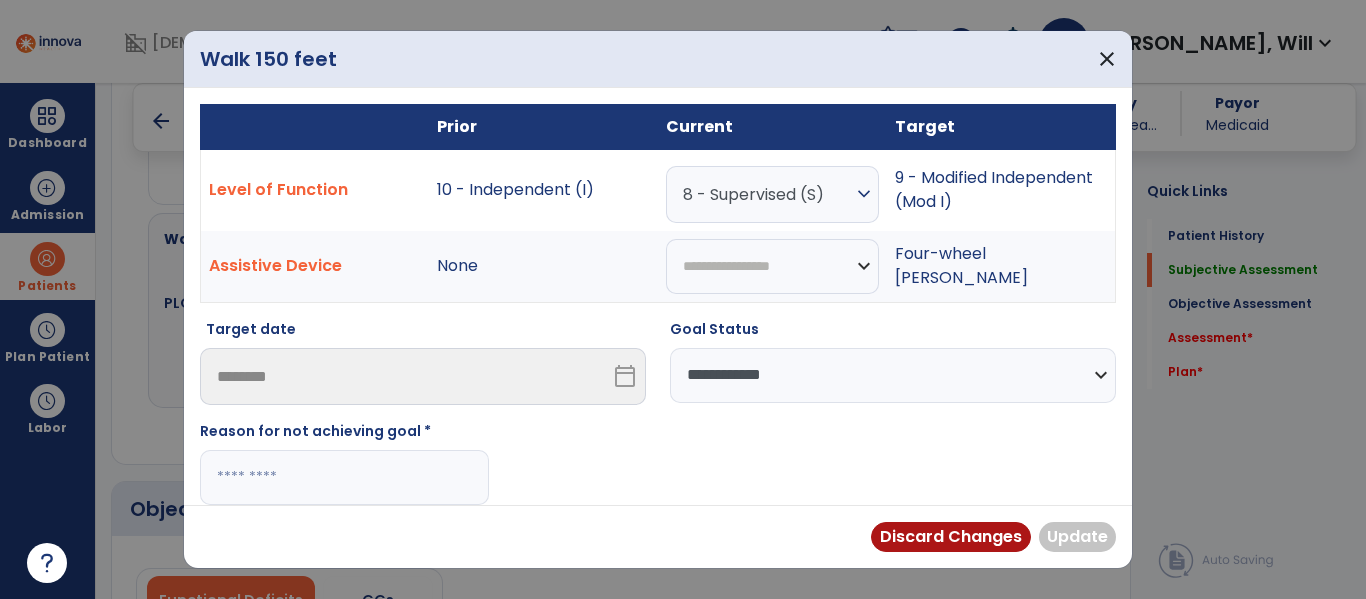paste on "**********" 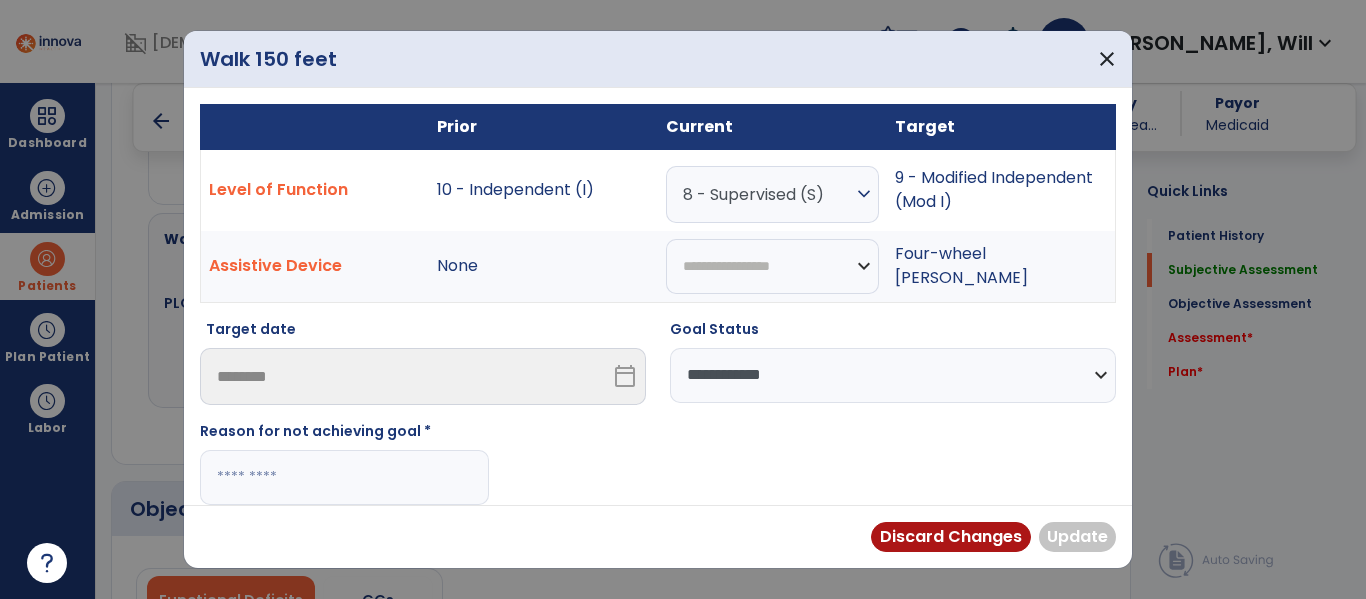 type on "**********" 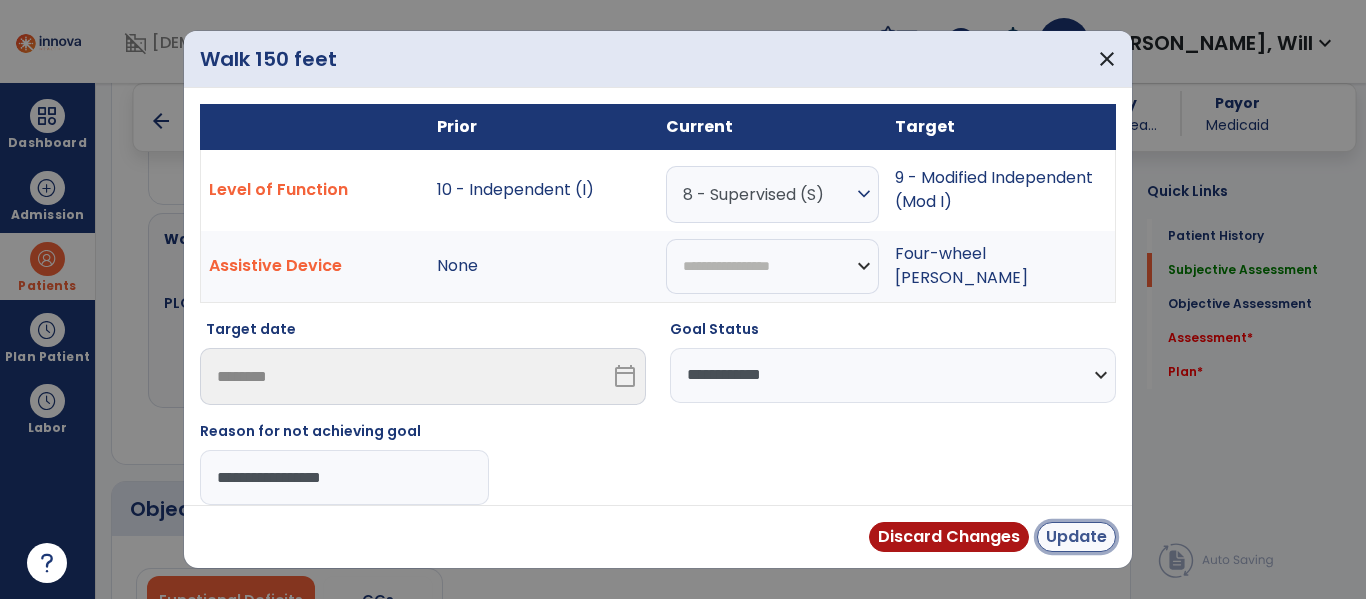 click on "Update" at bounding box center (1076, 537) 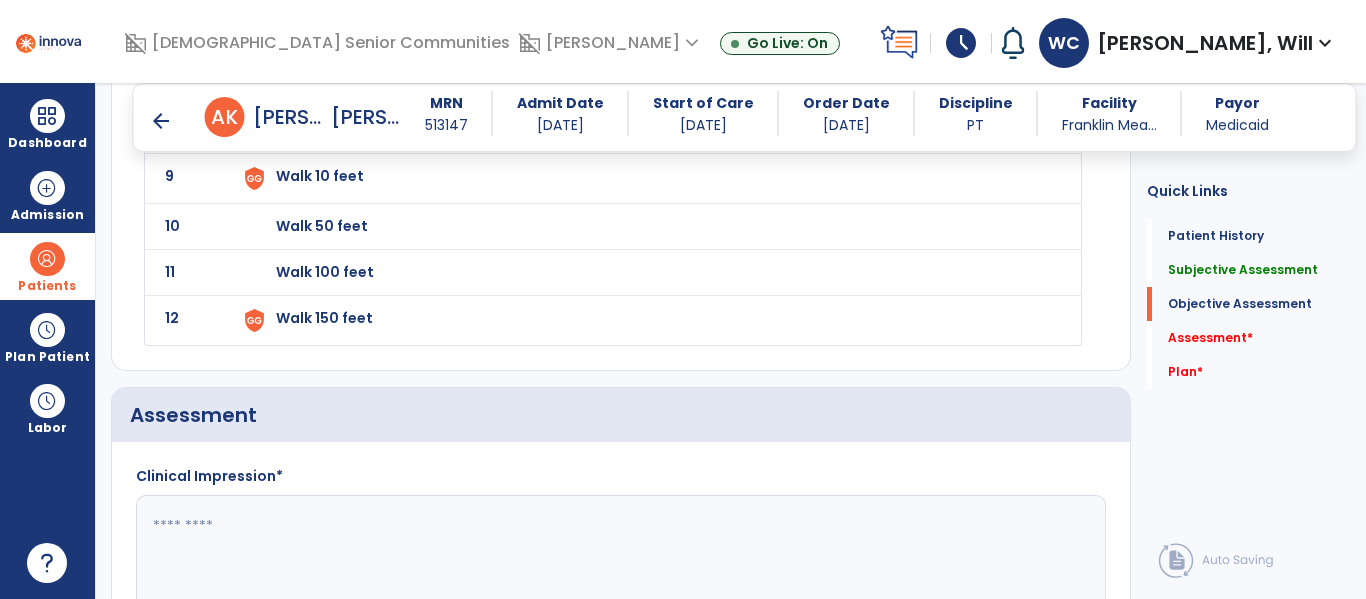 scroll, scrollTop: 2356, scrollLeft: 0, axis: vertical 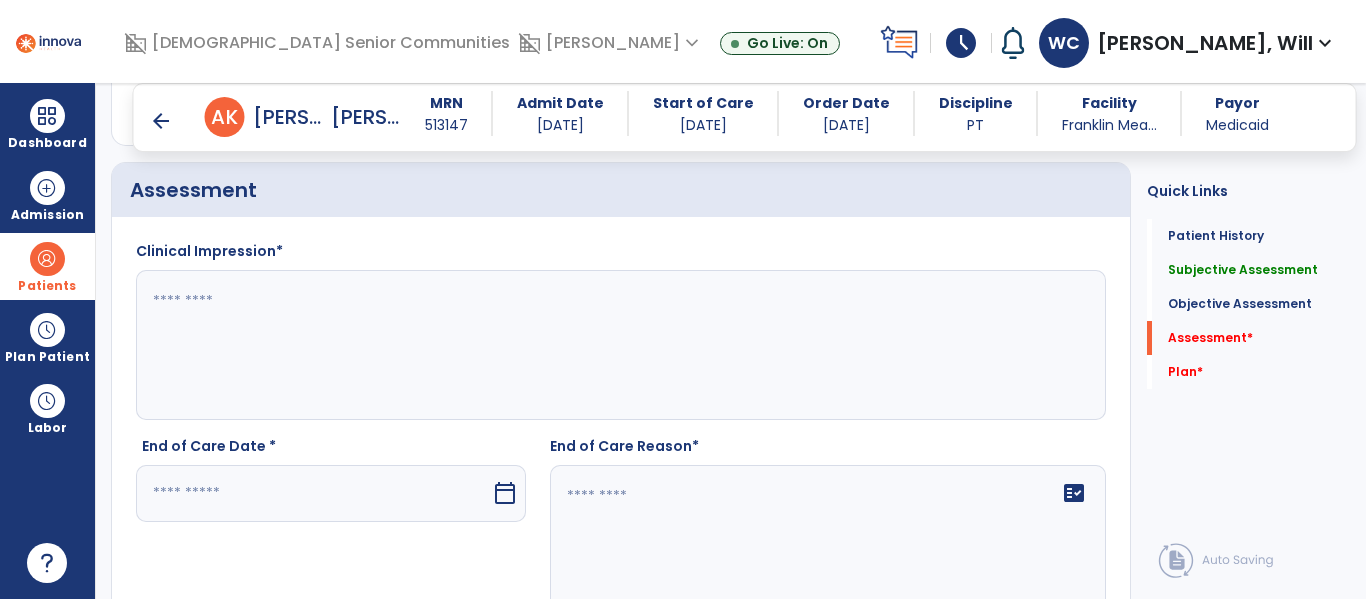 click 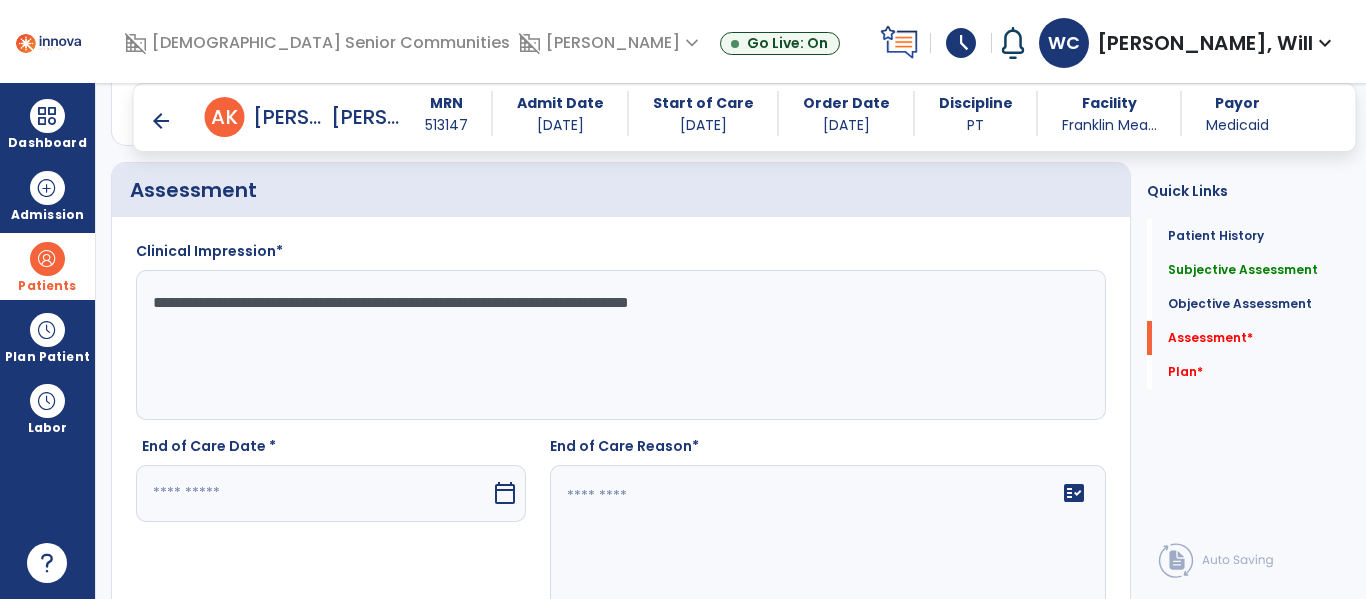 click on "**********" 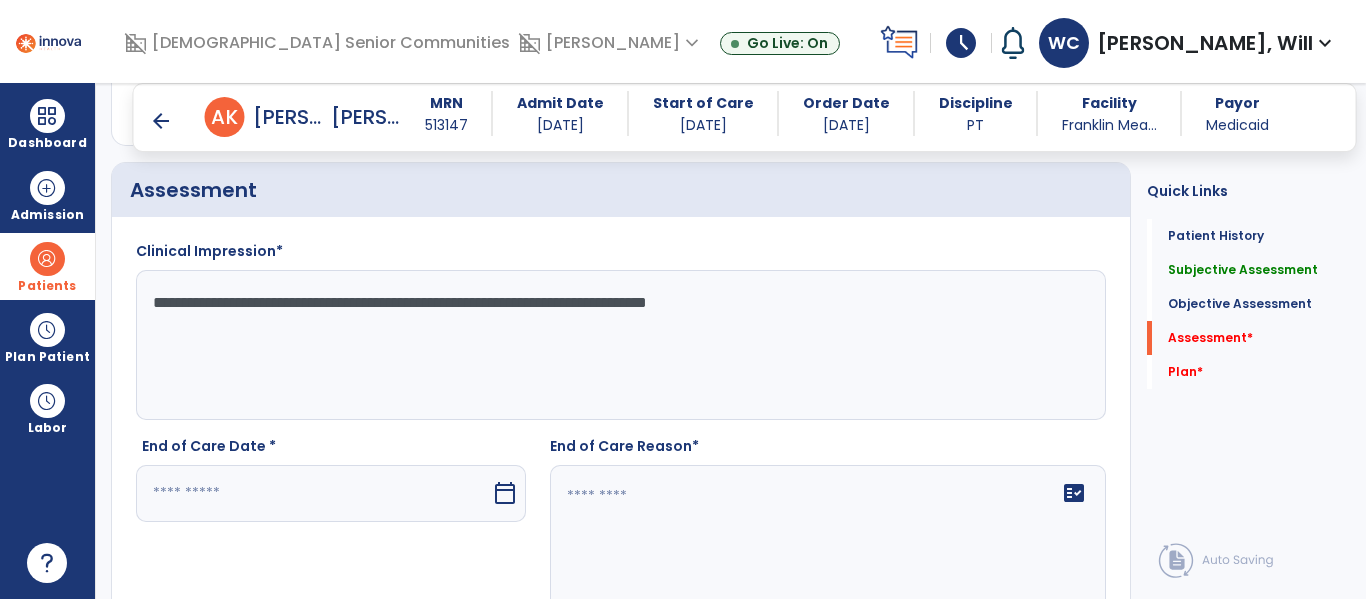 click on "**********" 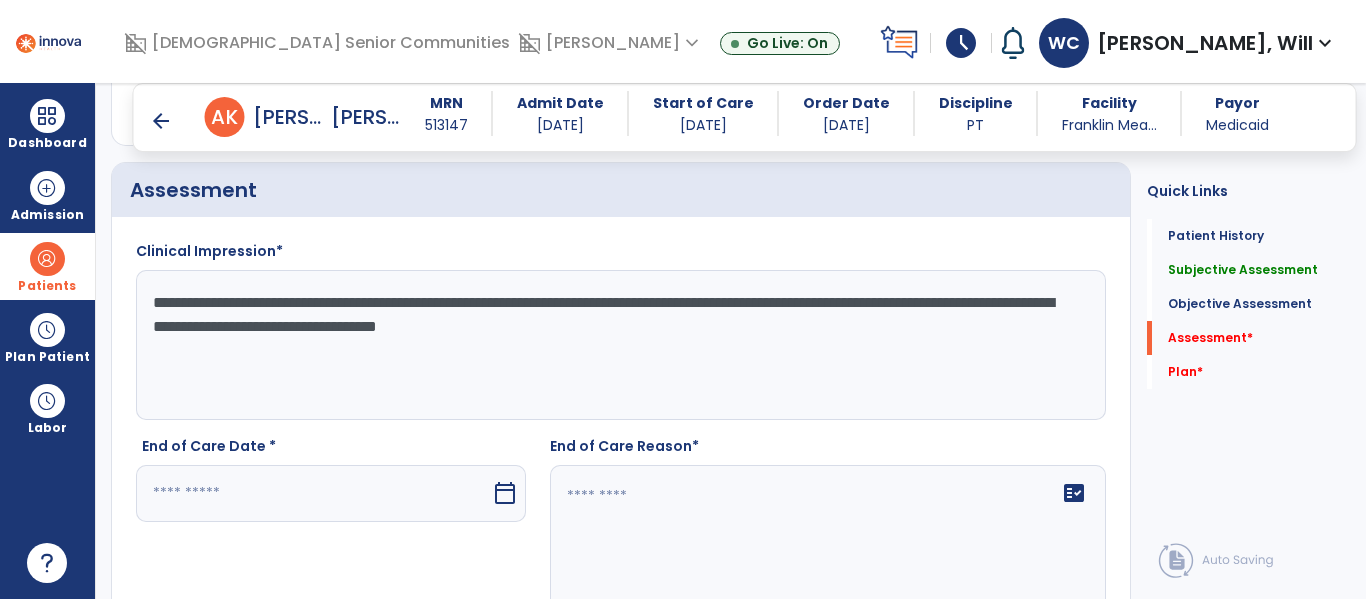 paste on "**********" 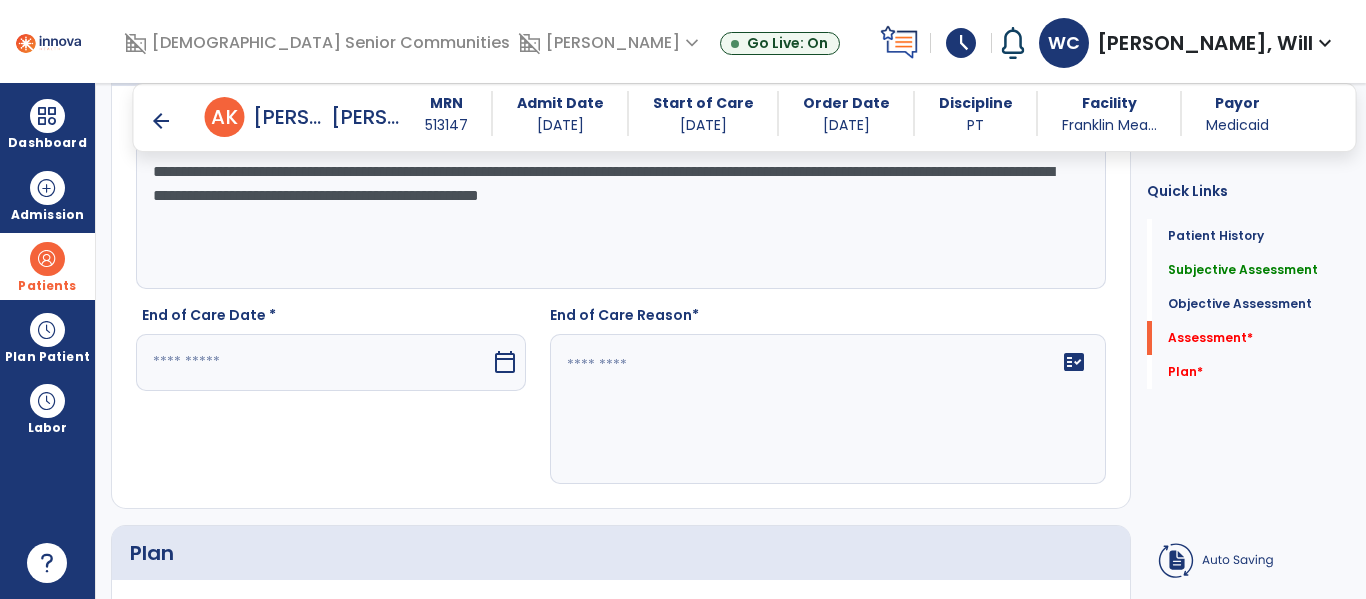 scroll, scrollTop: 2492, scrollLeft: 0, axis: vertical 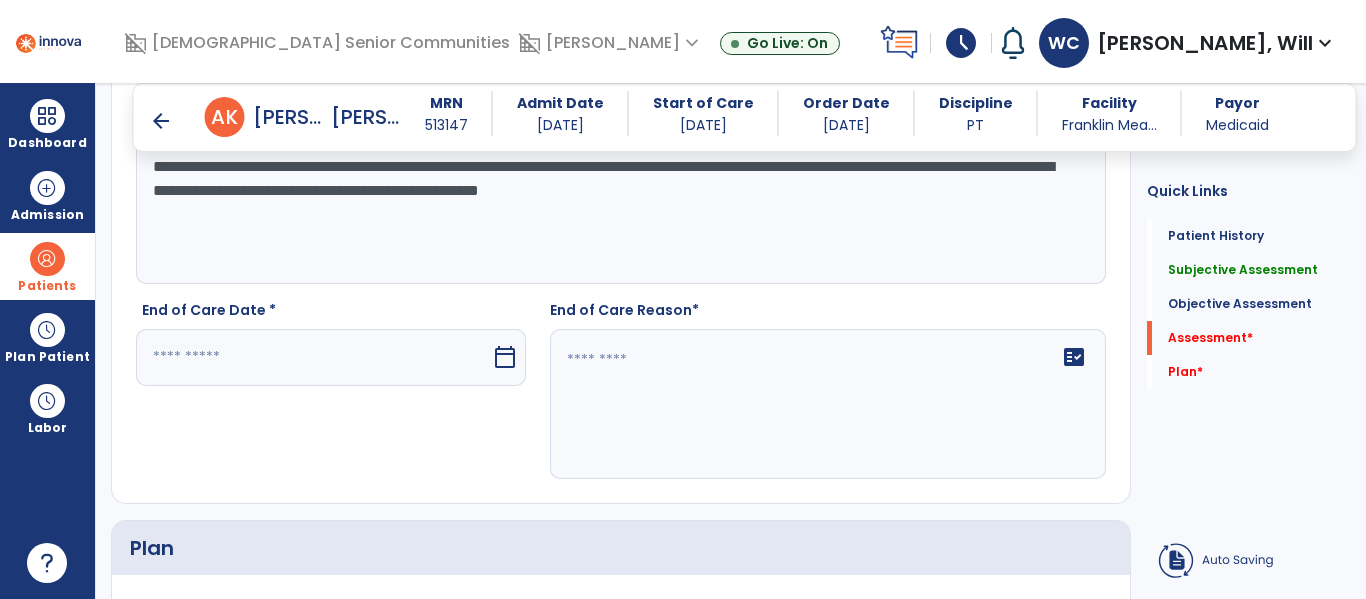 type on "**********" 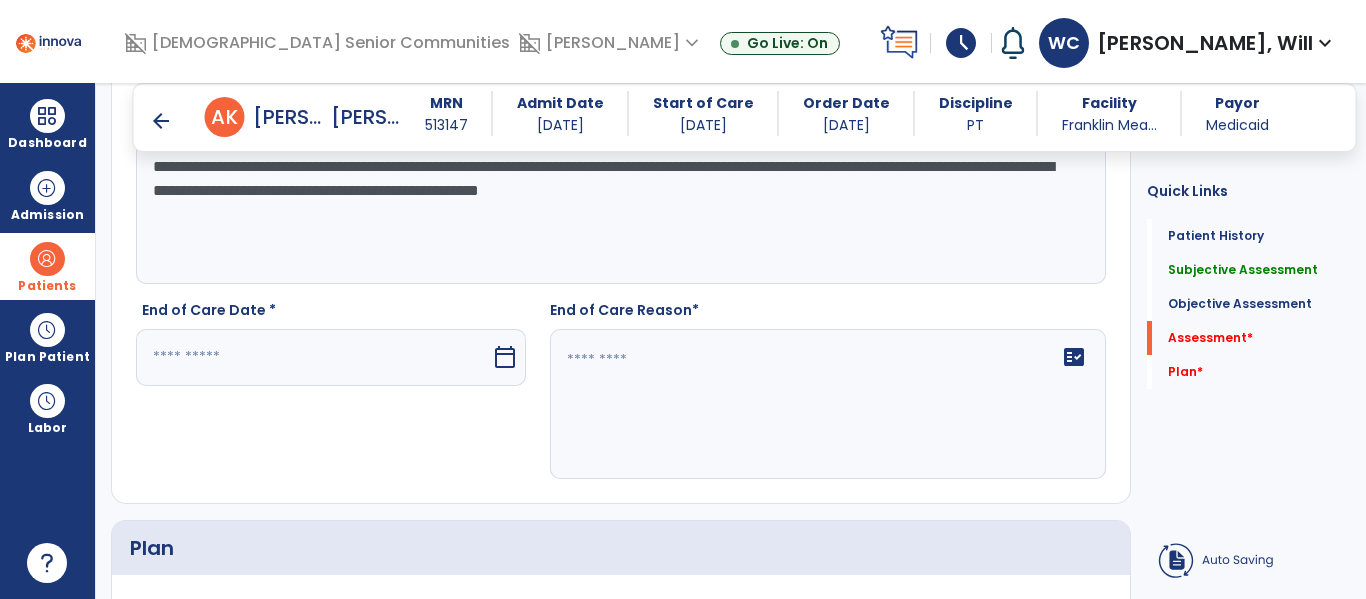 click at bounding box center [313, 357] 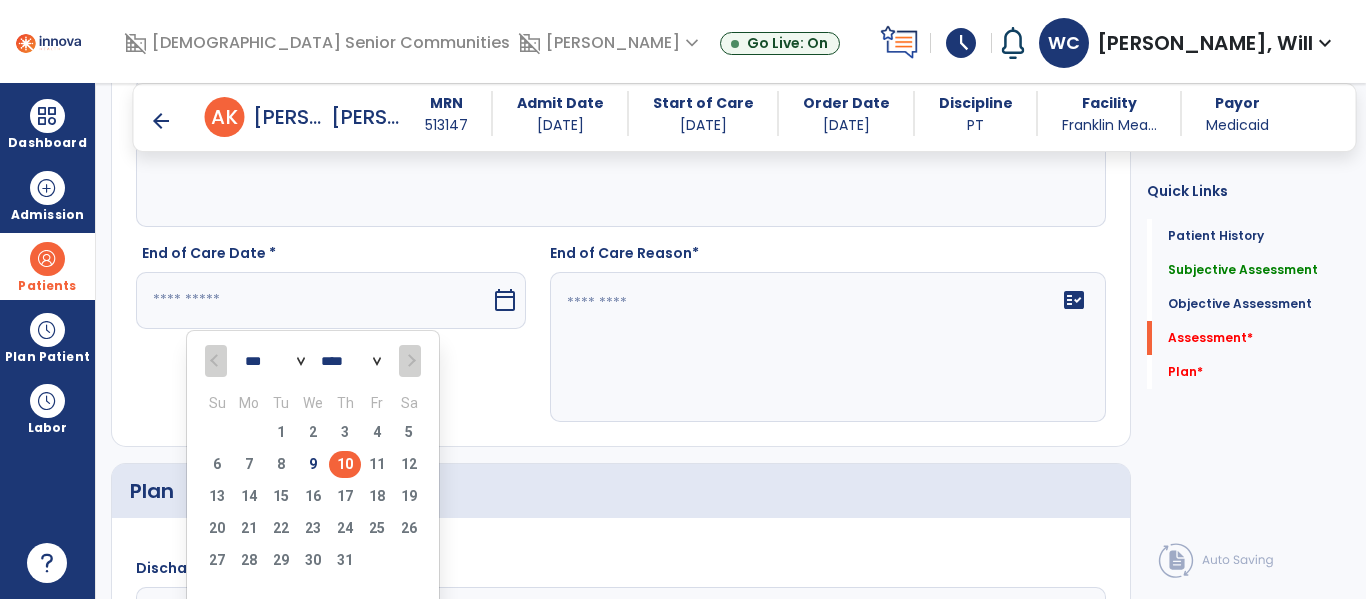 scroll, scrollTop: 2562, scrollLeft: 0, axis: vertical 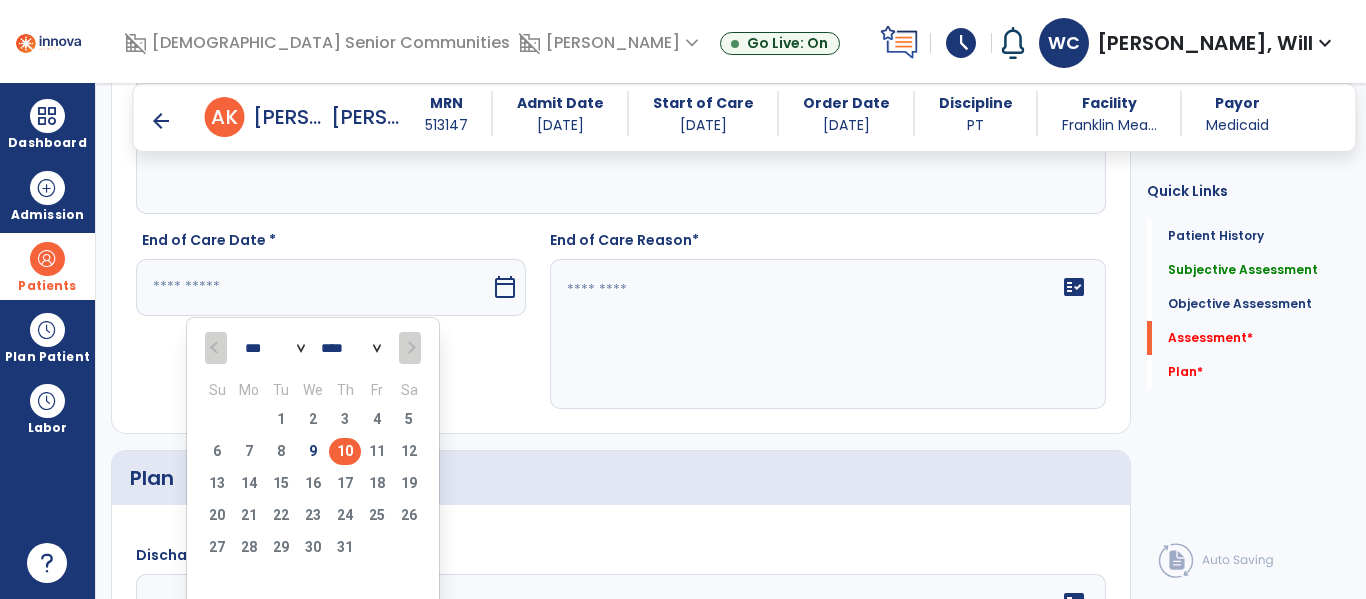 click on "10" at bounding box center (345, 451) 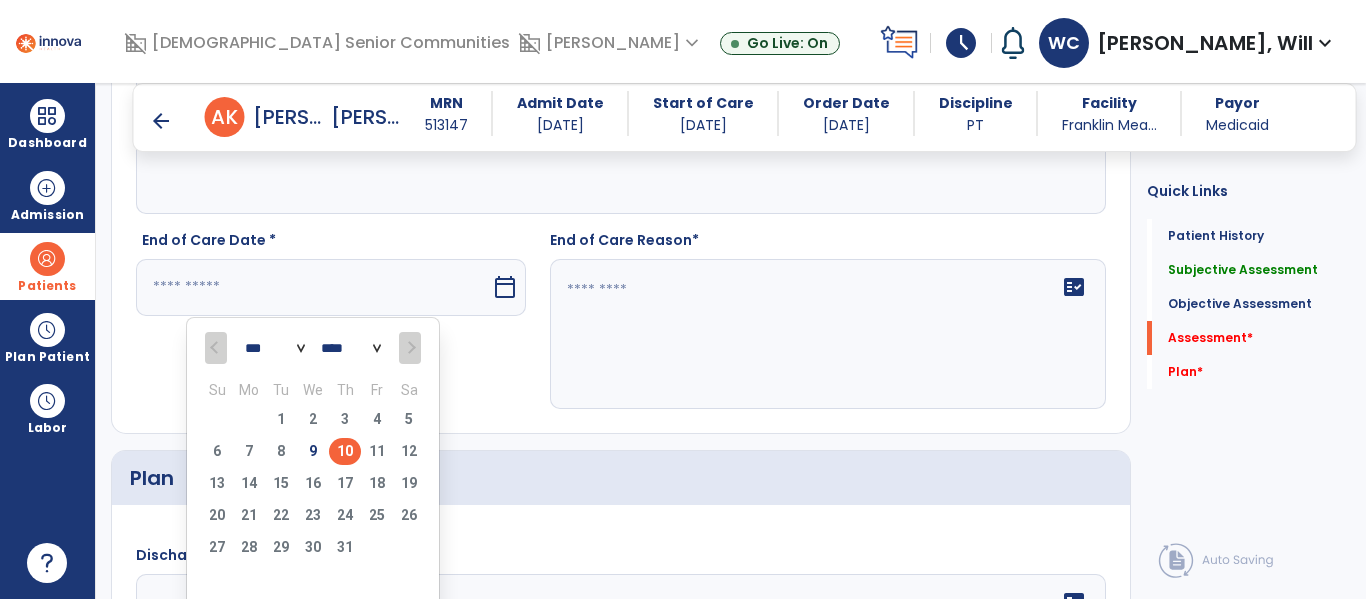 type on "*********" 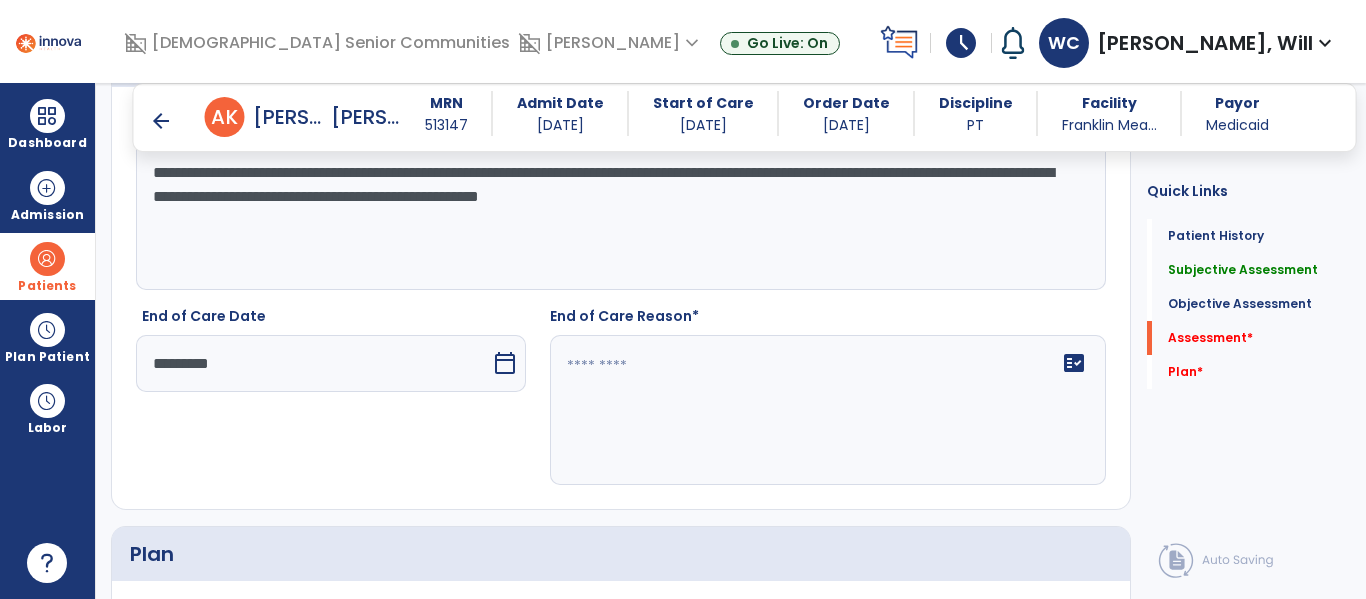 scroll, scrollTop: 2501, scrollLeft: 0, axis: vertical 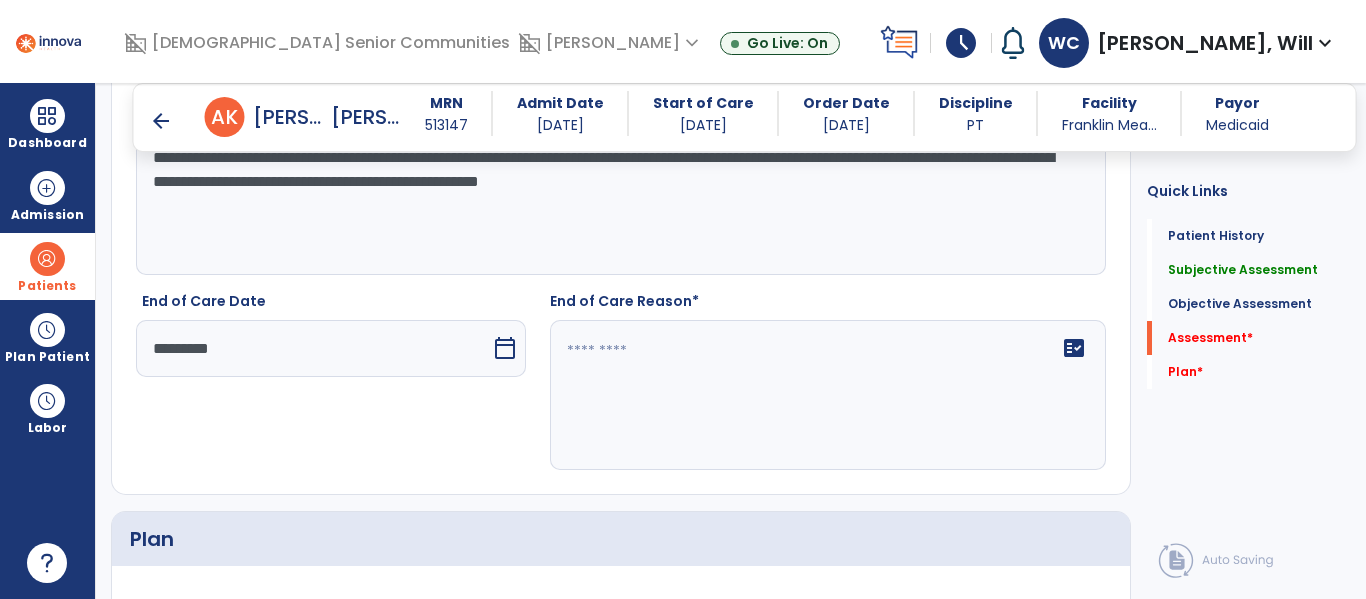 click on "fact_check" 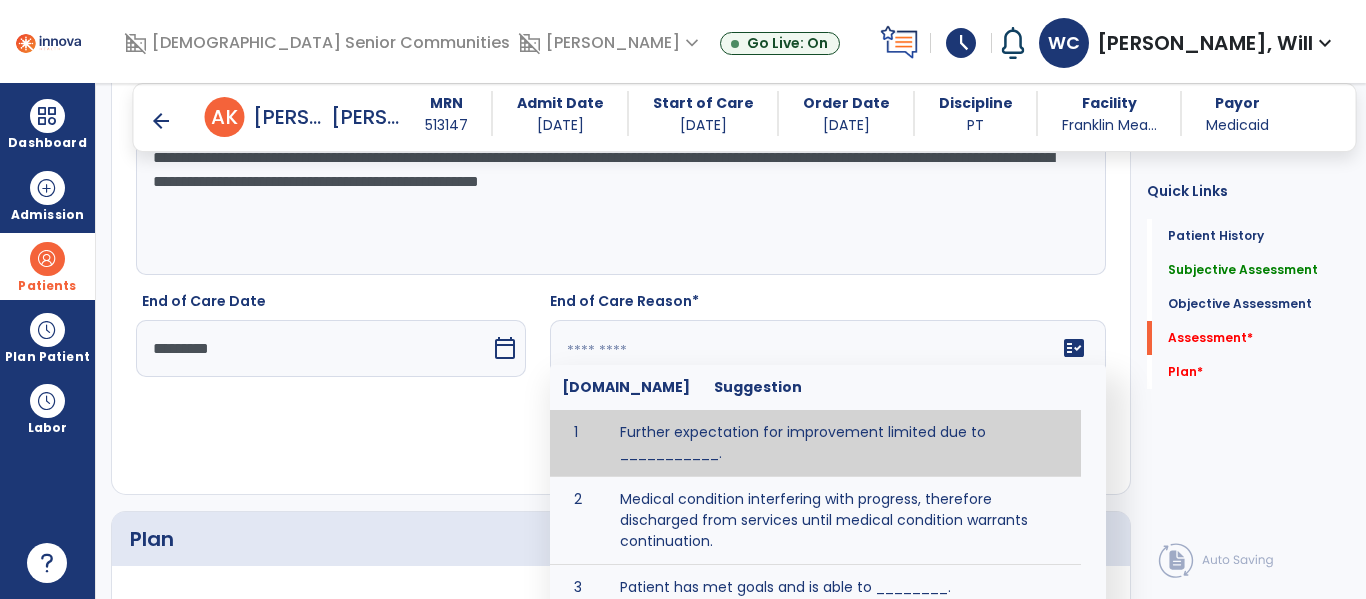 paste on "**********" 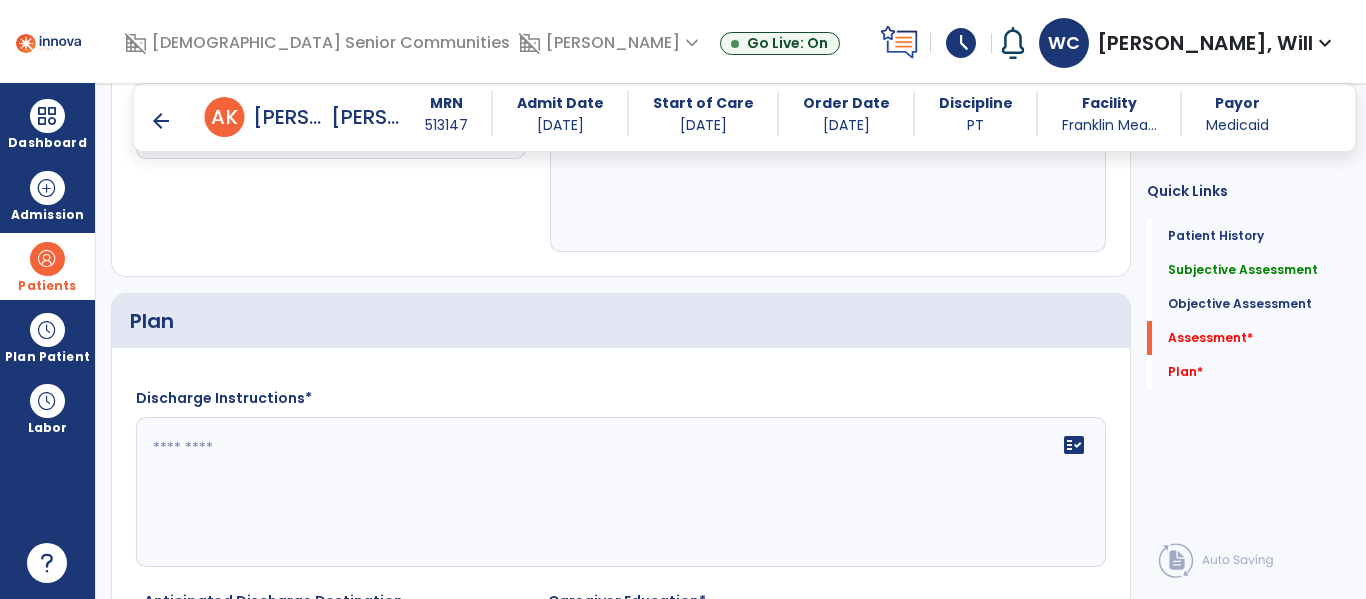 scroll, scrollTop: 2790, scrollLeft: 0, axis: vertical 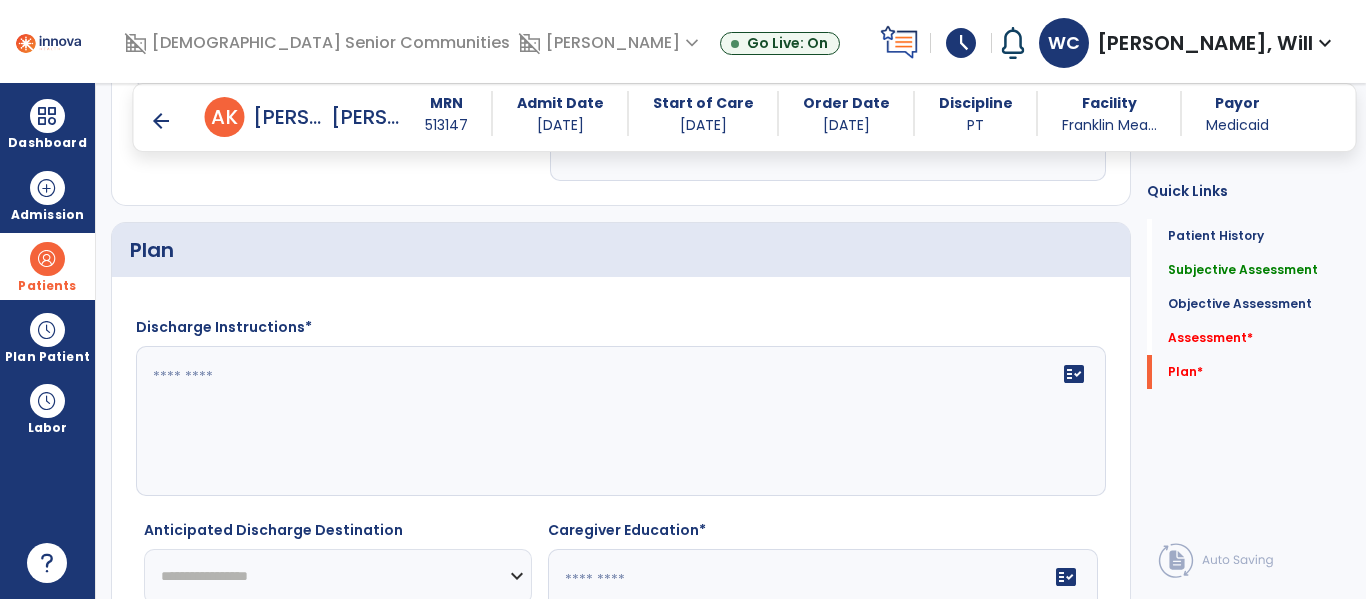 type on "**********" 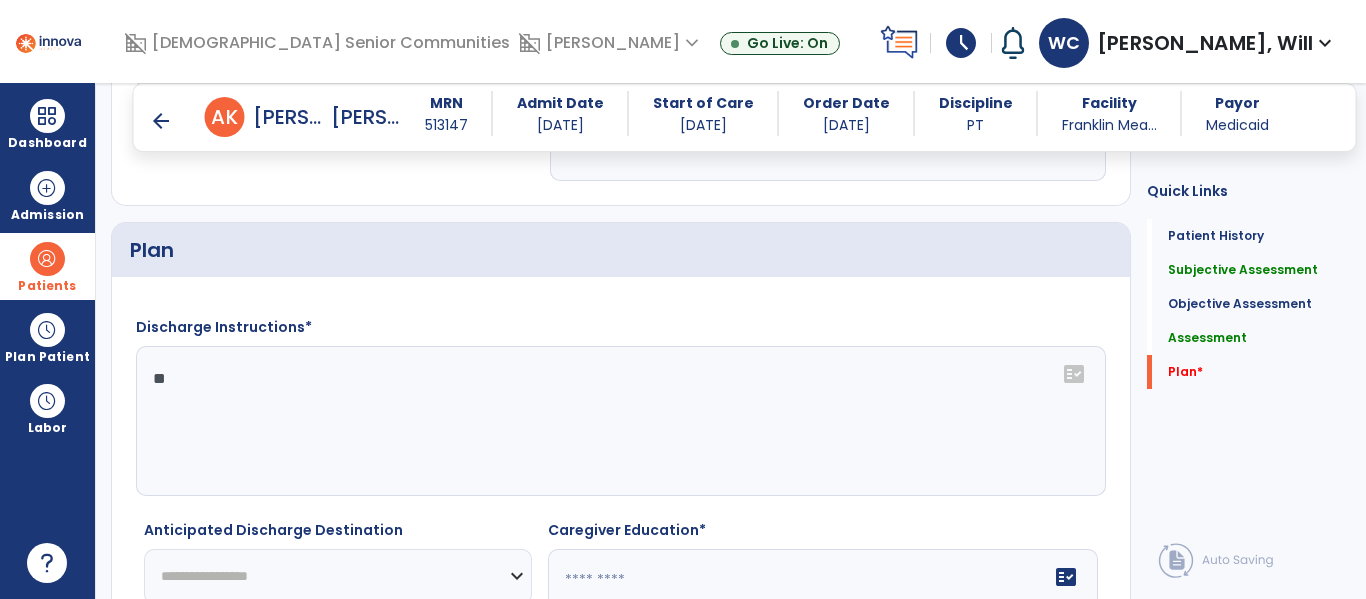 type on "*" 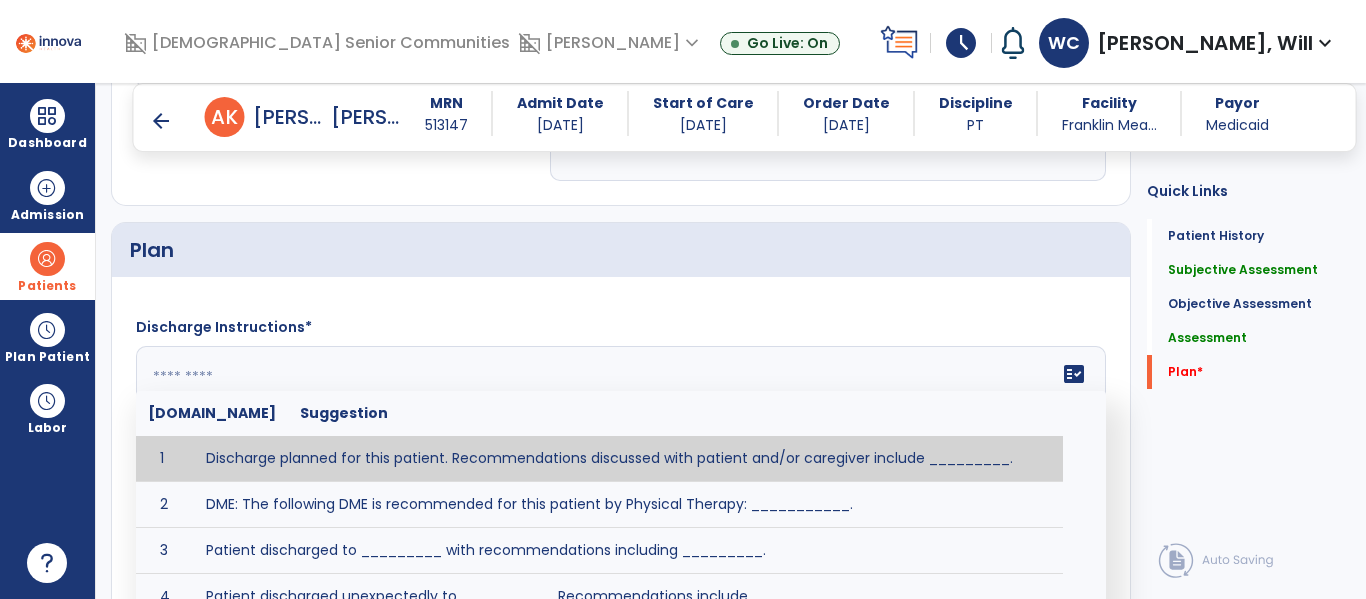 paste on "**********" 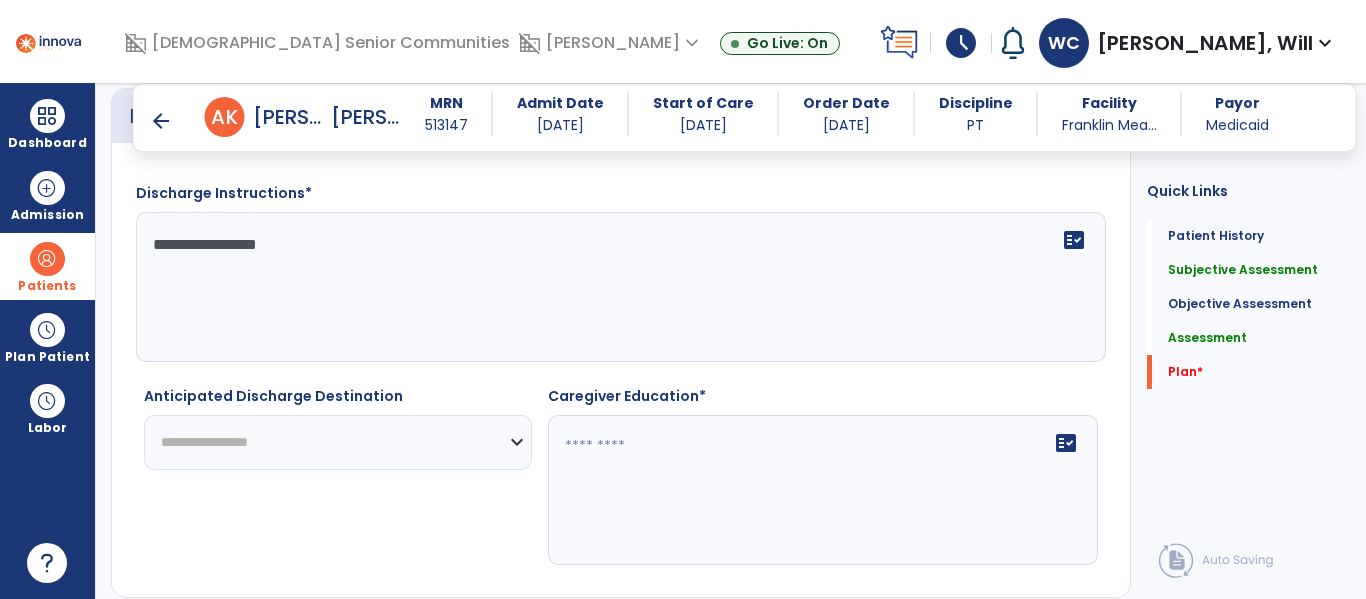 scroll, scrollTop: 2964, scrollLeft: 0, axis: vertical 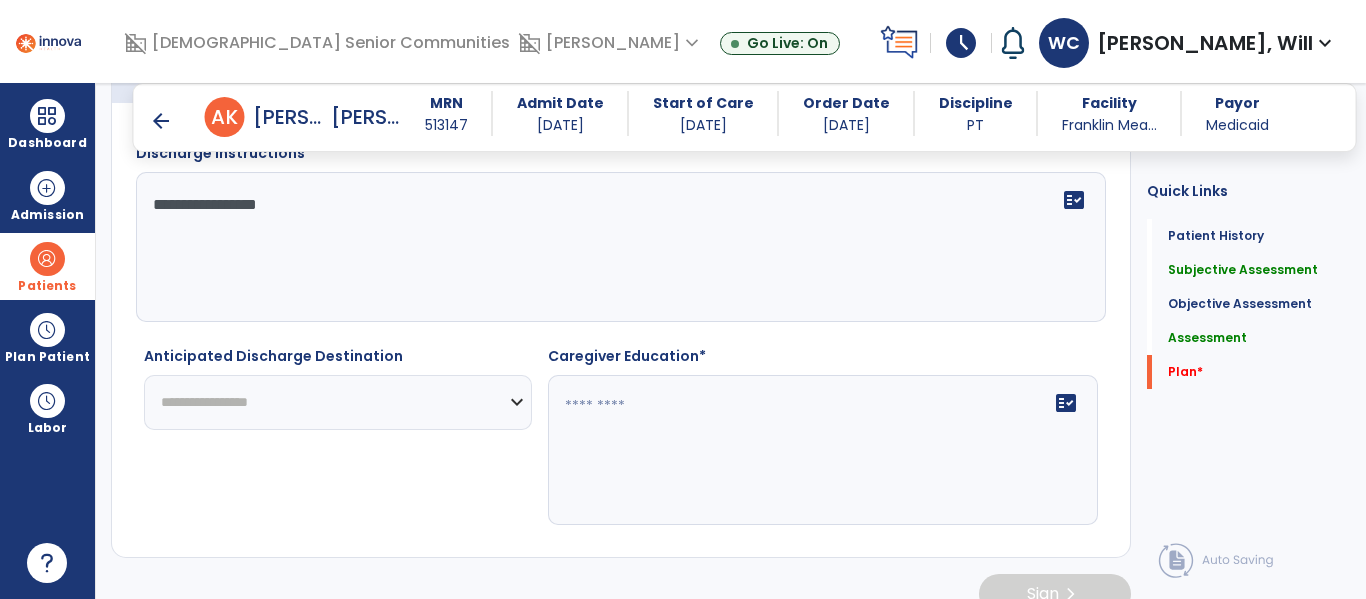 type on "**********" 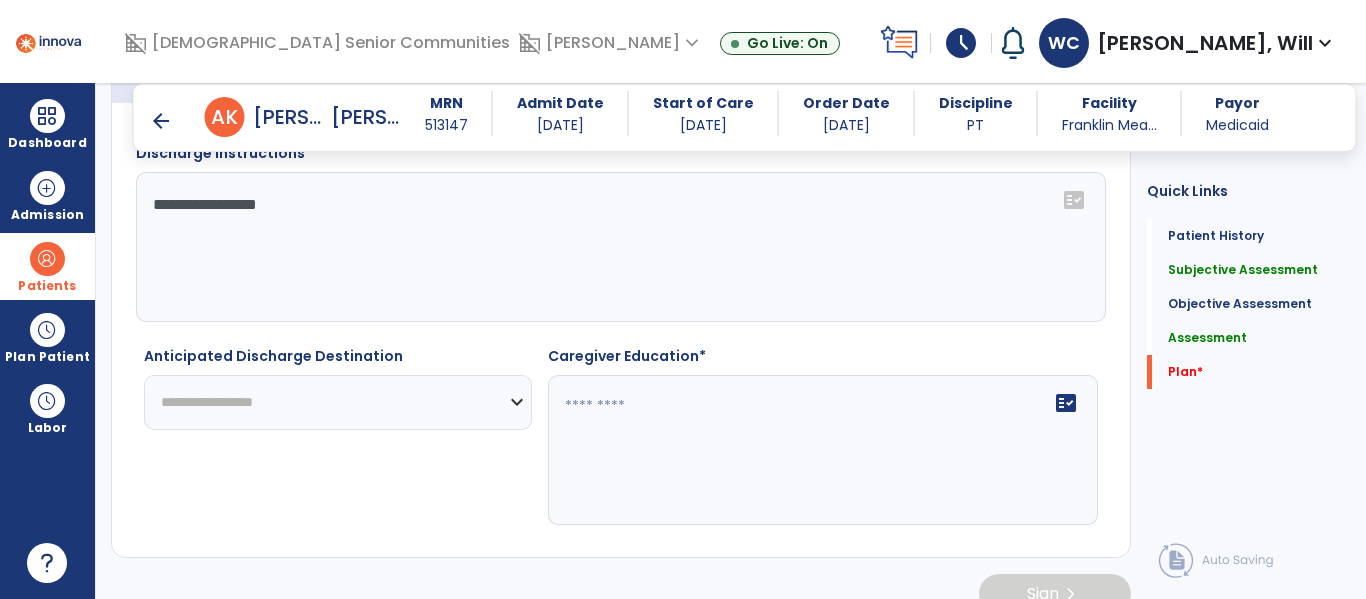 click on "**********" 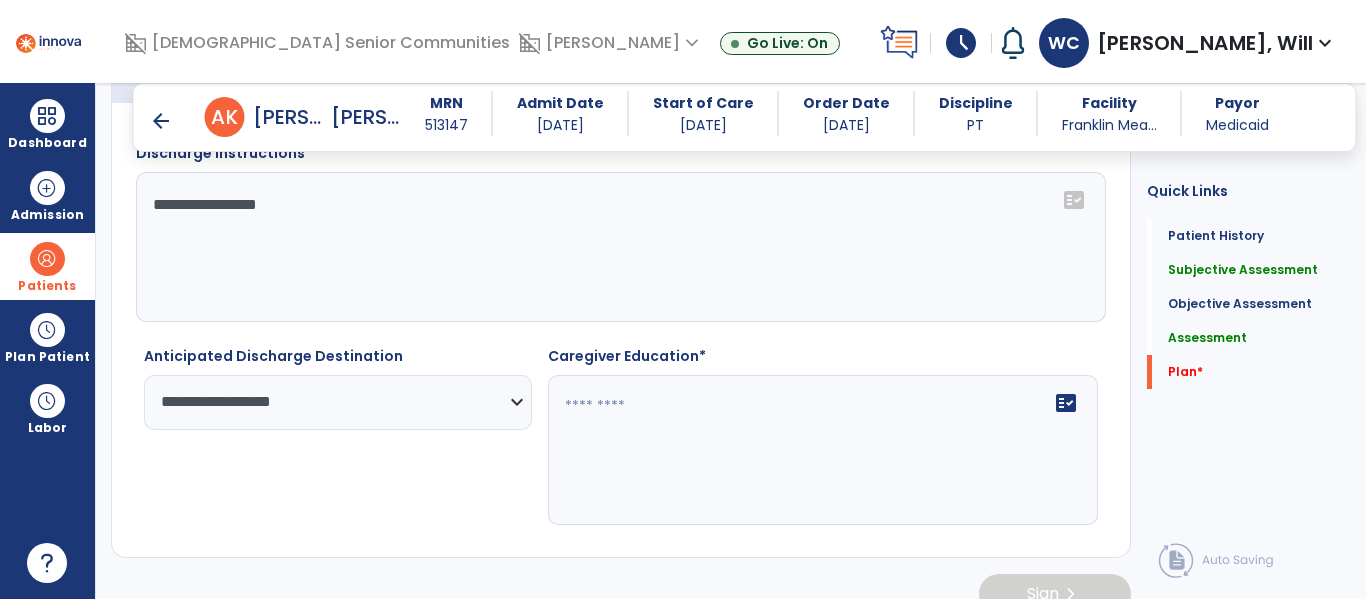 click on "**********" 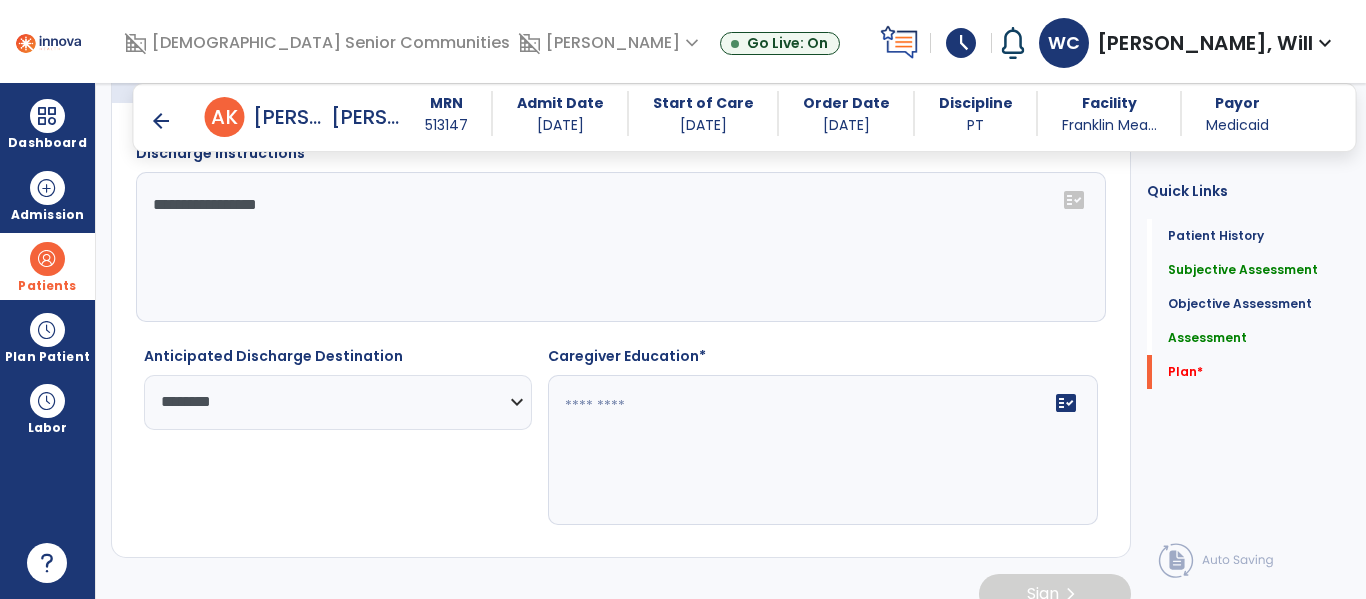 click on "**********" 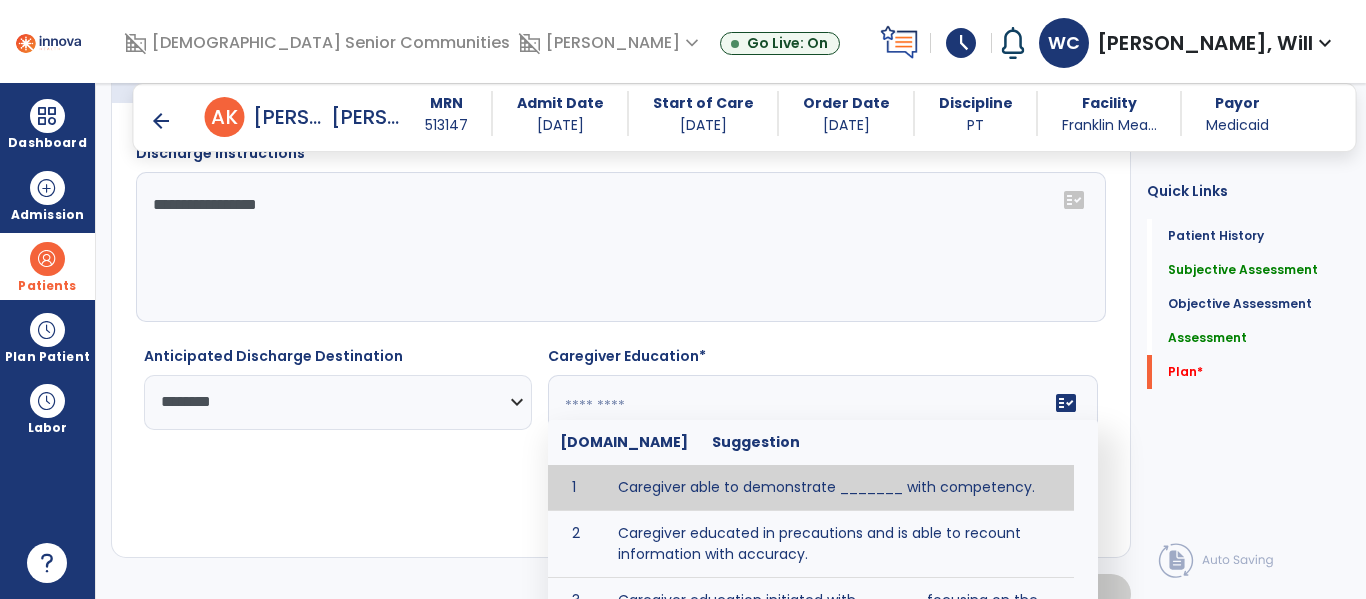 paste on "**********" 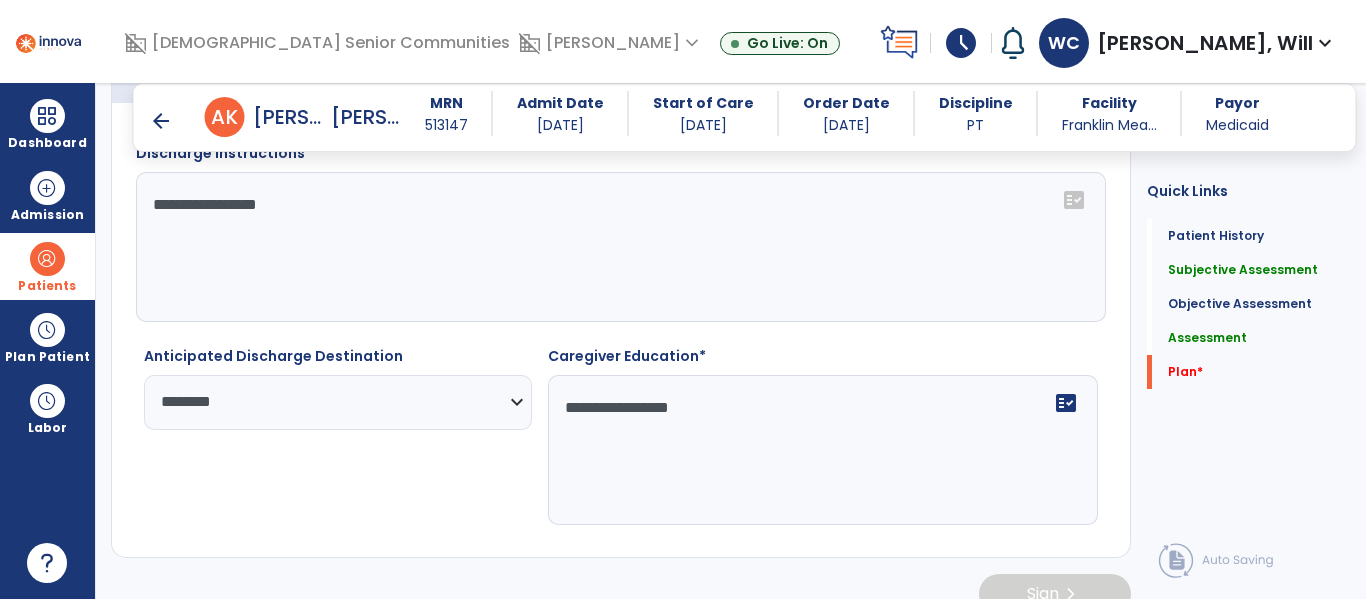 scroll, scrollTop: 2995, scrollLeft: 0, axis: vertical 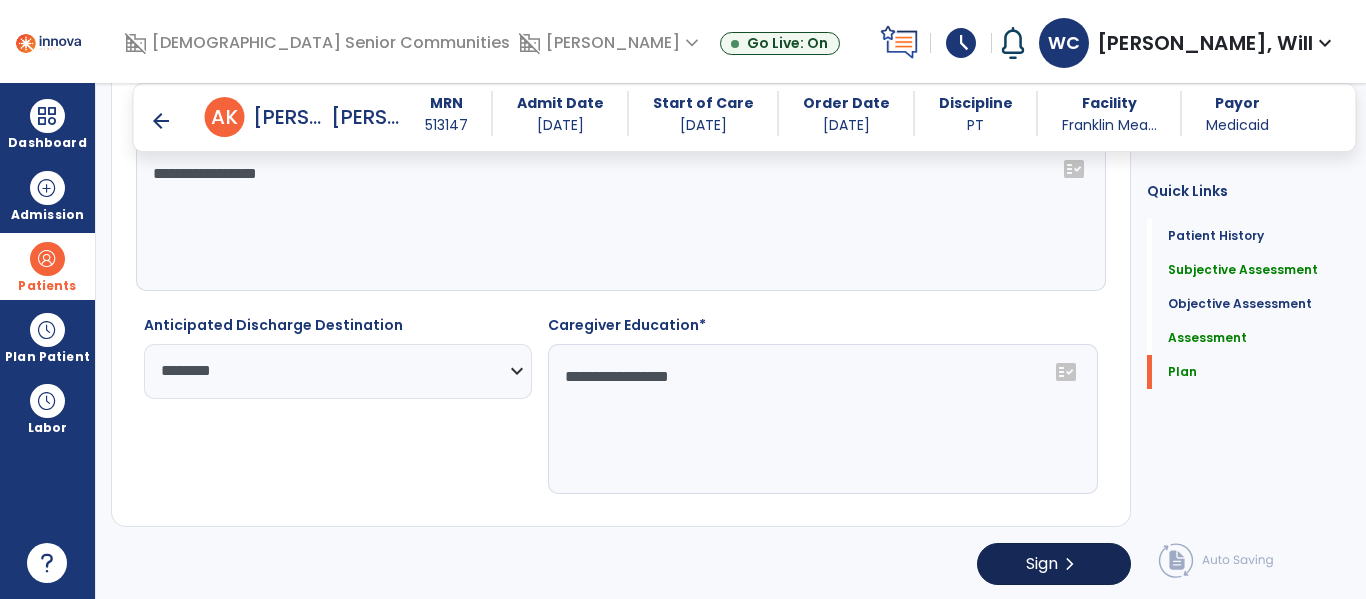 type on "**********" 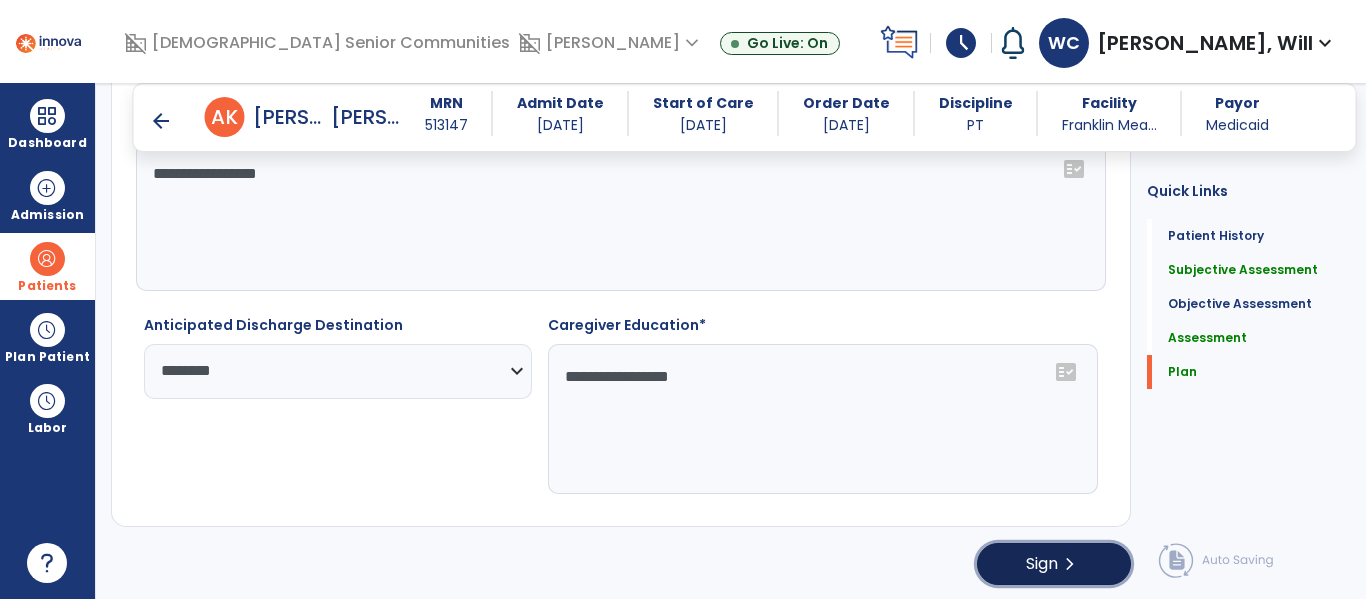click on "Sign  chevron_right" 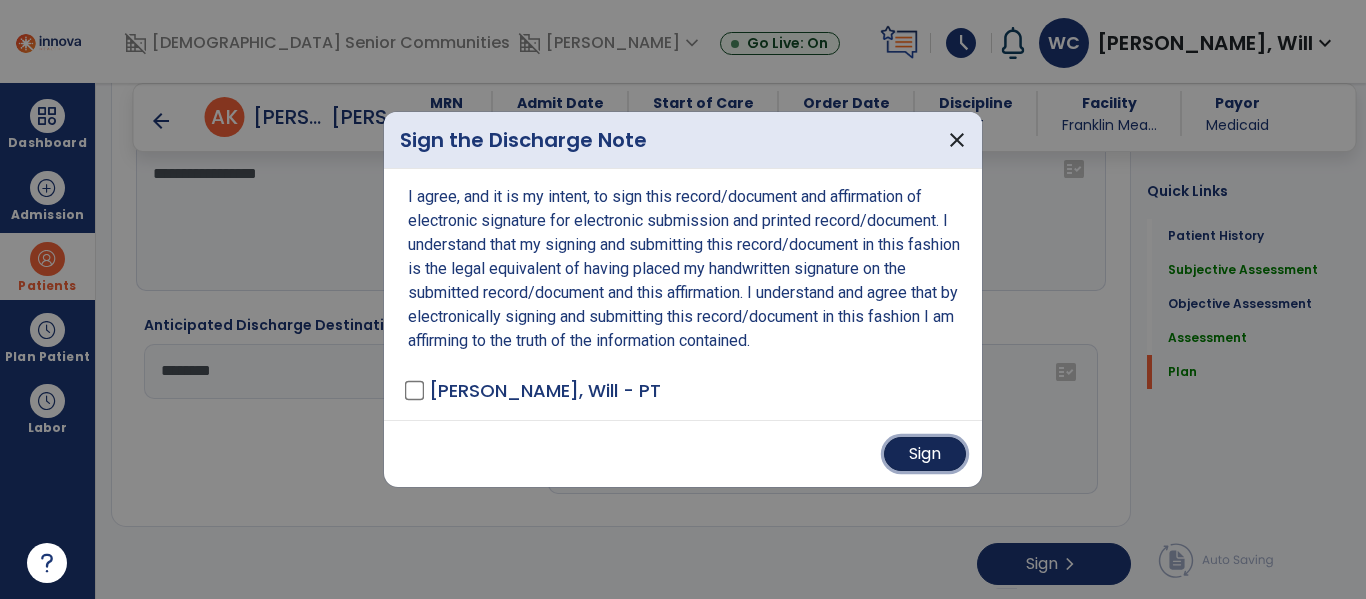 click on "Sign" at bounding box center [925, 454] 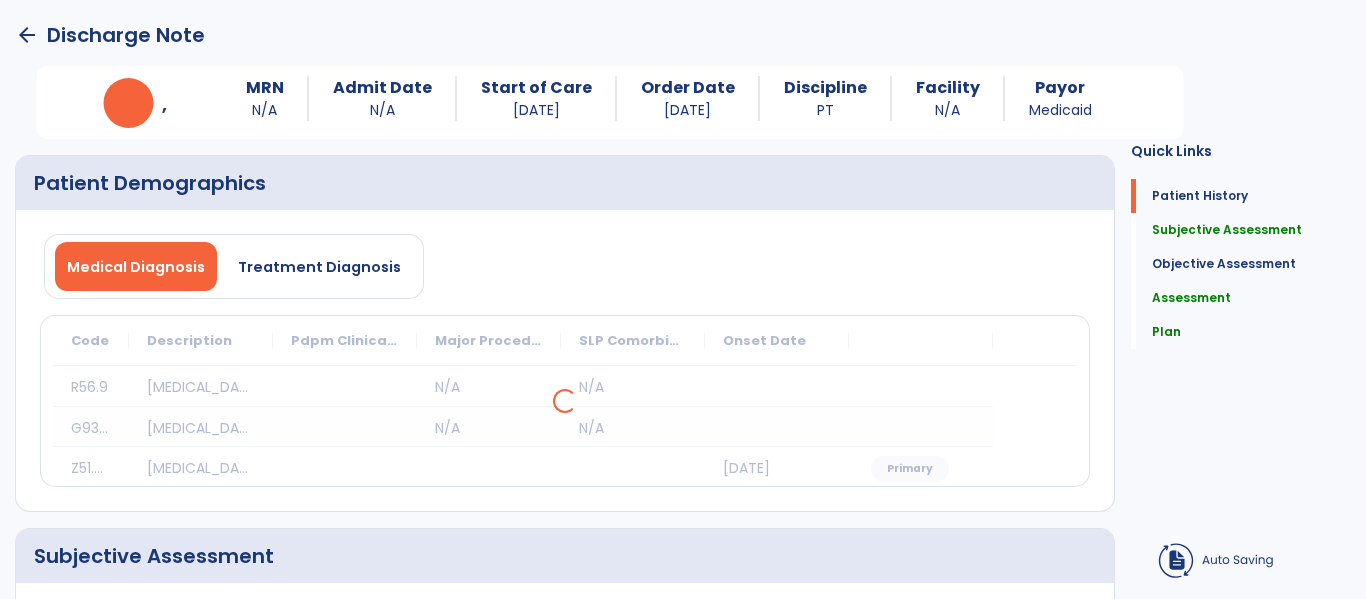 scroll, scrollTop: 0, scrollLeft: 0, axis: both 